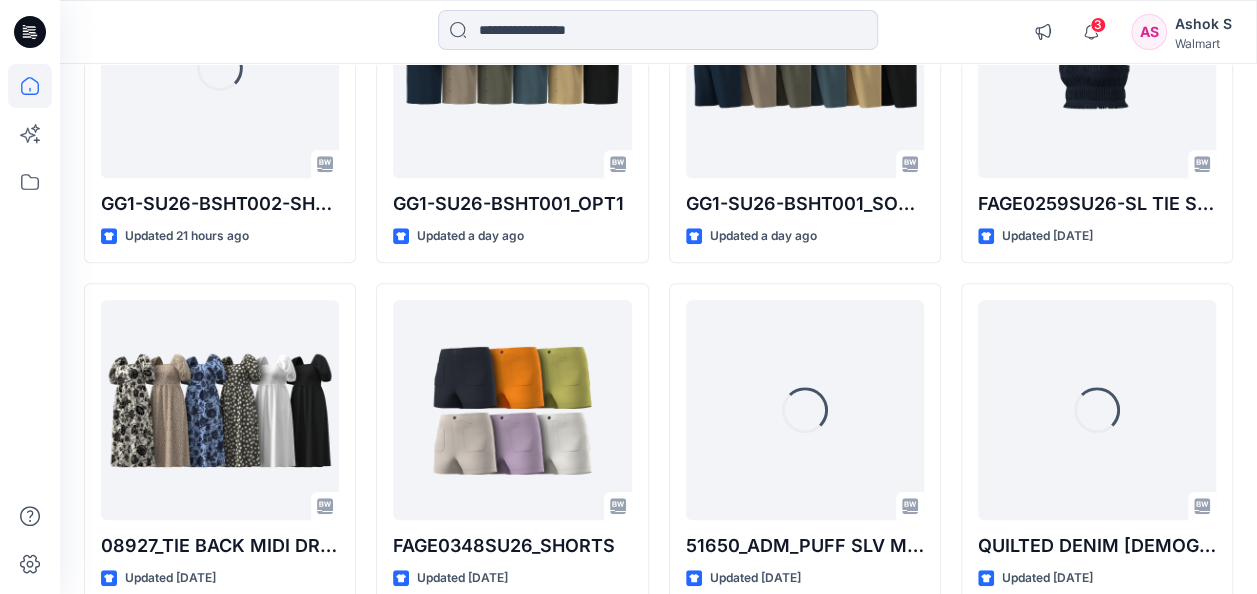 scroll, scrollTop: 341, scrollLeft: 0, axis: vertical 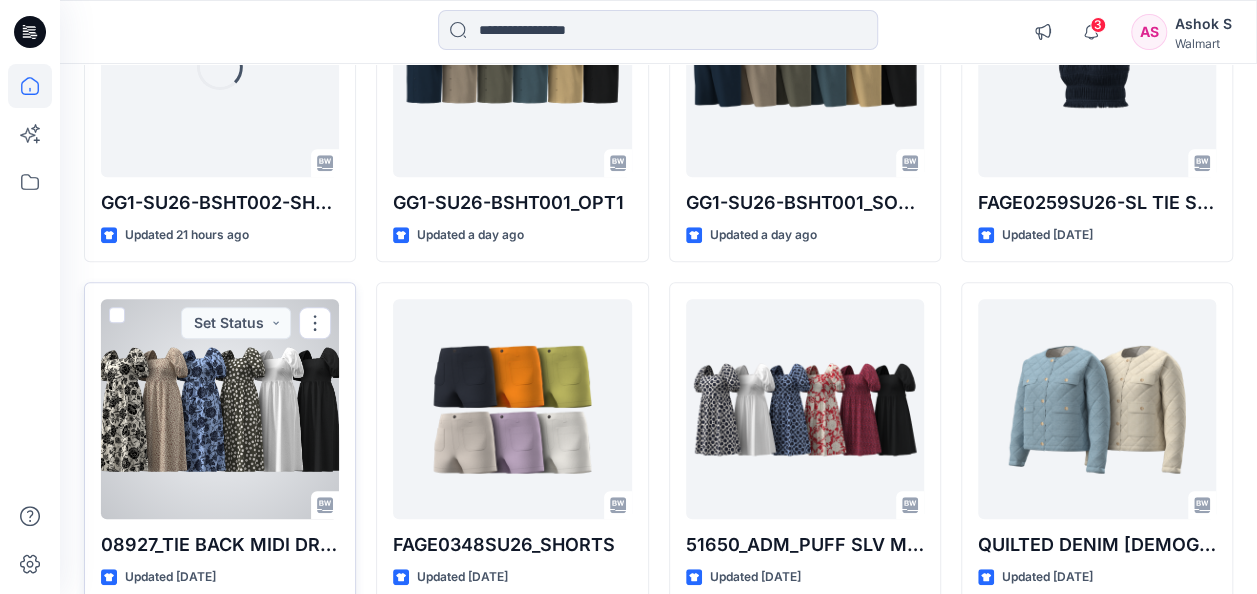 click at bounding box center (220, 409) 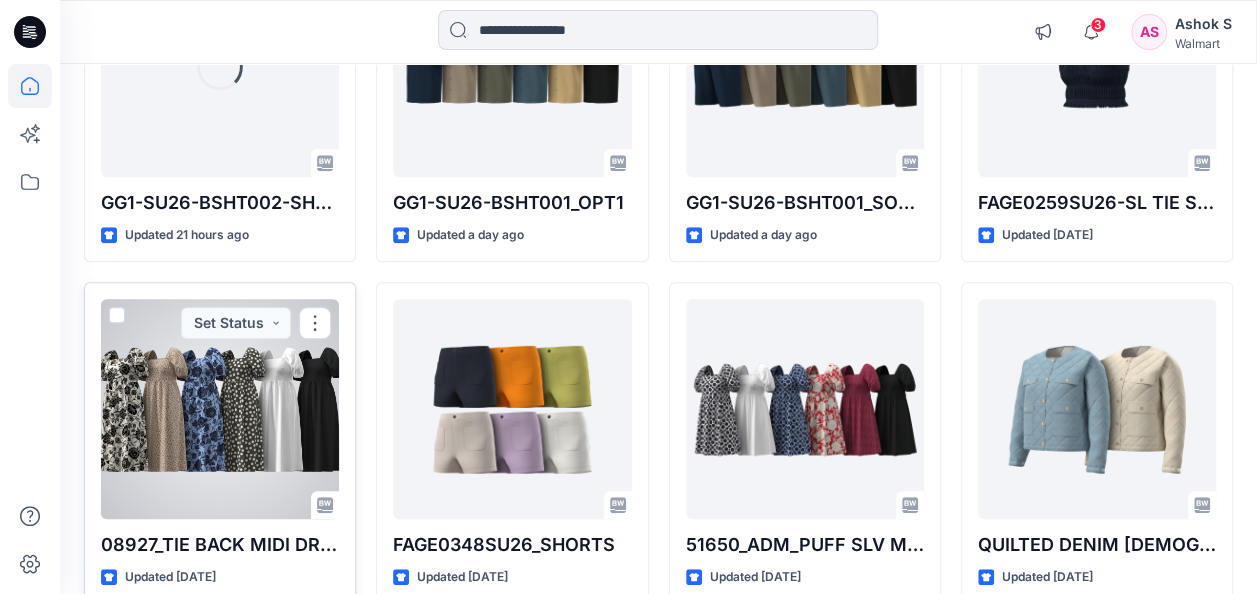 scroll, scrollTop: 0, scrollLeft: 0, axis: both 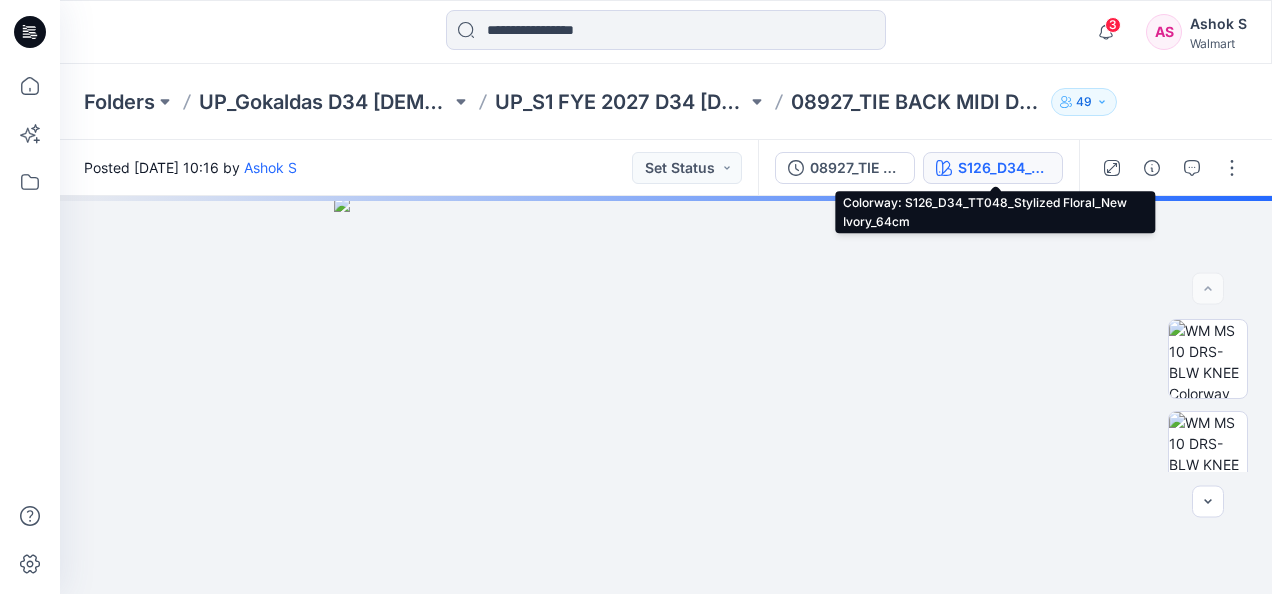 click on "S126_D34_TT048_Stylized Floral_New Ivory_64cm" at bounding box center [1004, 168] 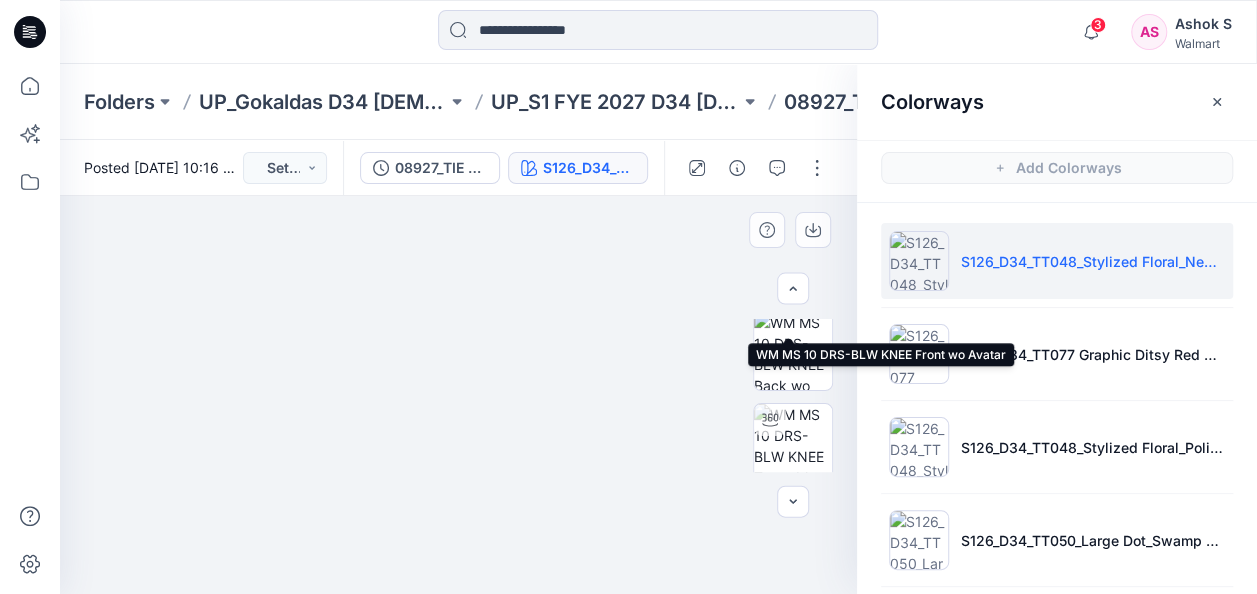 scroll, scrollTop: 207, scrollLeft: 0, axis: vertical 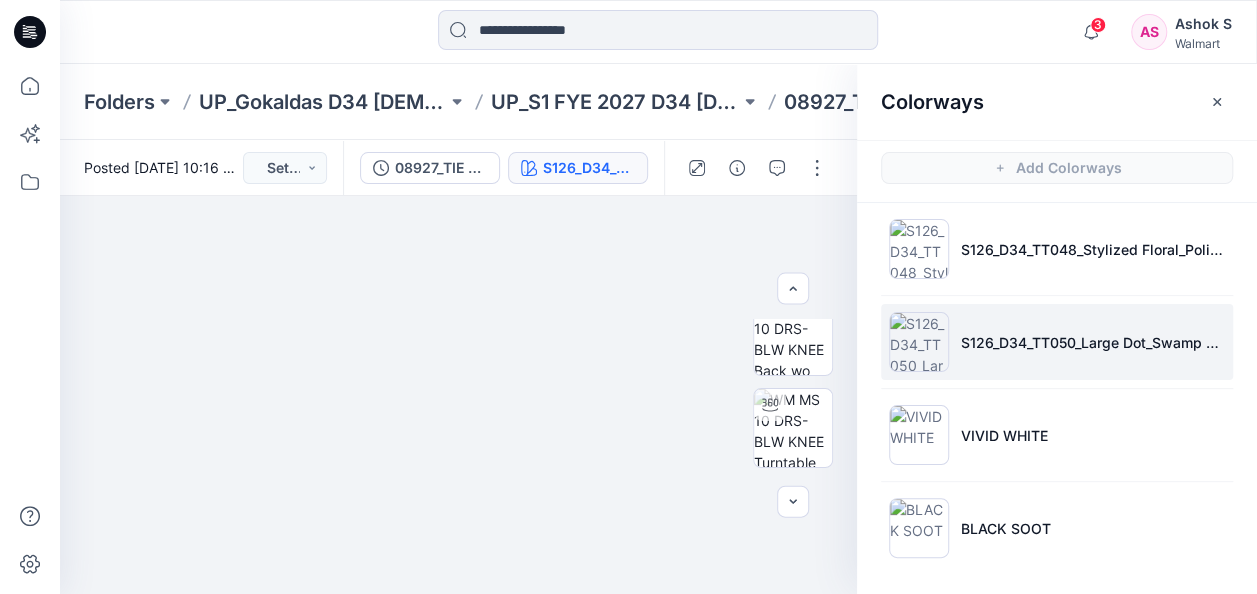 click at bounding box center (919, 342) 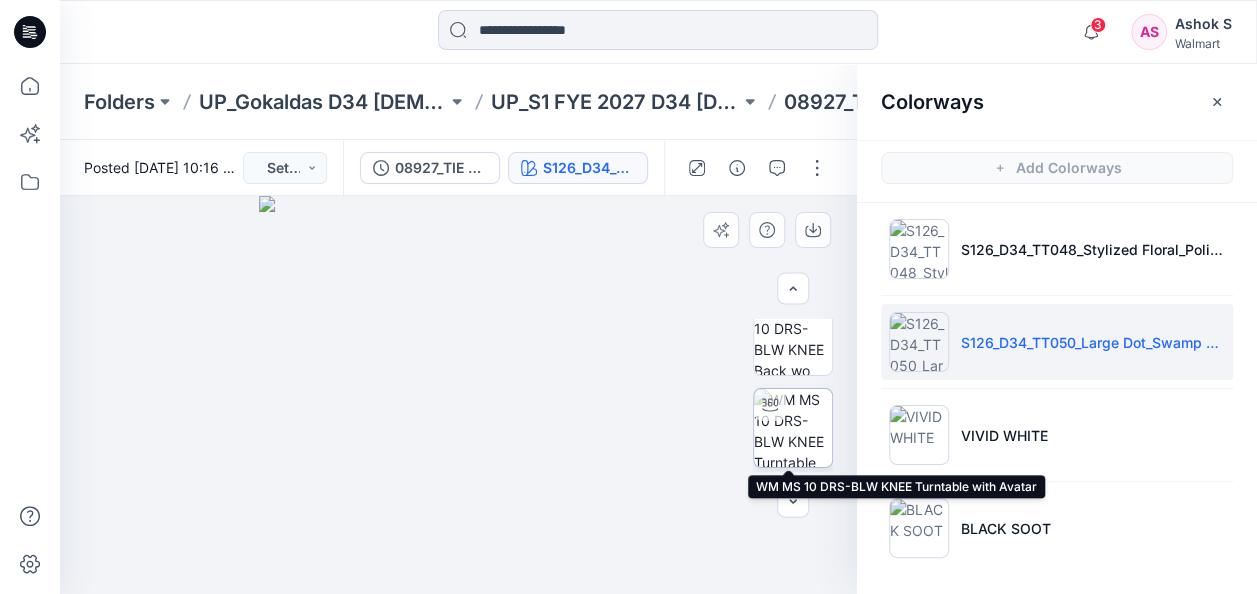 click at bounding box center [793, 428] 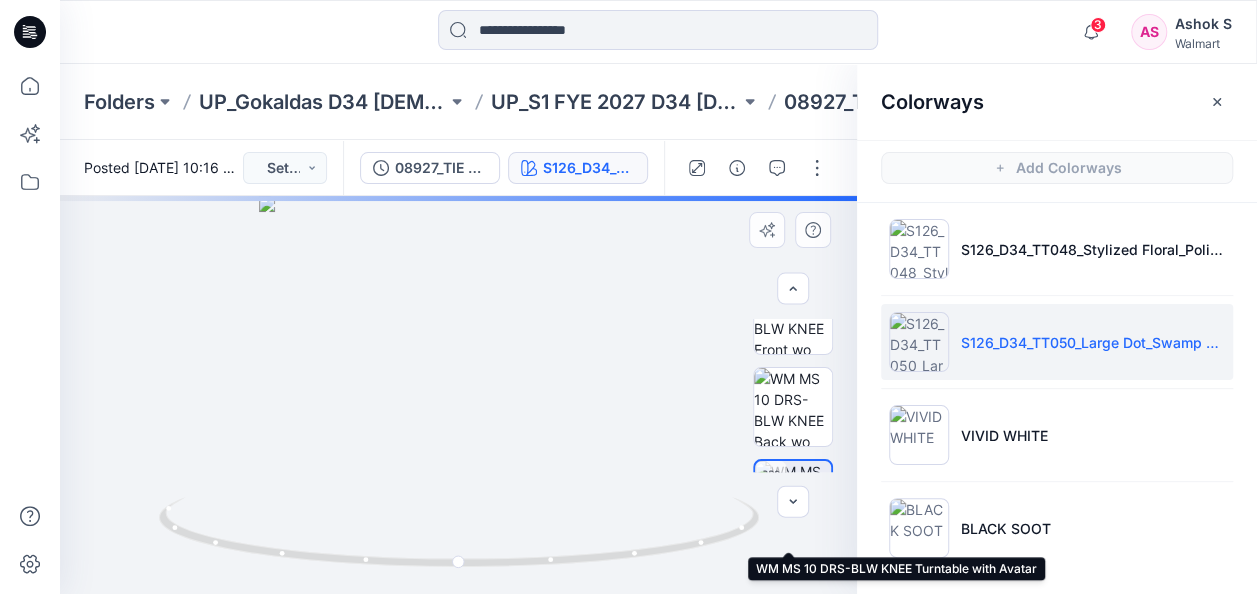 scroll, scrollTop: 124, scrollLeft: 0, axis: vertical 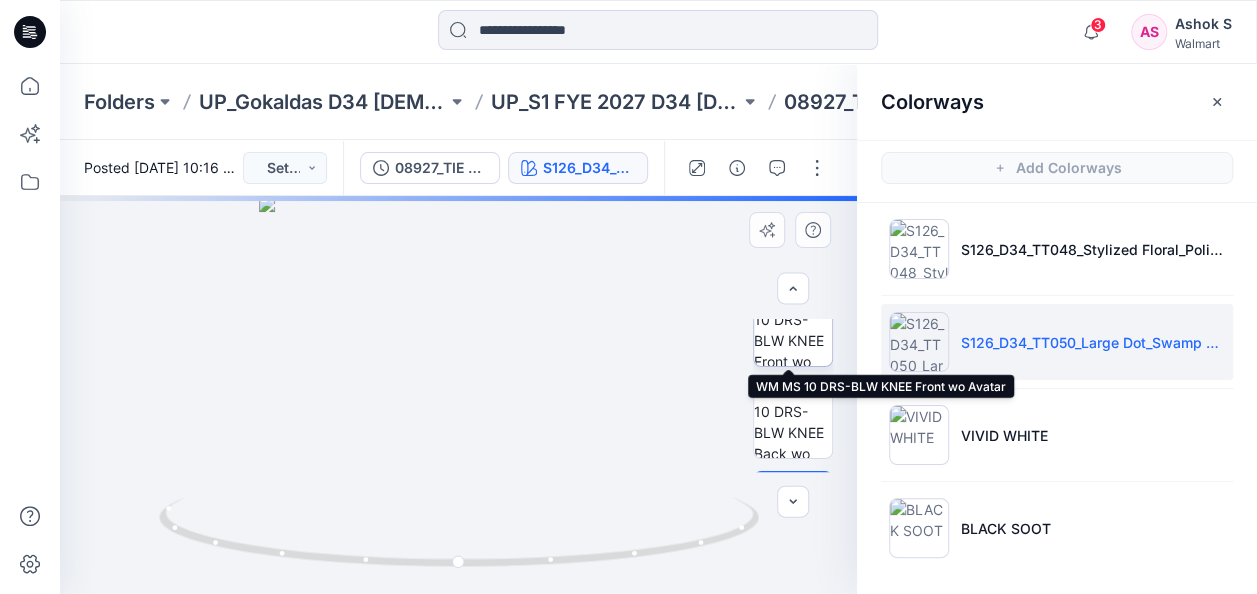 click at bounding box center (793, 327) 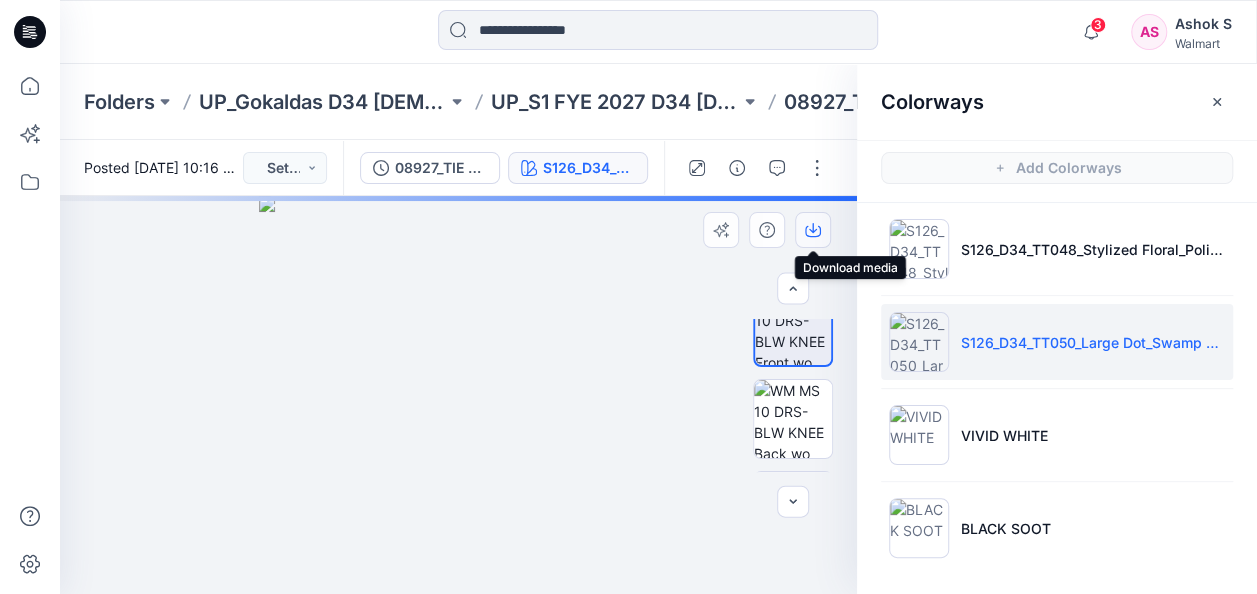 click 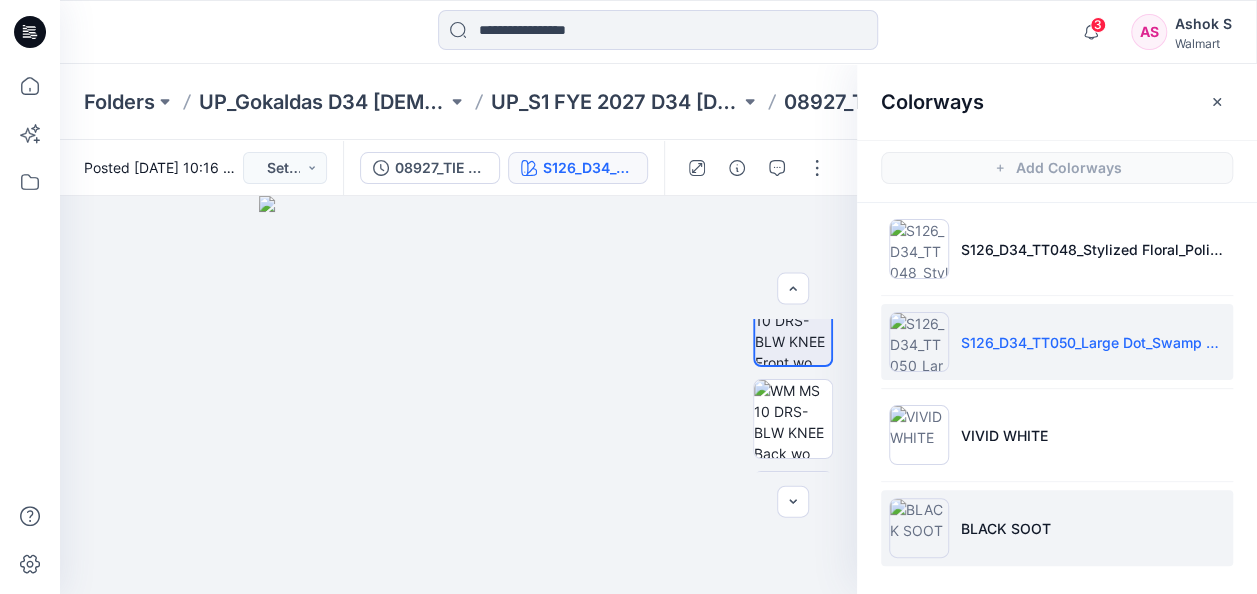 click on "BLACK SOOT" at bounding box center [1006, 528] 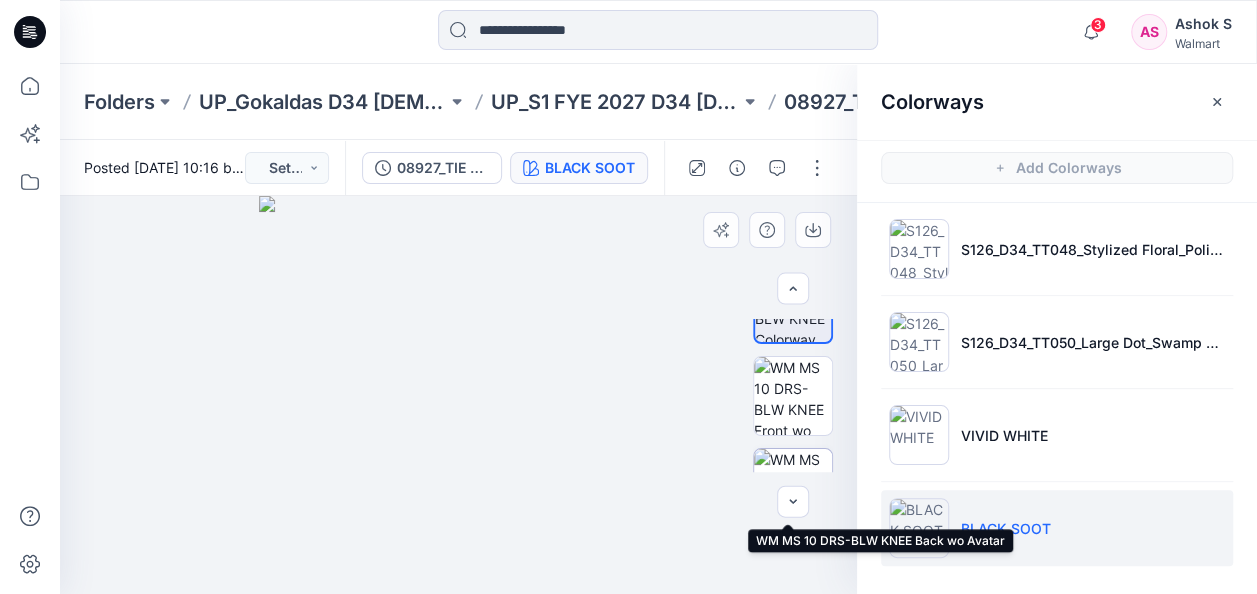 scroll, scrollTop: 53, scrollLeft: 0, axis: vertical 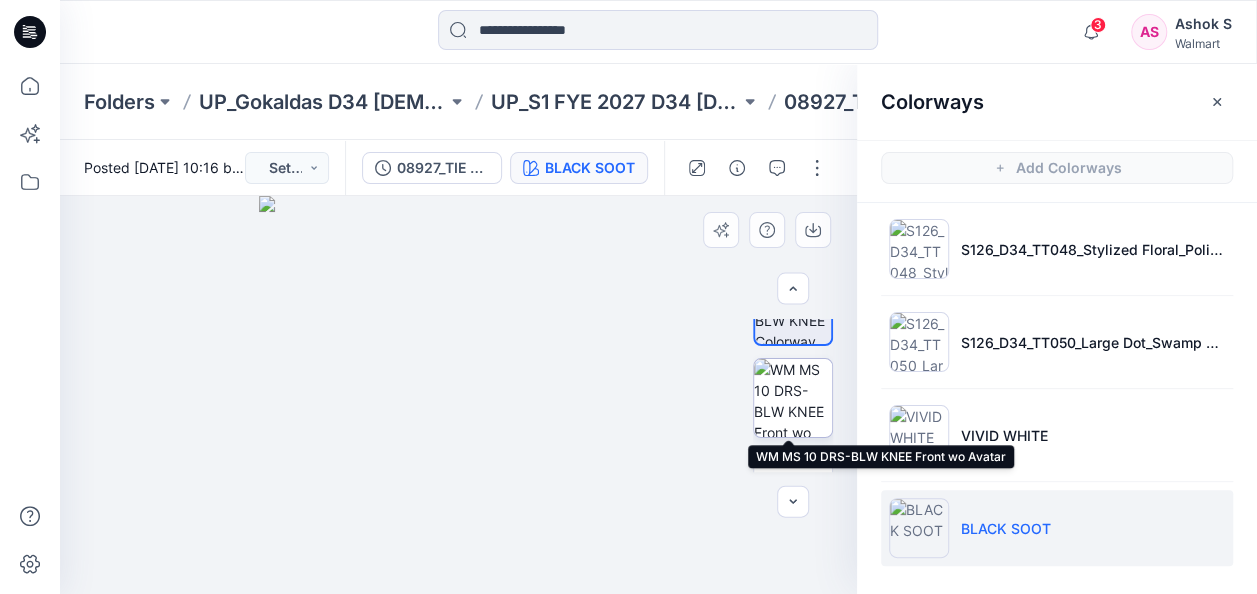 click at bounding box center (793, 398) 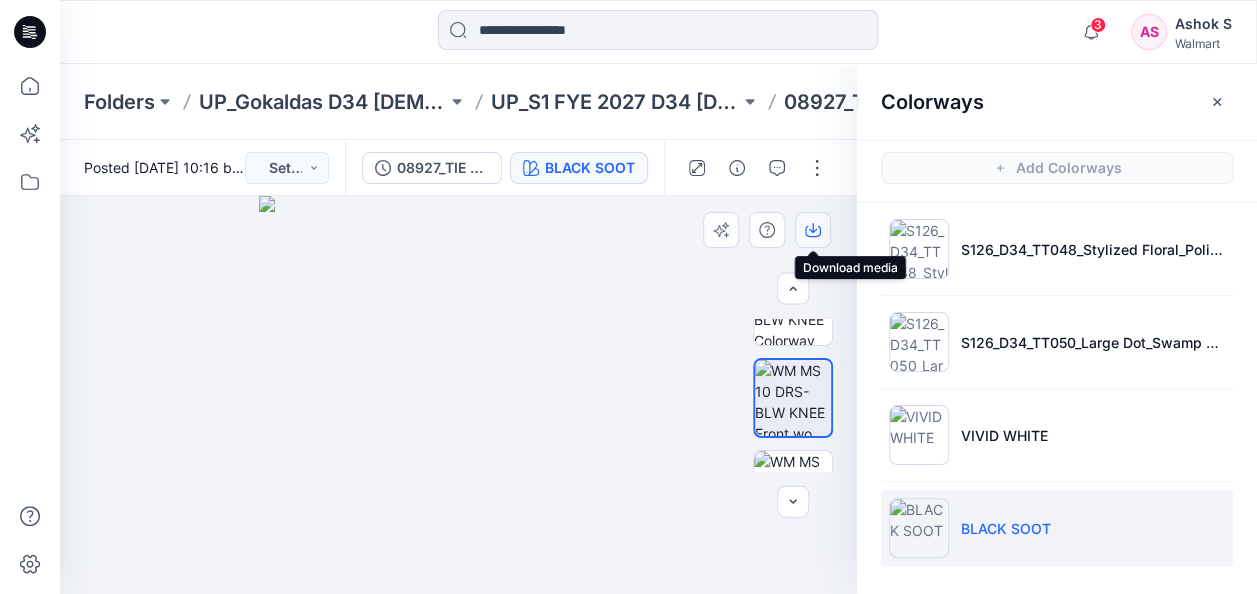 click at bounding box center (813, 230) 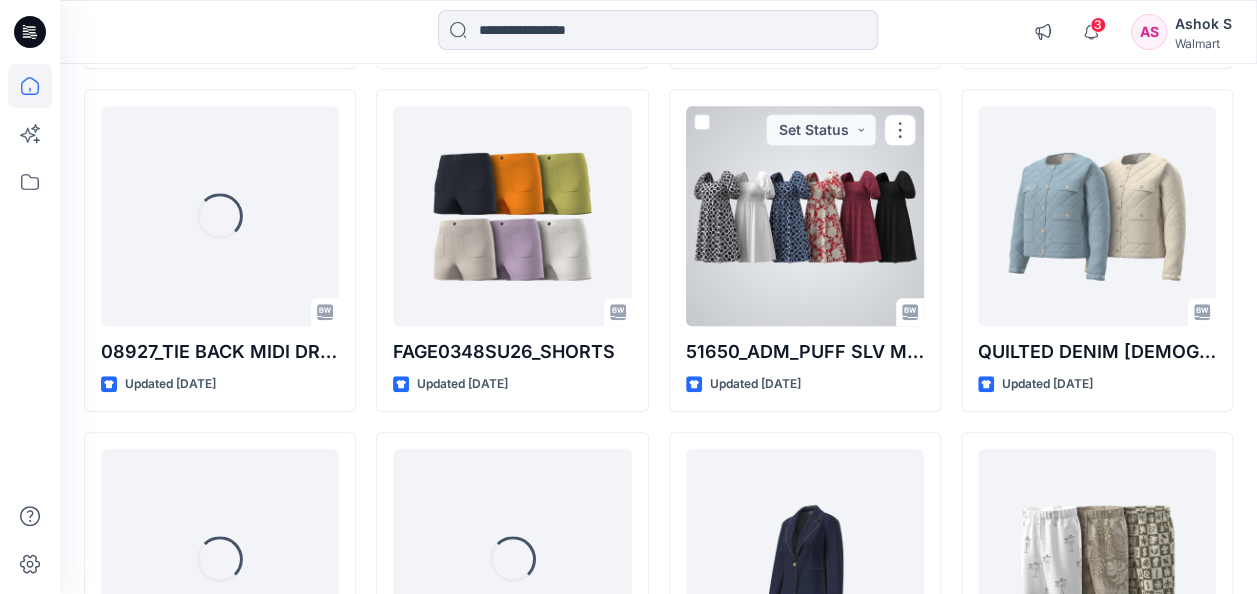 scroll, scrollTop: 526, scrollLeft: 0, axis: vertical 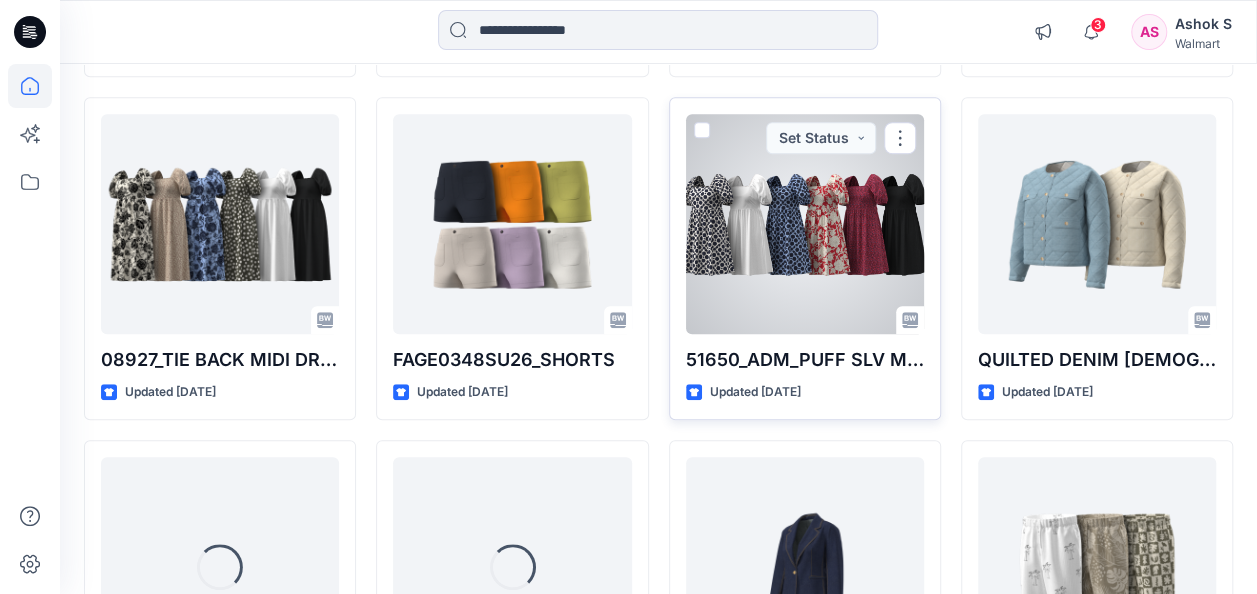 click at bounding box center [805, 224] 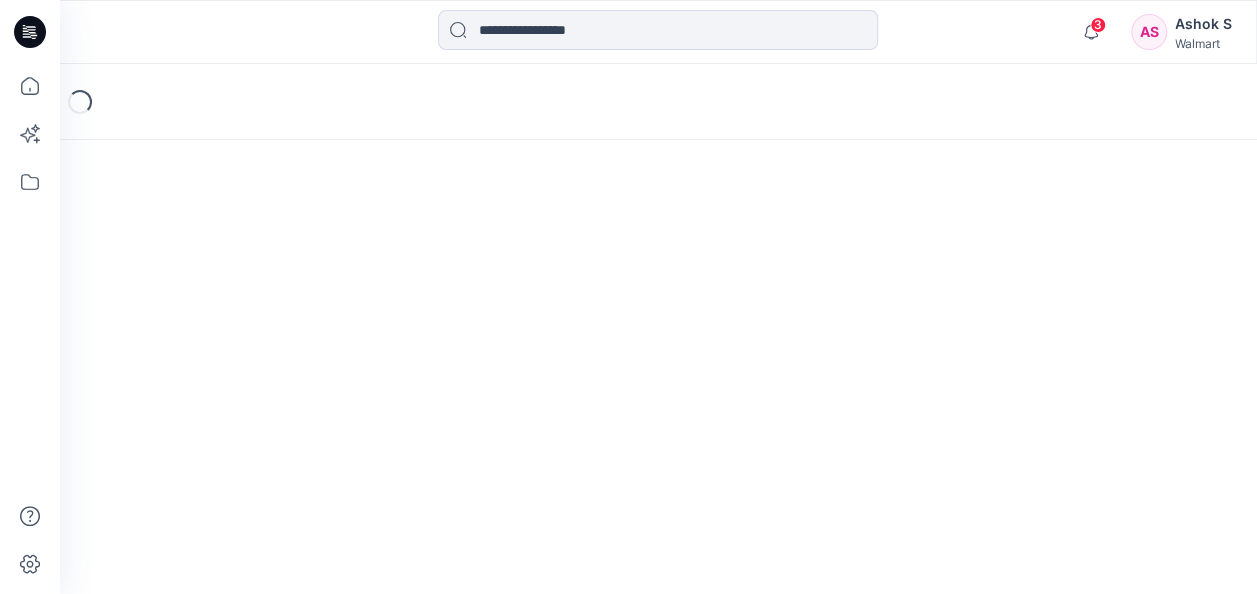 scroll, scrollTop: 0, scrollLeft: 0, axis: both 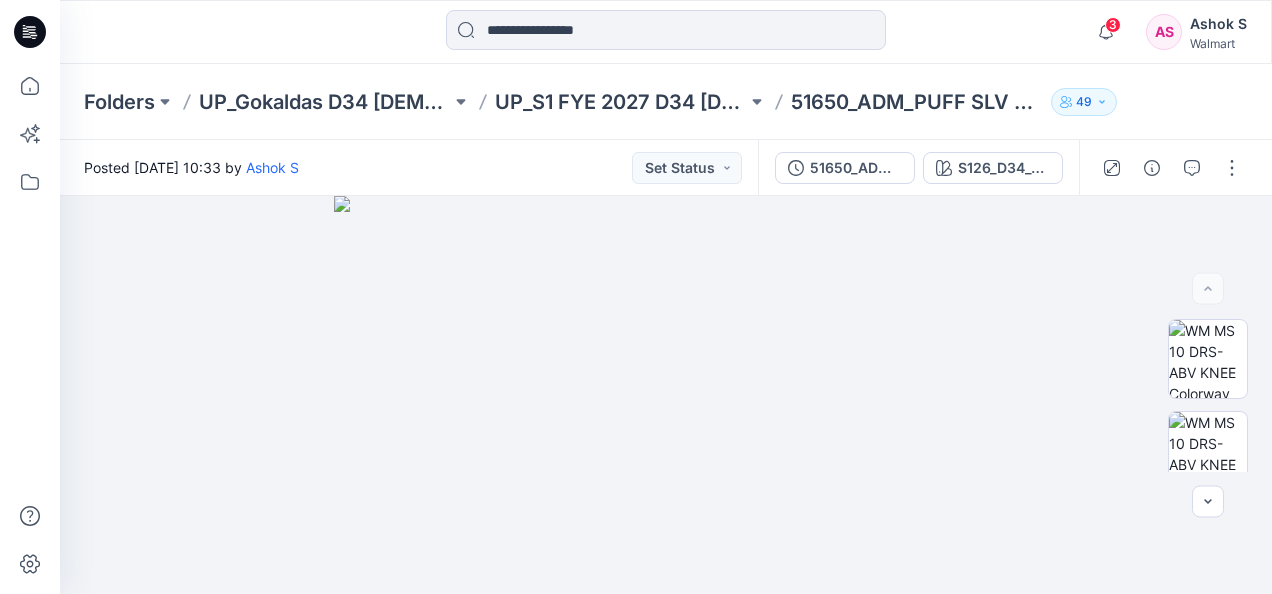 click on "51650_ADM_PUFF SLV MINI DRESS S126_D34_TT029_Decorative Dot Tile_Winter White_16cm" at bounding box center [918, 168] 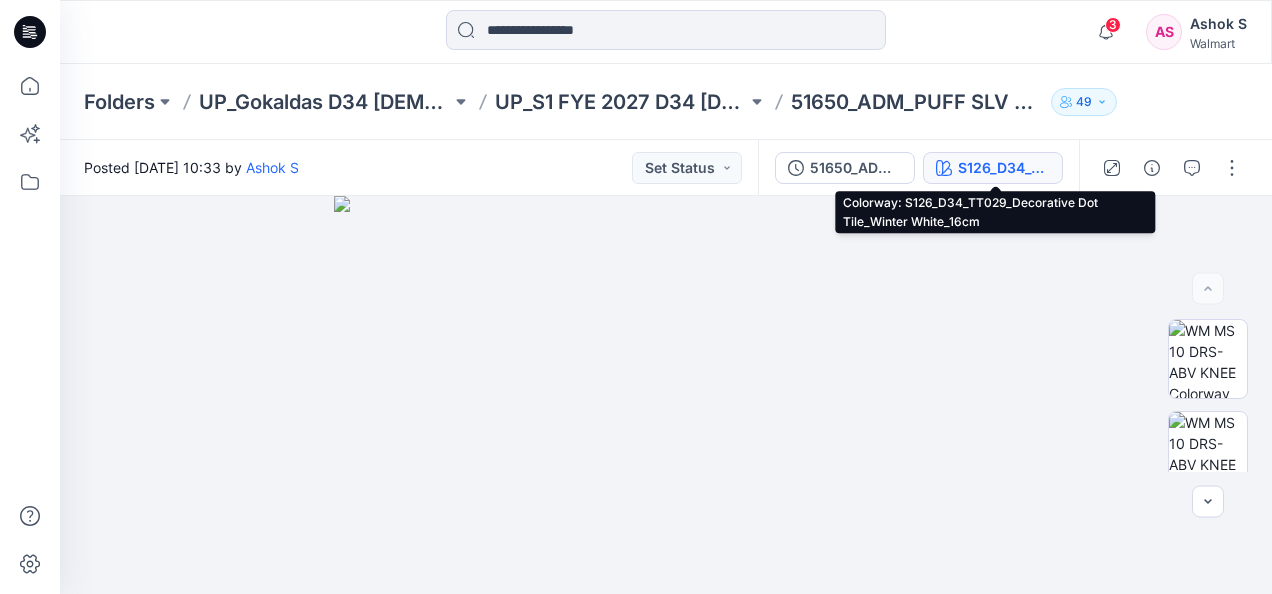 click on "S126_D34_TT029_Decorative Dot Tile_Winter White_16cm" at bounding box center (993, 168) 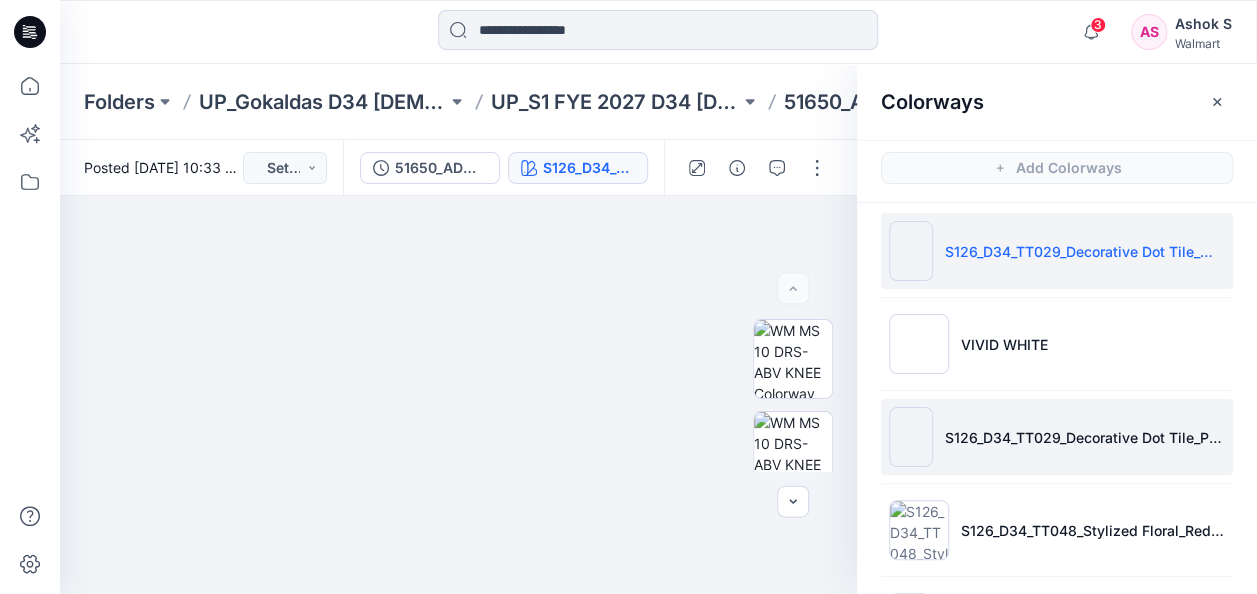 scroll, scrollTop: 0, scrollLeft: 0, axis: both 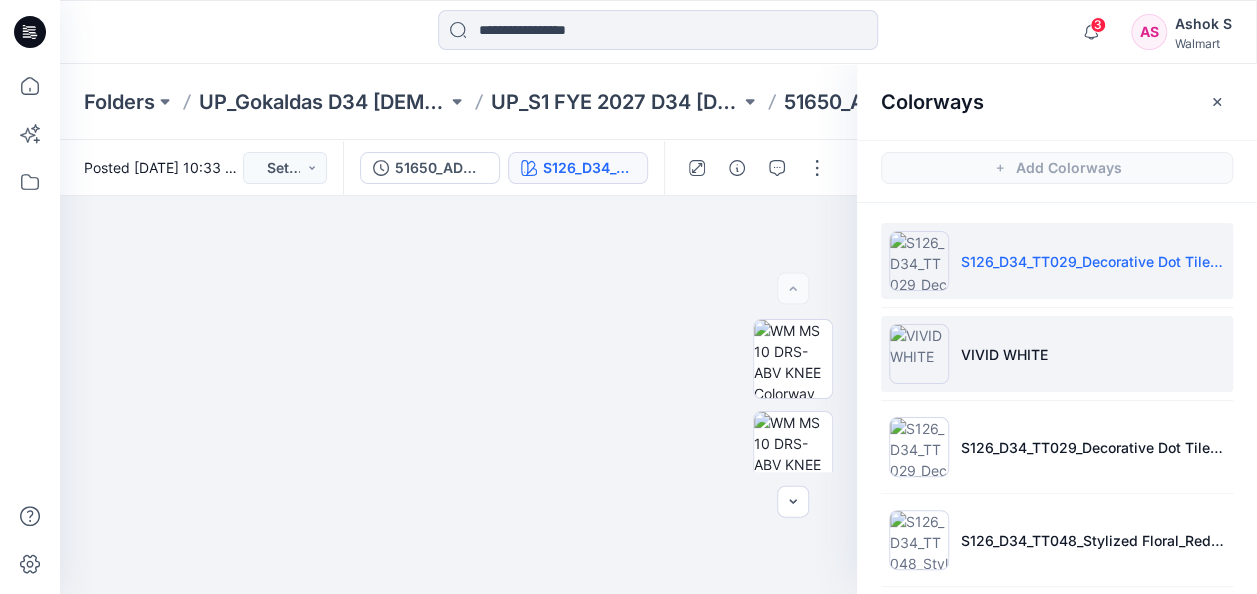 click on "VIVID WHITE" at bounding box center [1057, 354] 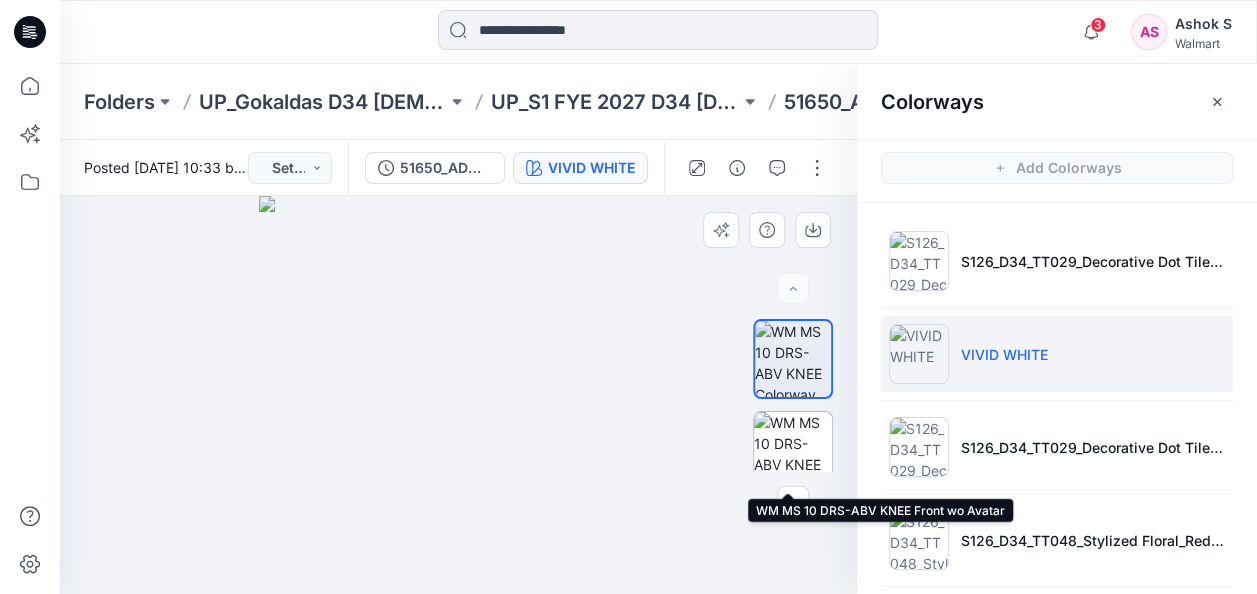 click at bounding box center (793, 451) 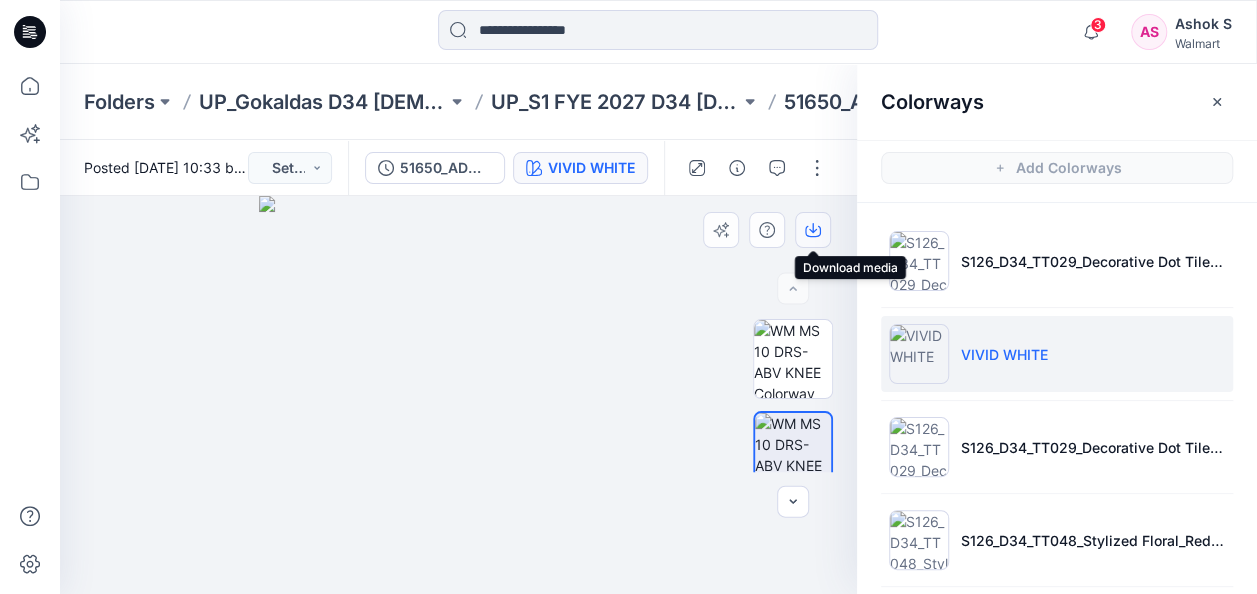 click 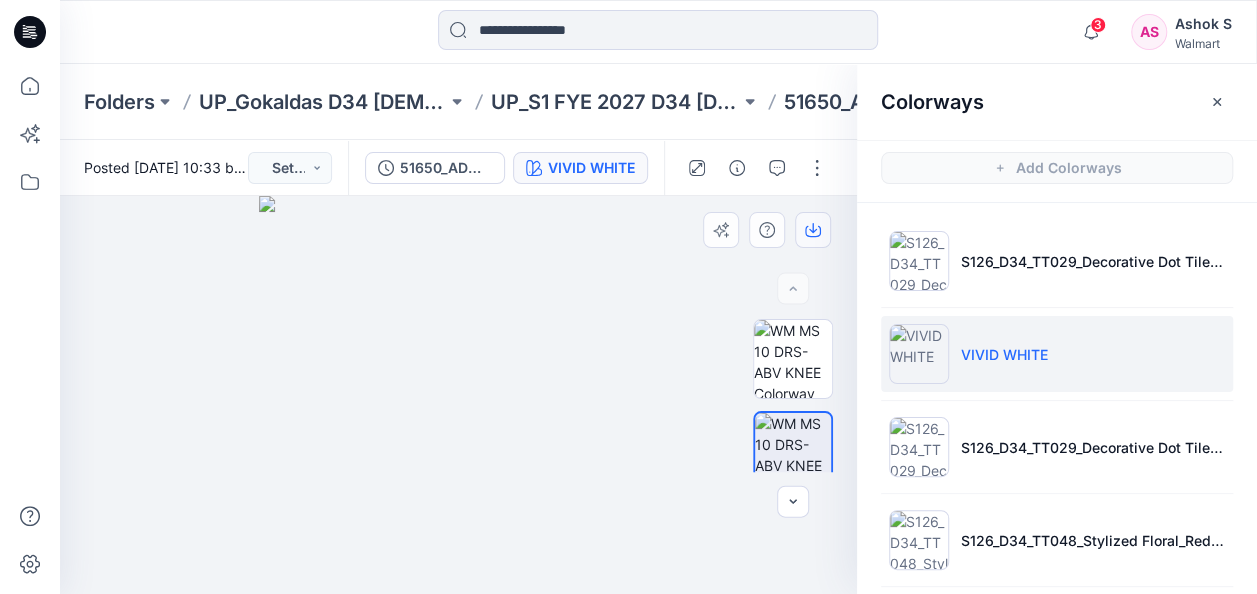 type 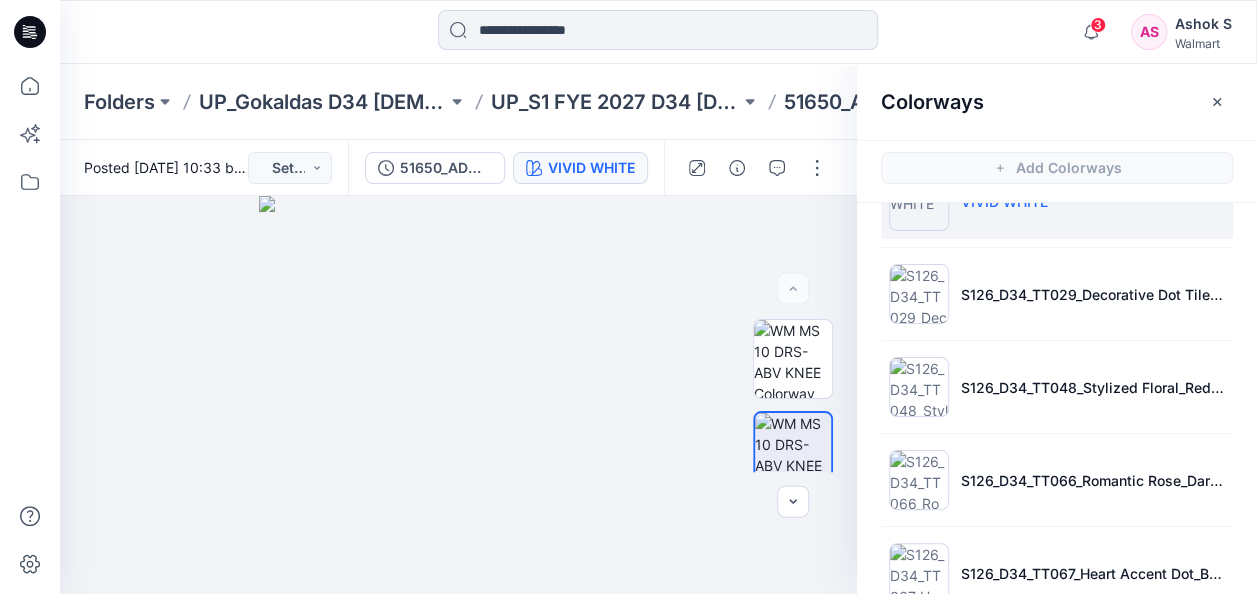 scroll, scrollTop: 154, scrollLeft: 0, axis: vertical 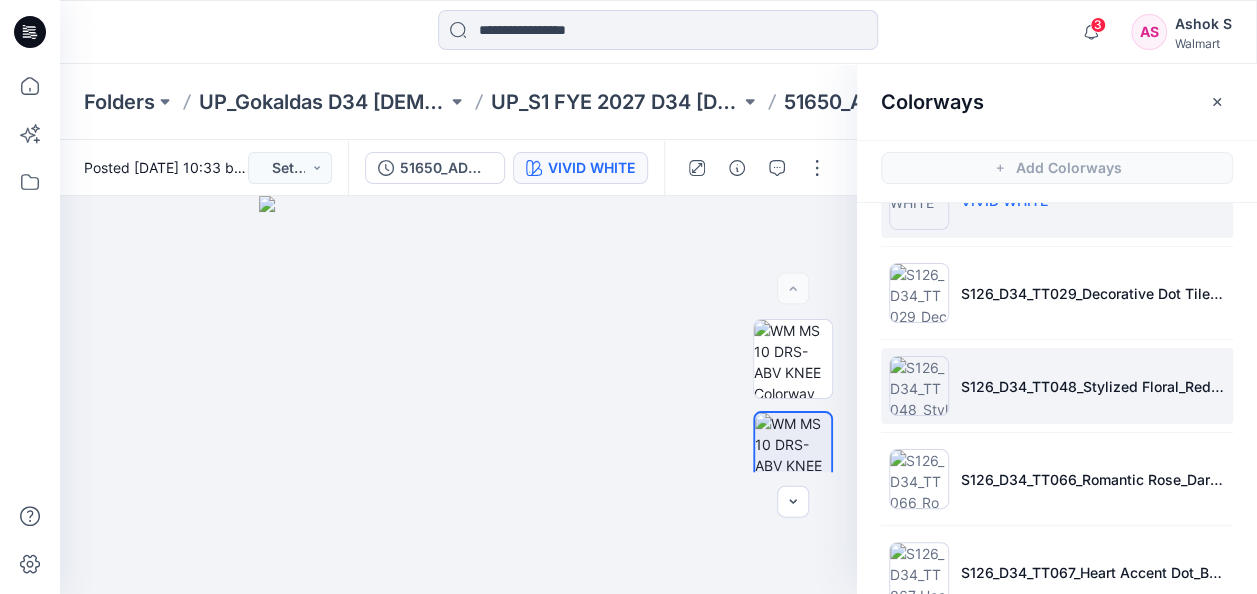 click on "S126_D34_TT048_Stylized Floral_Red Star_New Ivory_64cm" at bounding box center [1057, 386] 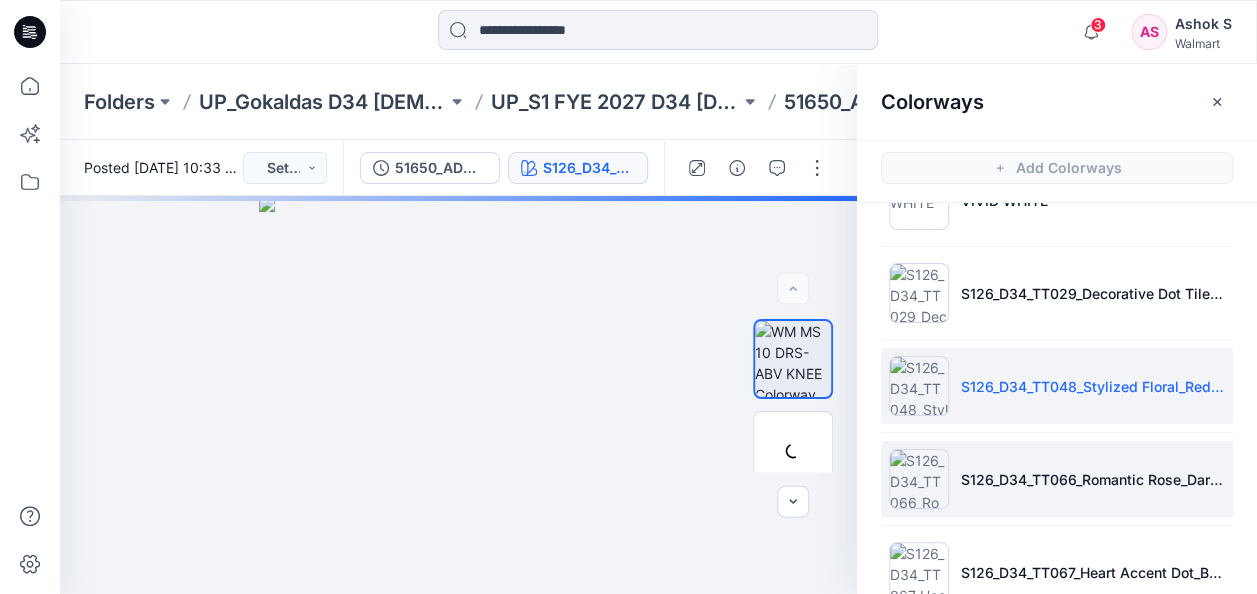 scroll, scrollTop: 198, scrollLeft: 0, axis: vertical 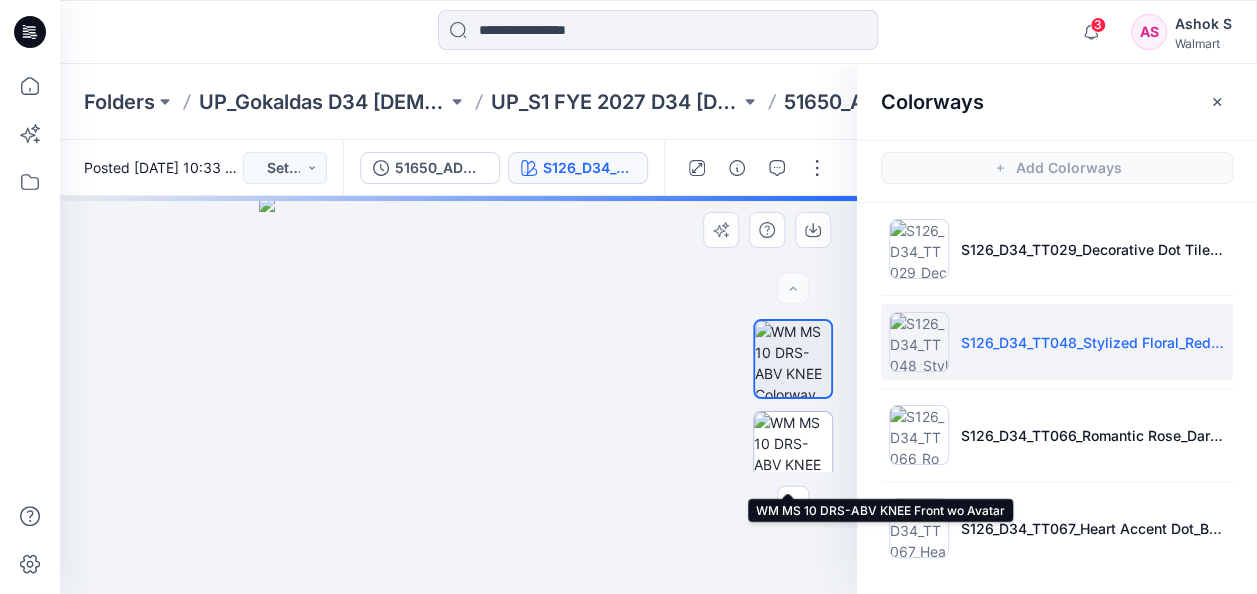 click at bounding box center (793, 451) 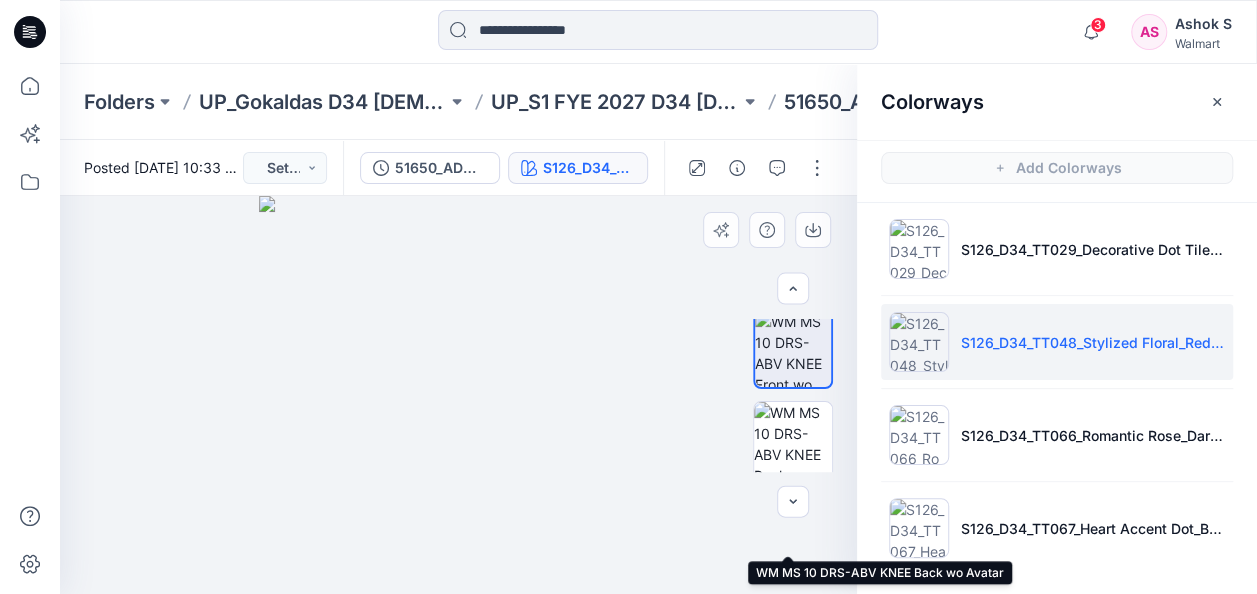 scroll, scrollTop: 24, scrollLeft: 0, axis: vertical 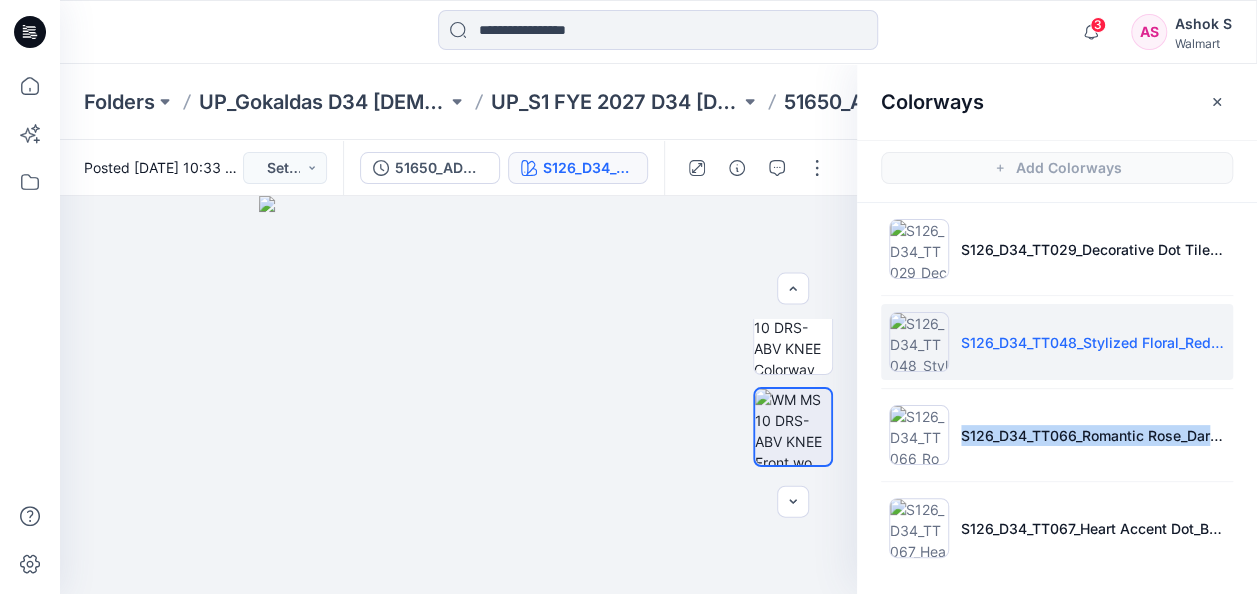 drag, startPoint x: 936, startPoint y: 430, endPoint x: 1240, endPoint y: 436, distance: 304.0592 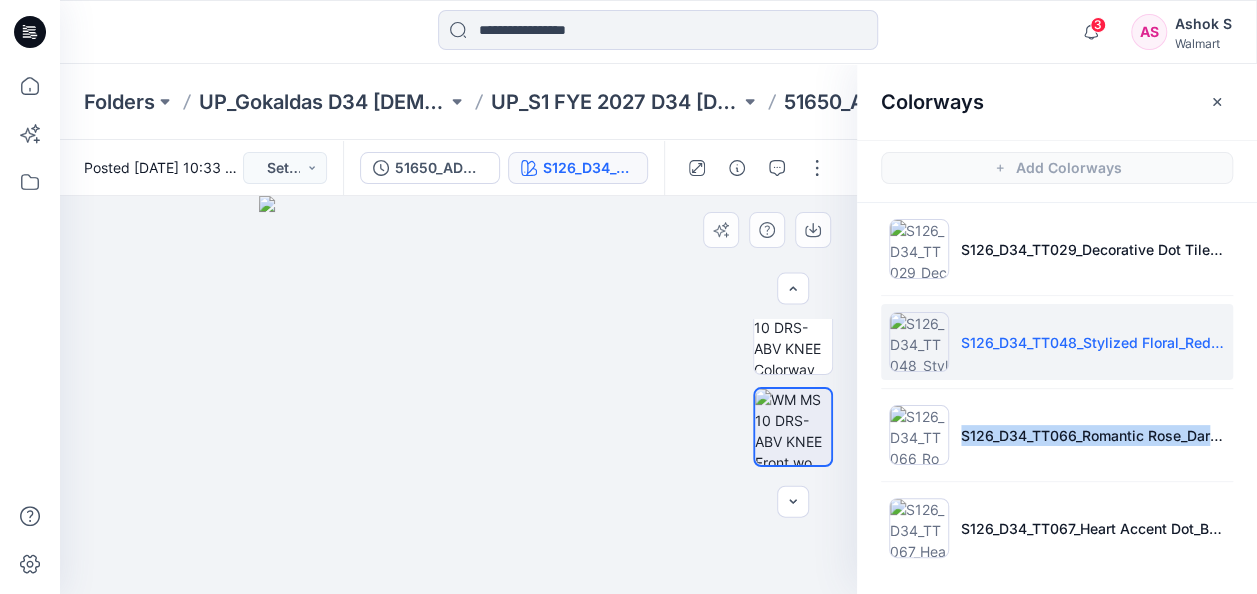 click at bounding box center (458, 395) 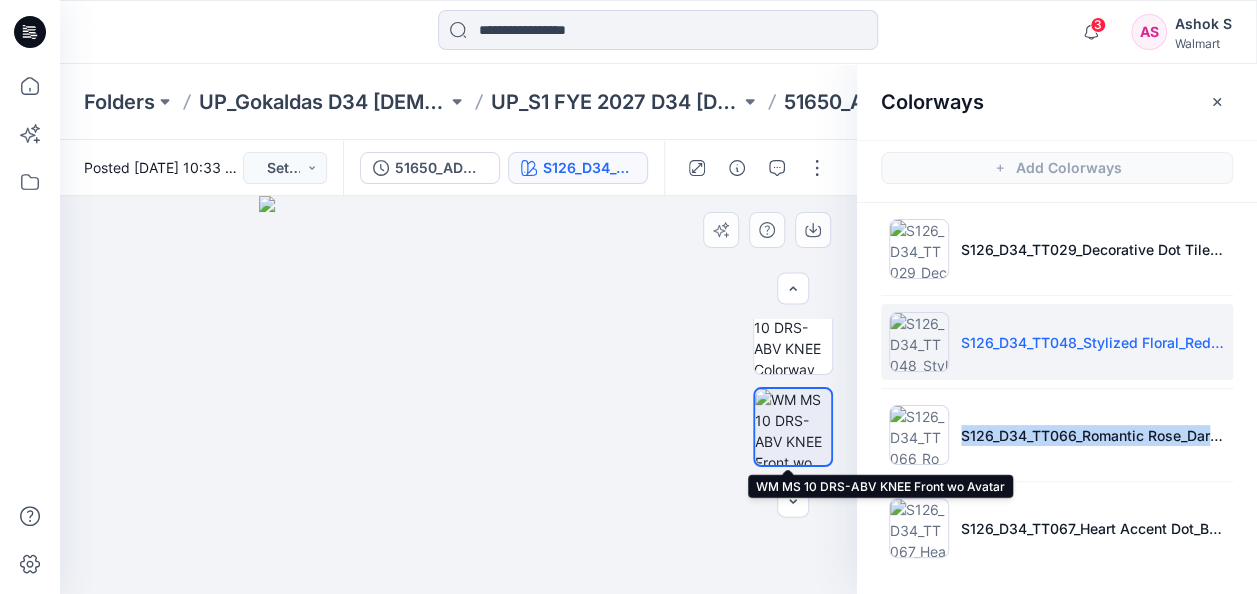 click at bounding box center (793, 427) 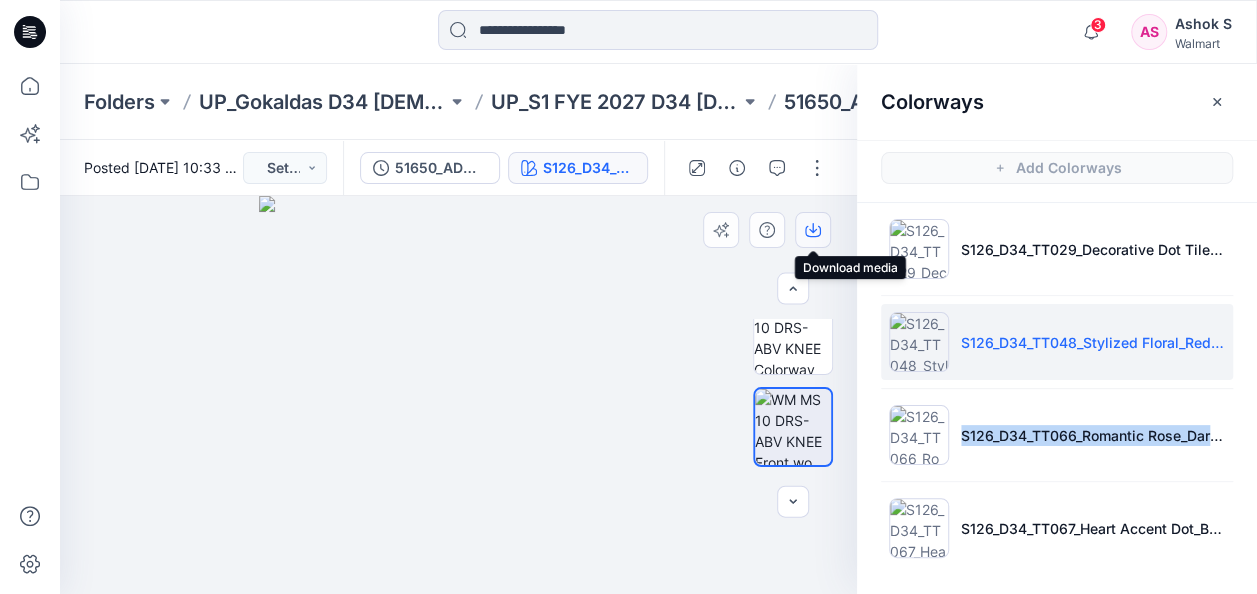 click 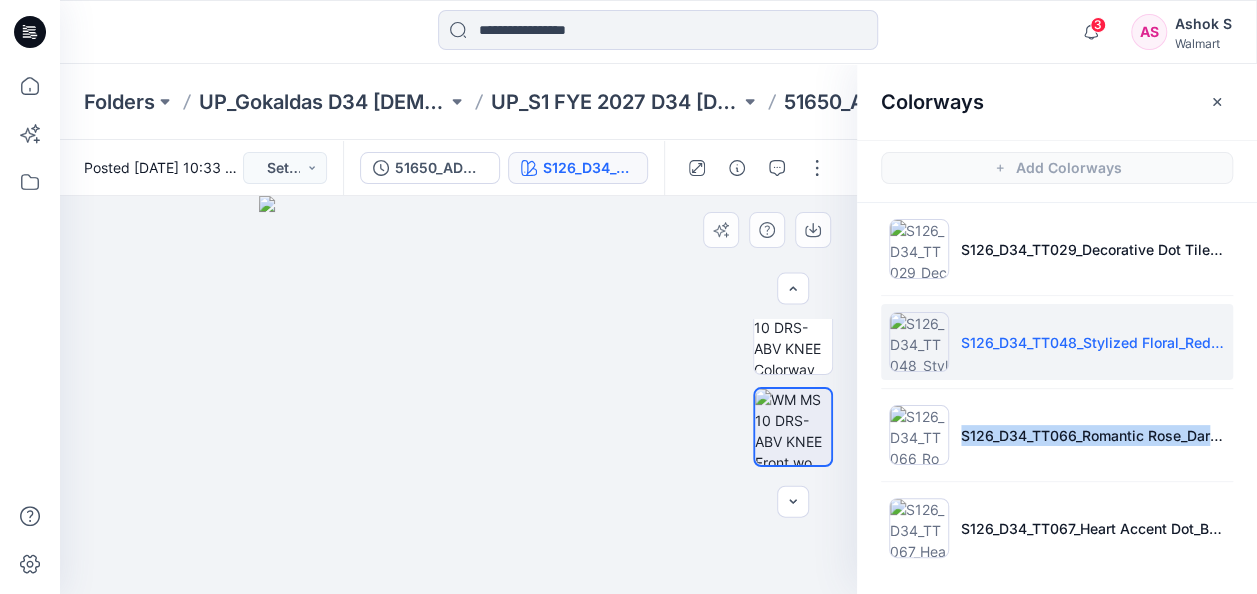 click at bounding box center [458, 395] 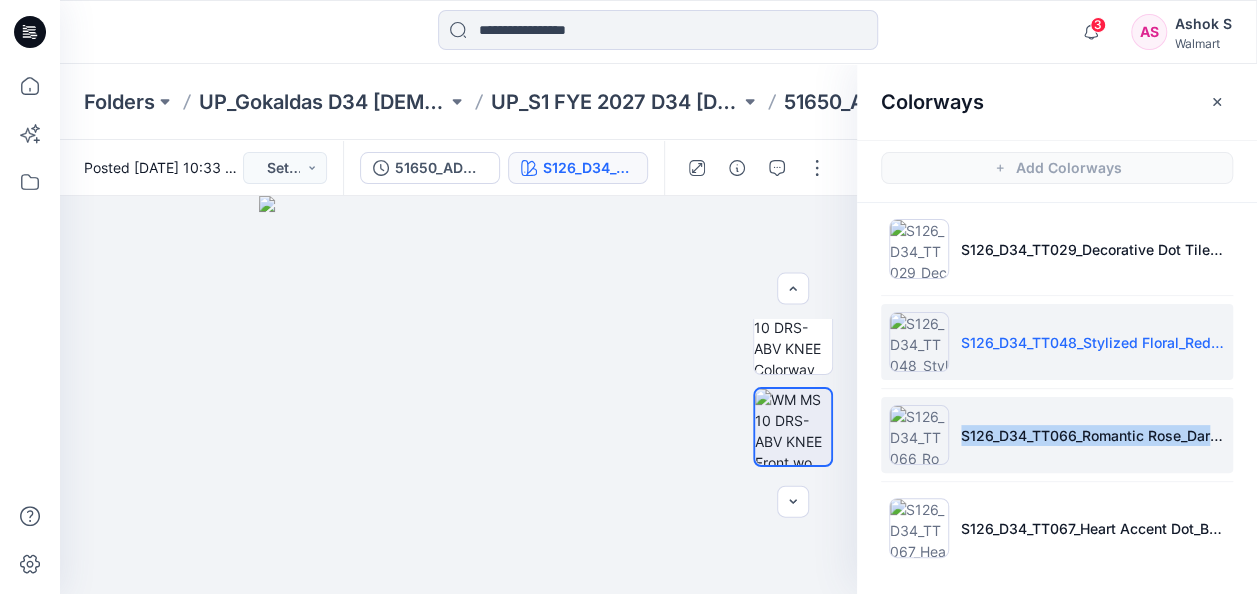 click at bounding box center (919, 435) 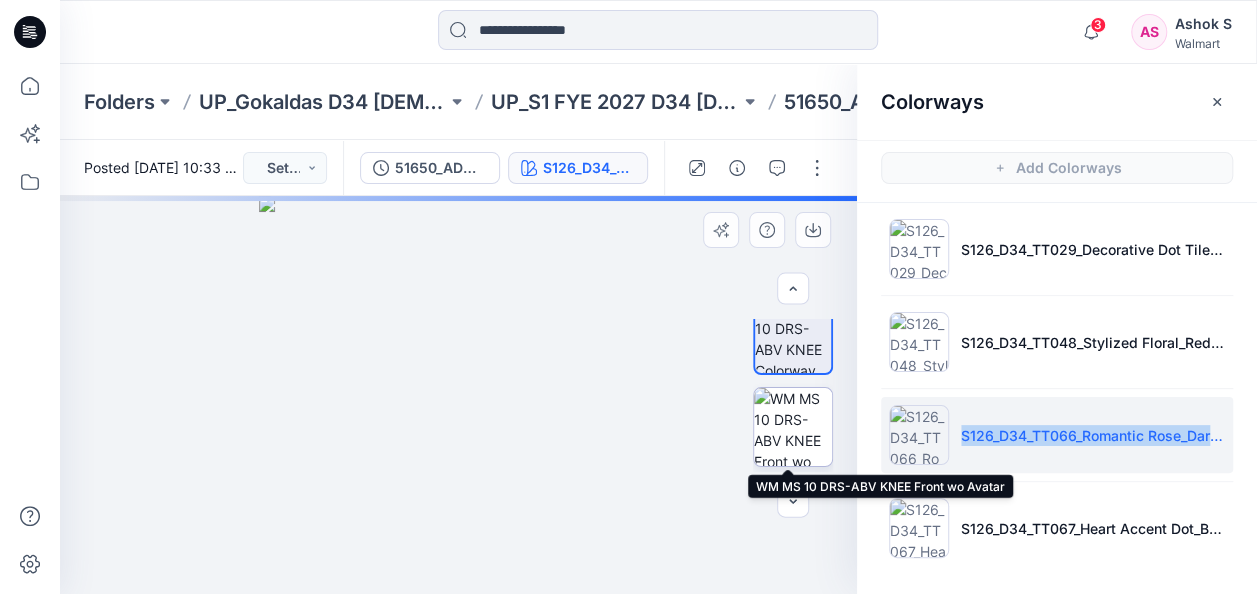 click at bounding box center (793, 427) 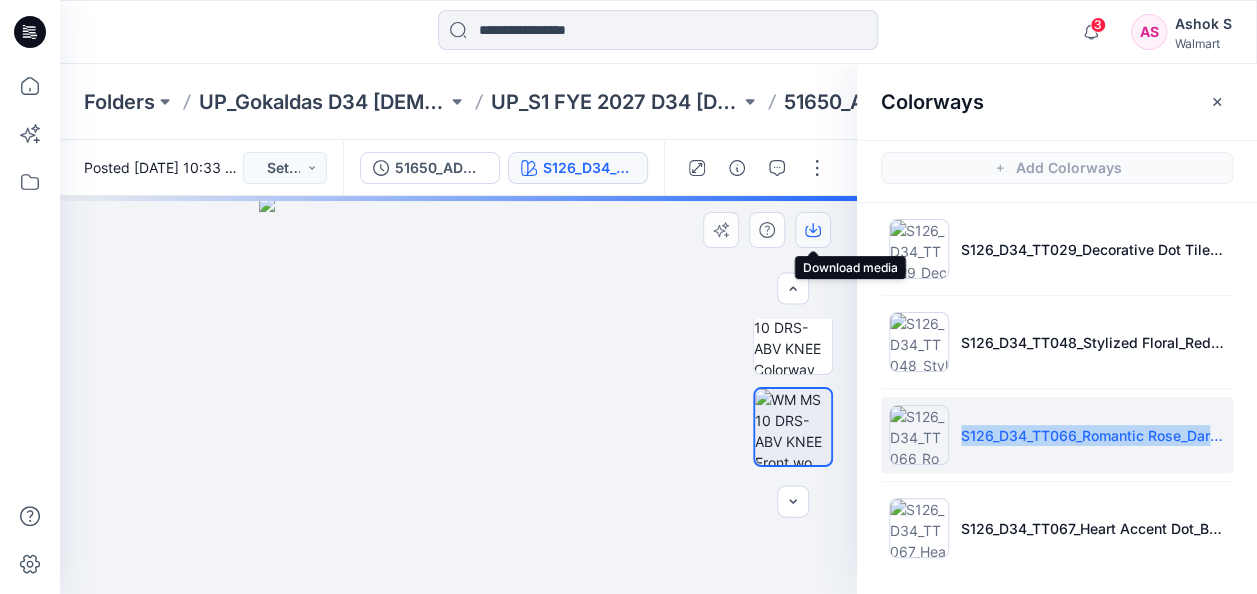 click 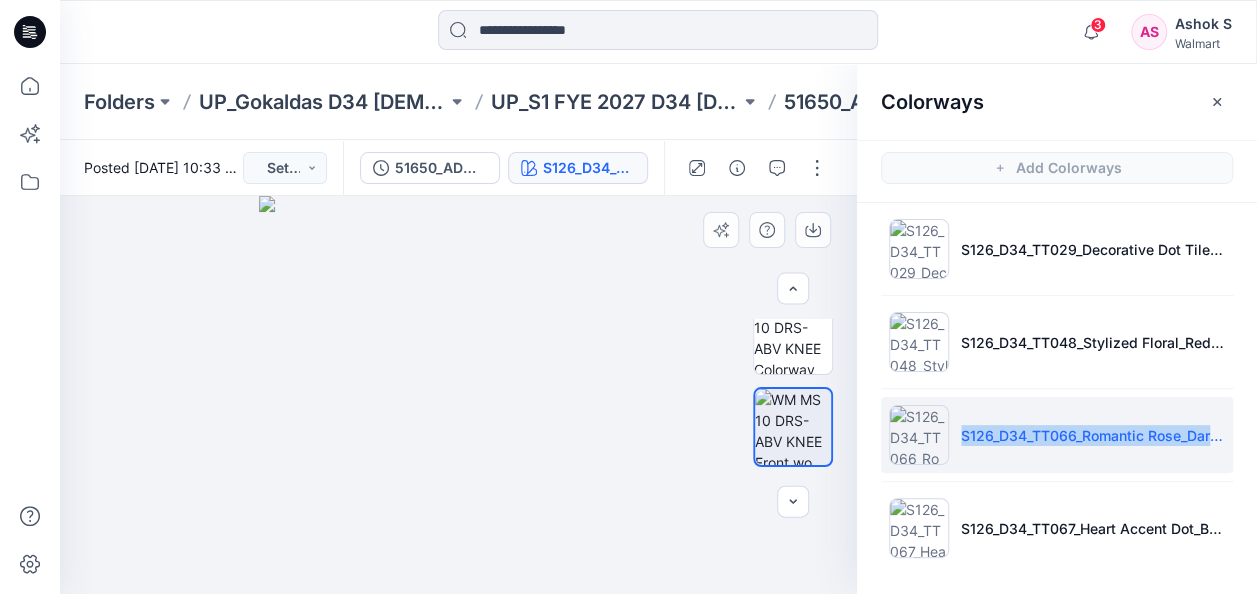 click at bounding box center (458, 395) 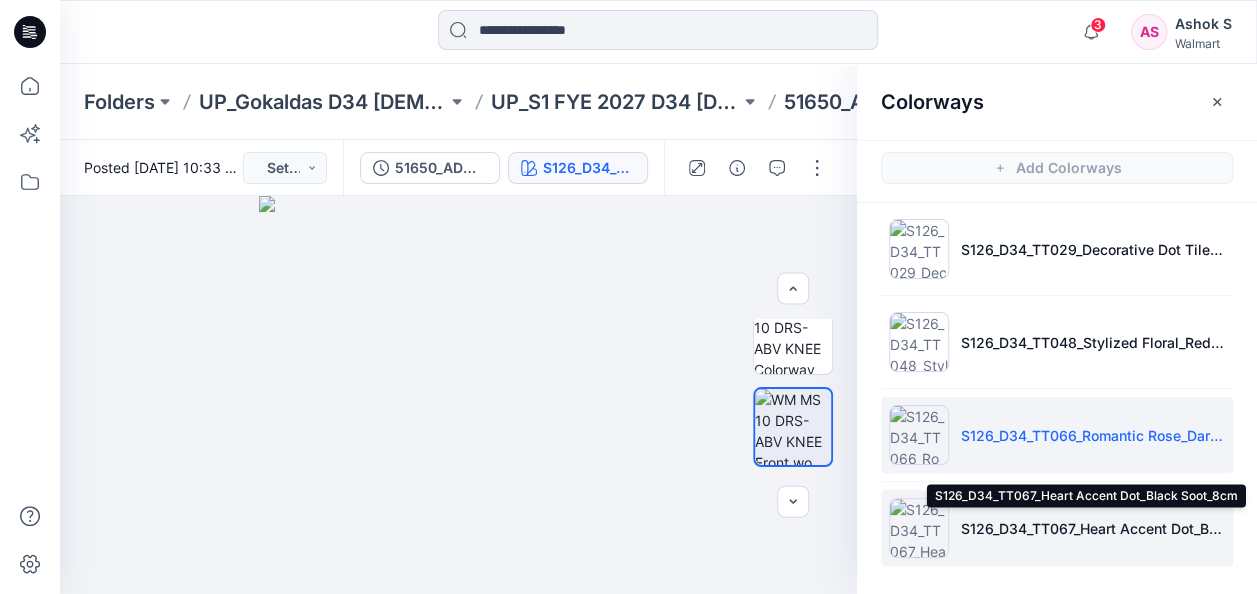 click on "S126_D34_TT067_Heart Accent Dot_Black Soot_8cm" at bounding box center (1093, 528) 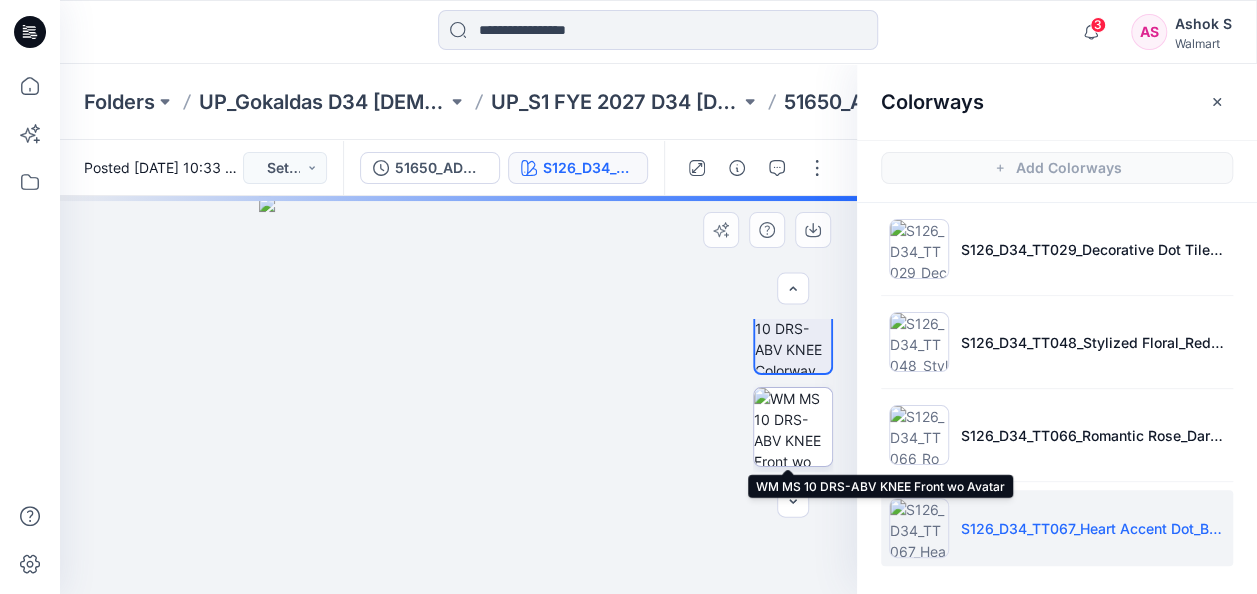 click at bounding box center (793, 427) 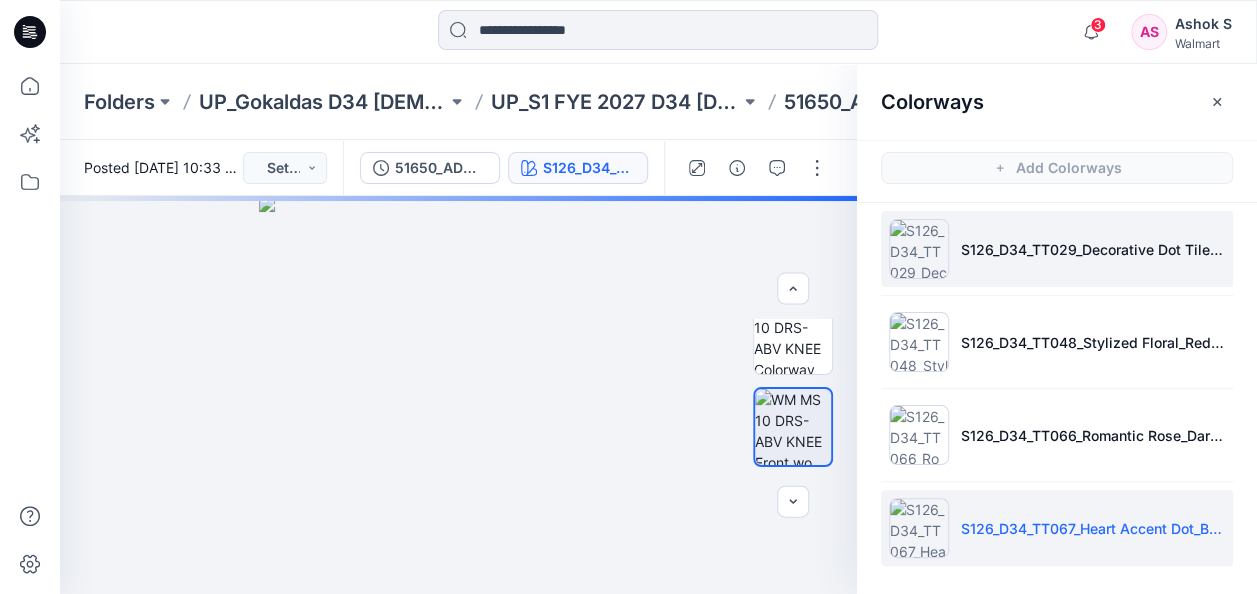 click on "S126_D34_TT029_Decorative Dot Tile_Polished Blue_16cm" at bounding box center [1057, 249] 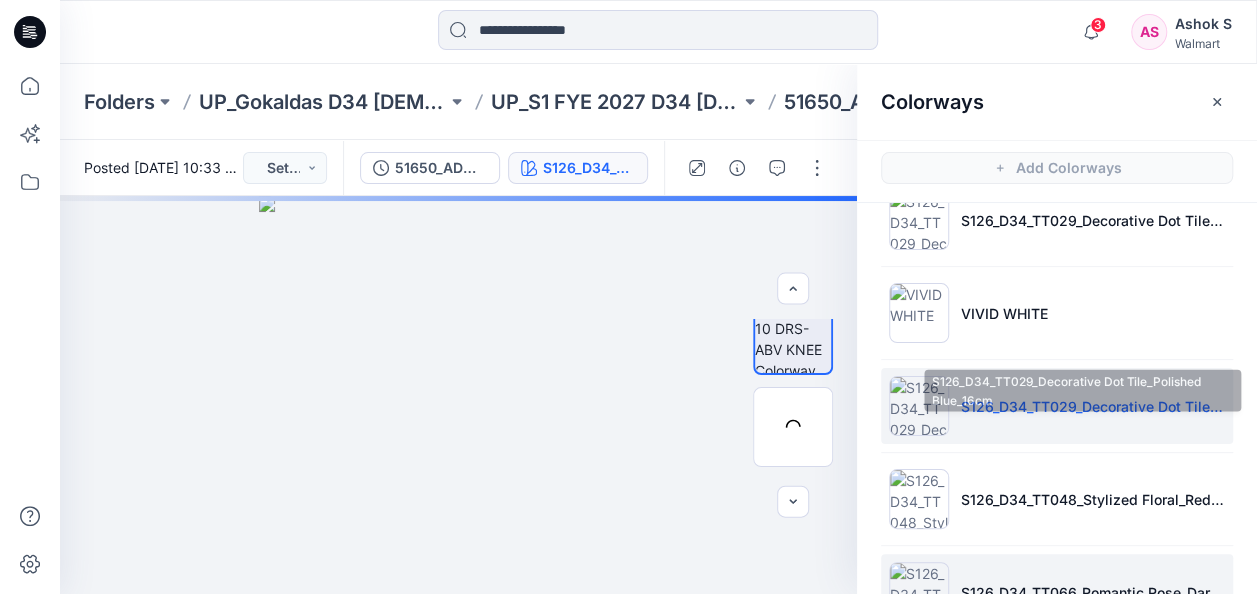 scroll, scrollTop: 0, scrollLeft: 0, axis: both 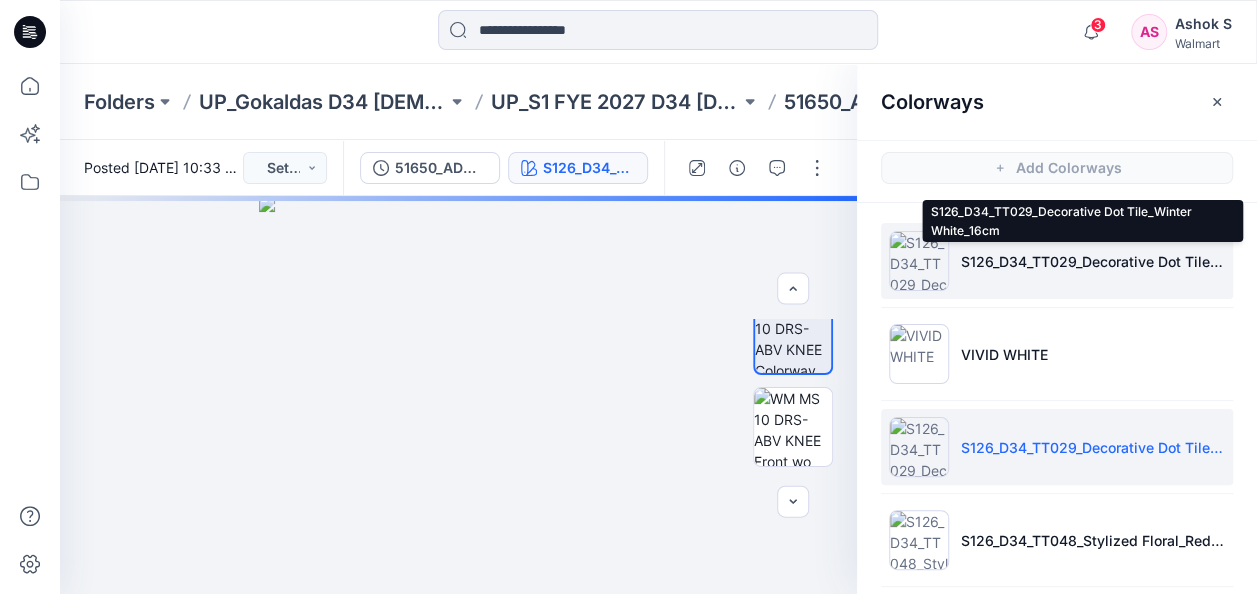 click on "S126_D34_TT029_Decorative Dot Tile_Winter White_16cm" at bounding box center (1093, 261) 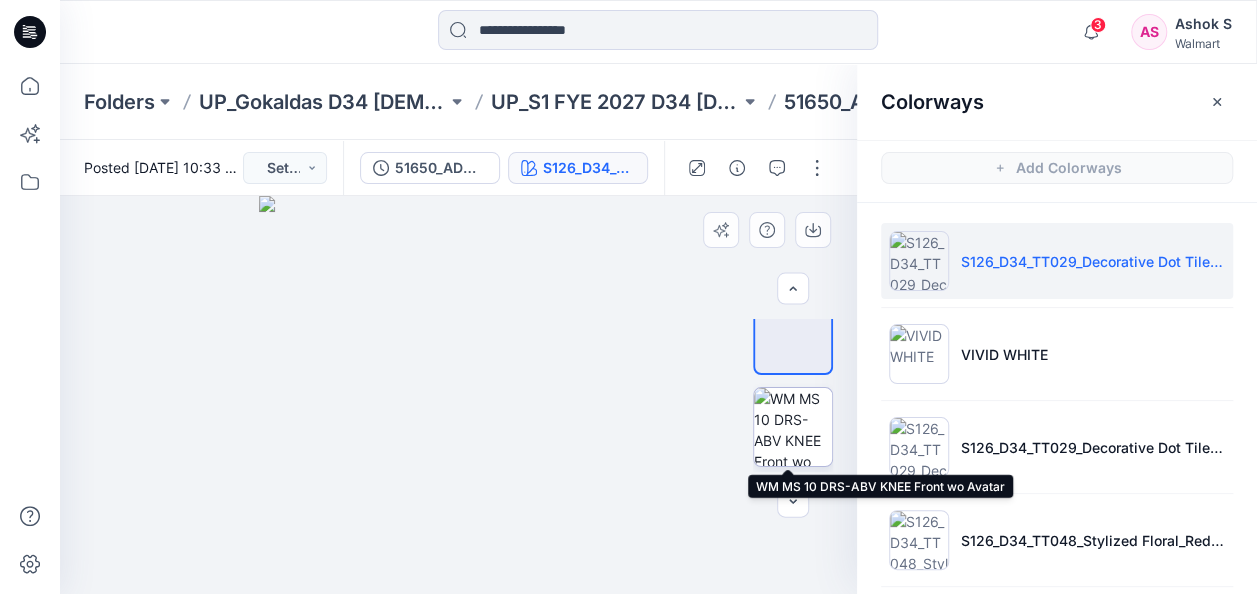 click at bounding box center (793, 427) 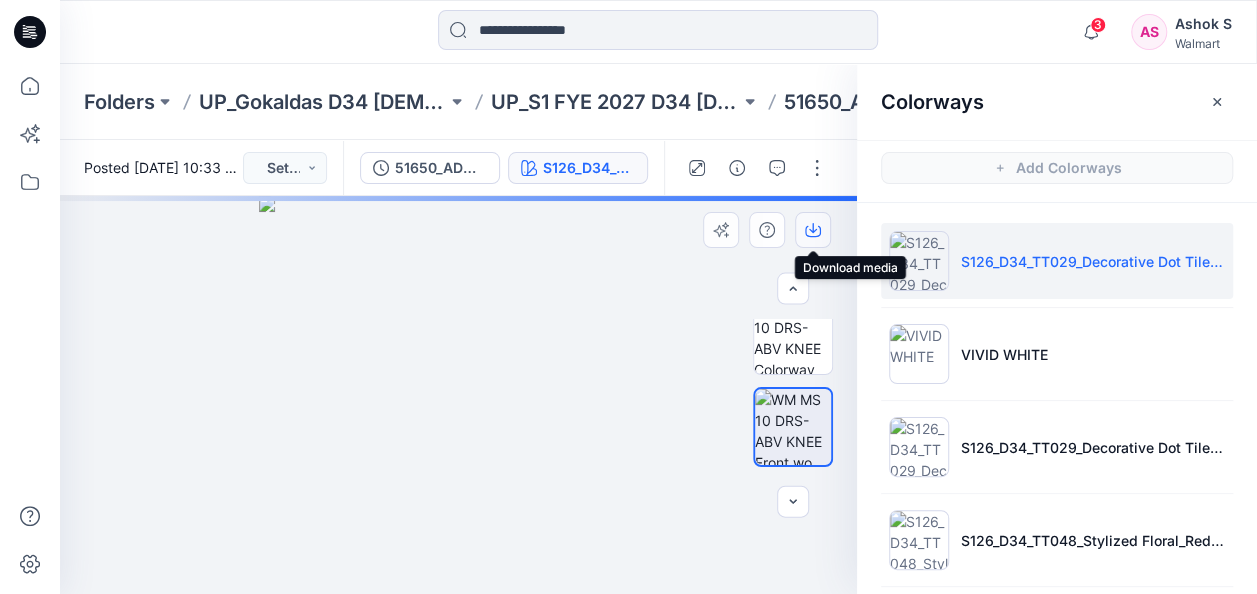 click at bounding box center (813, 230) 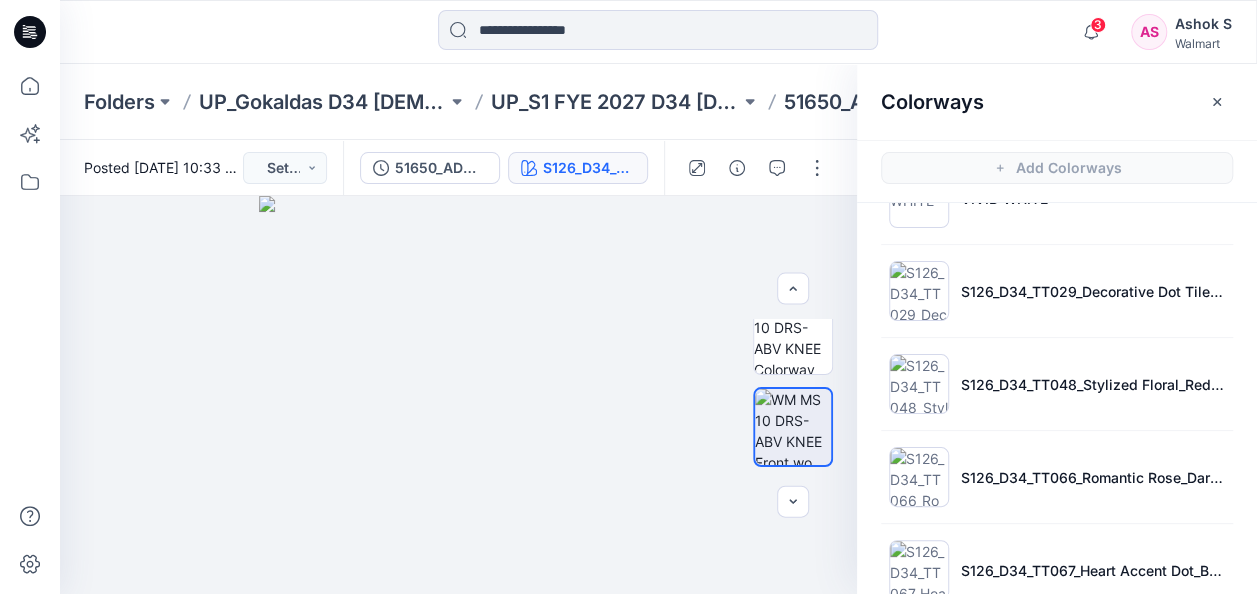 scroll, scrollTop: 198, scrollLeft: 0, axis: vertical 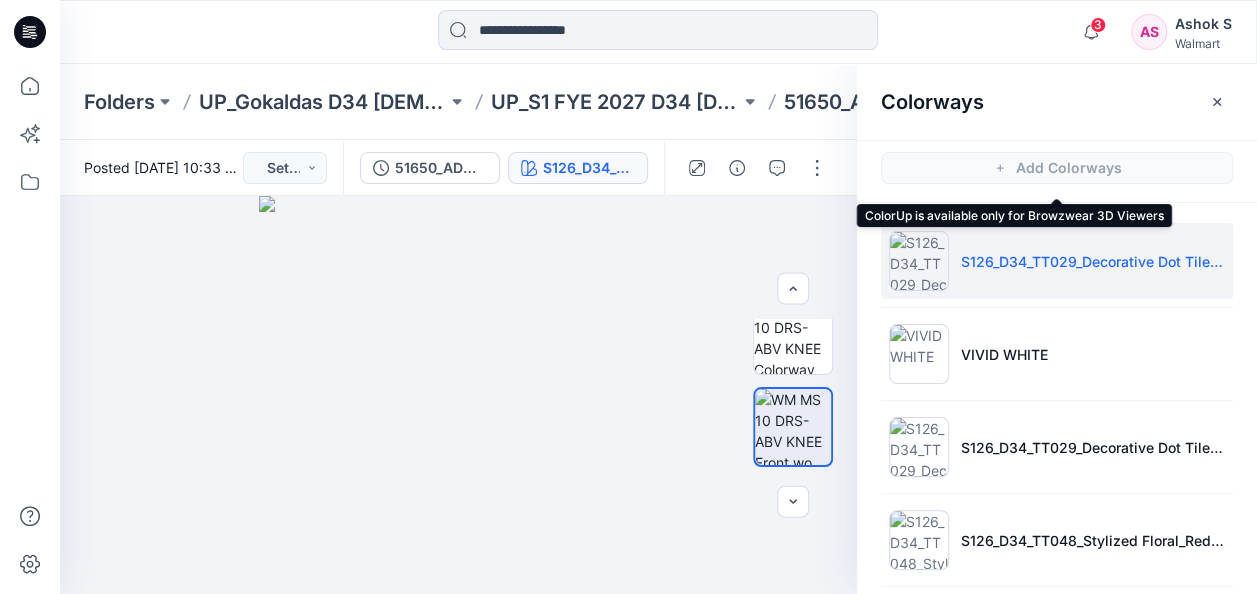 click on "Add Colorways" at bounding box center [1057, 168] 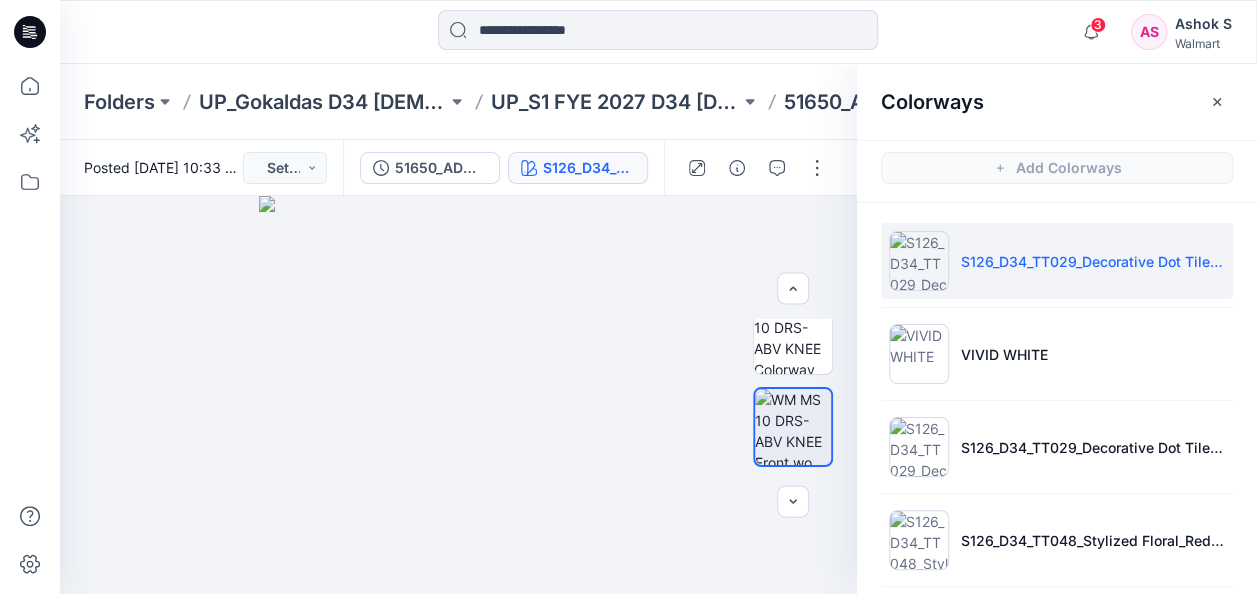 click on "Add Colorways" at bounding box center (1057, 168) 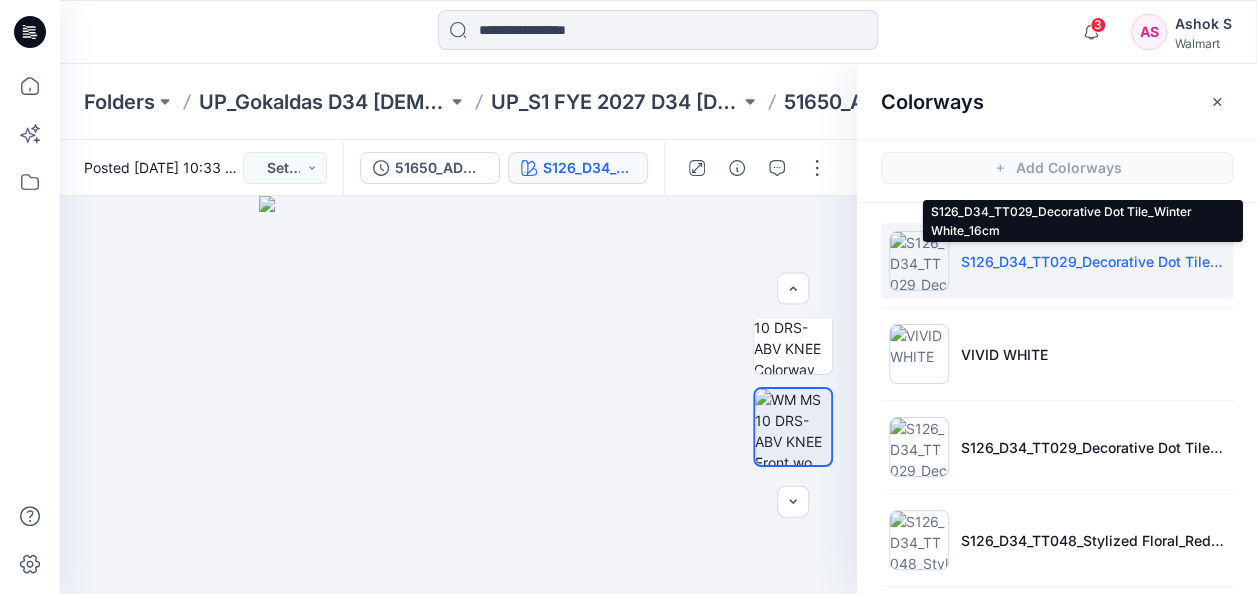 click on "S126_D34_TT029_Decorative Dot Tile_Winter White_16cm" at bounding box center [1093, 261] 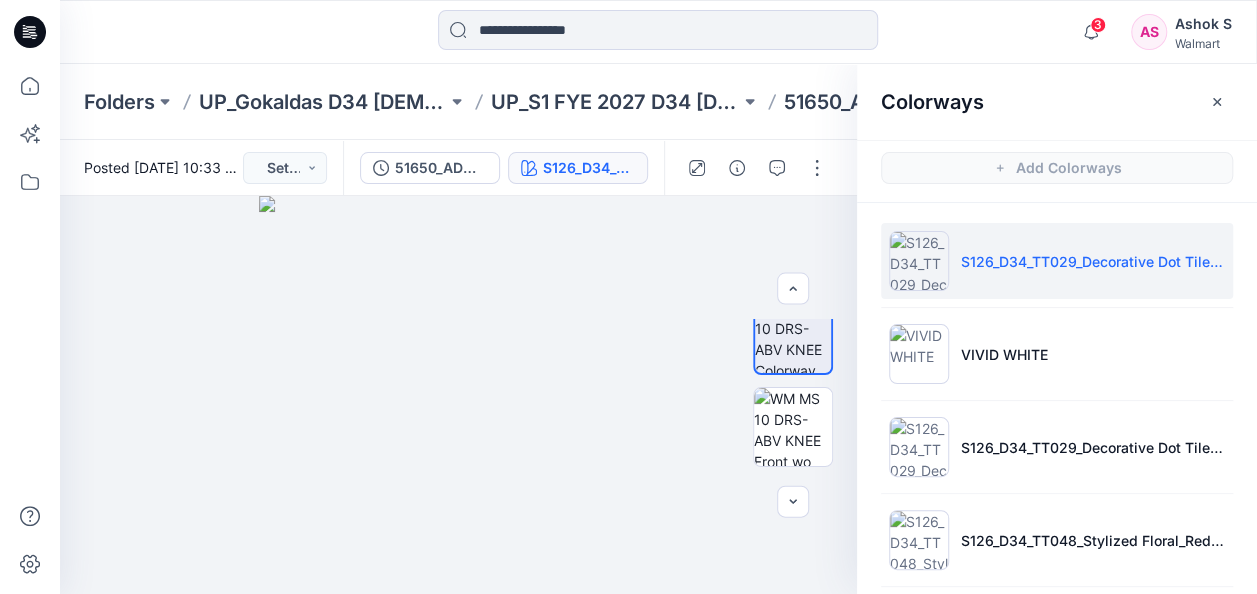 click on "S126_D34_TT029_Decorative Dot Tile_Winter White_16cm" at bounding box center [1093, 261] 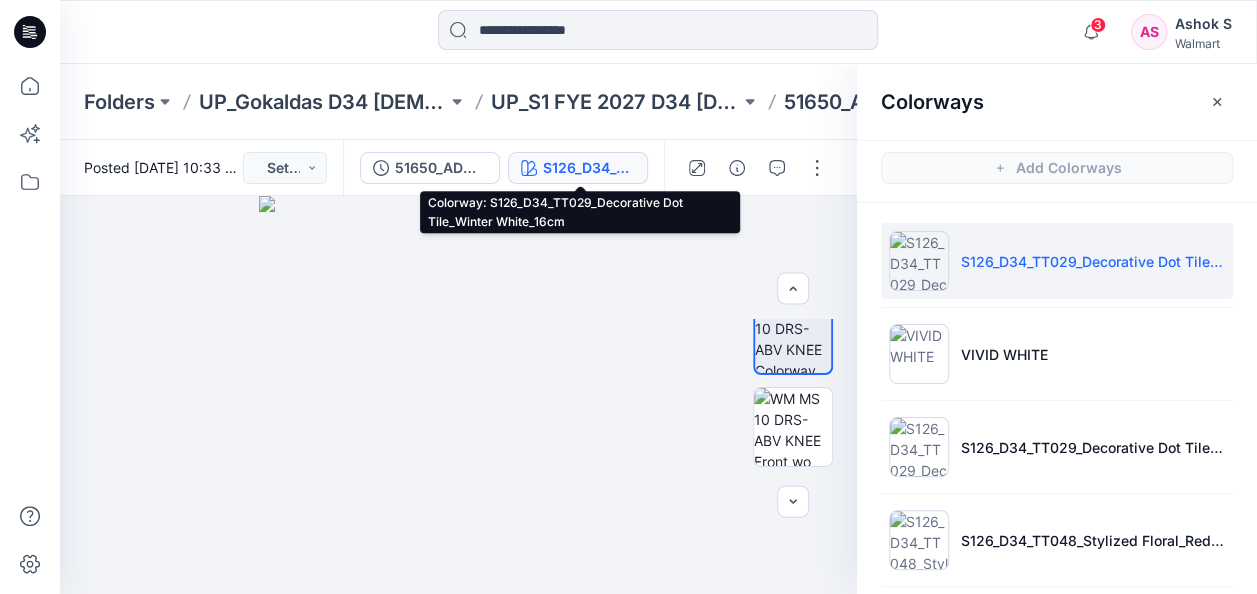 click on "S126_D34_TT029_Decorative Dot Tile_Winter White_16cm" at bounding box center [589, 168] 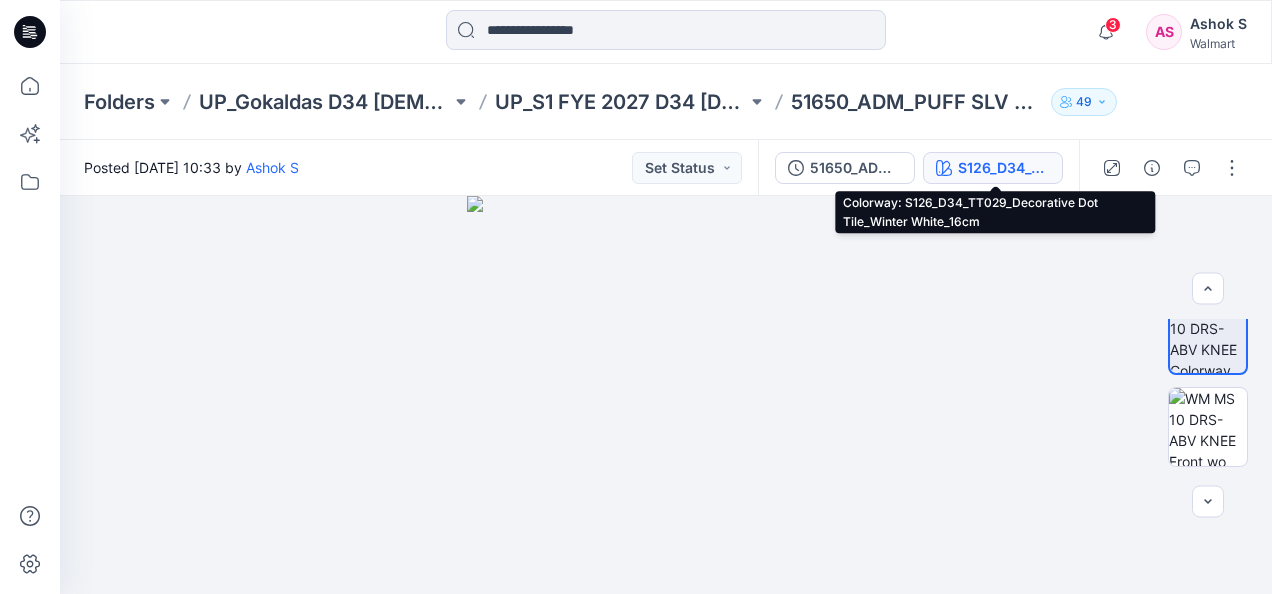 click on "S126_D34_TT029_Decorative Dot Tile_Winter White_16cm" at bounding box center [1004, 168] 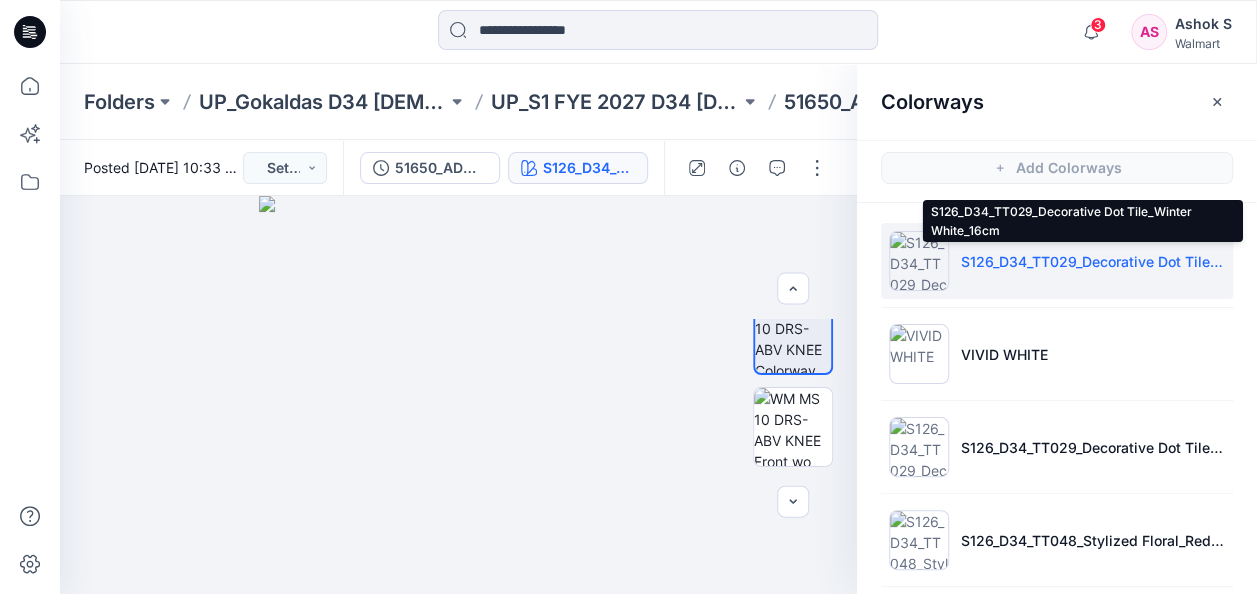 click on "S126_D34_TT029_Decorative Dot Tile_Winter White_16cm" at bounding box center (1093, 261) 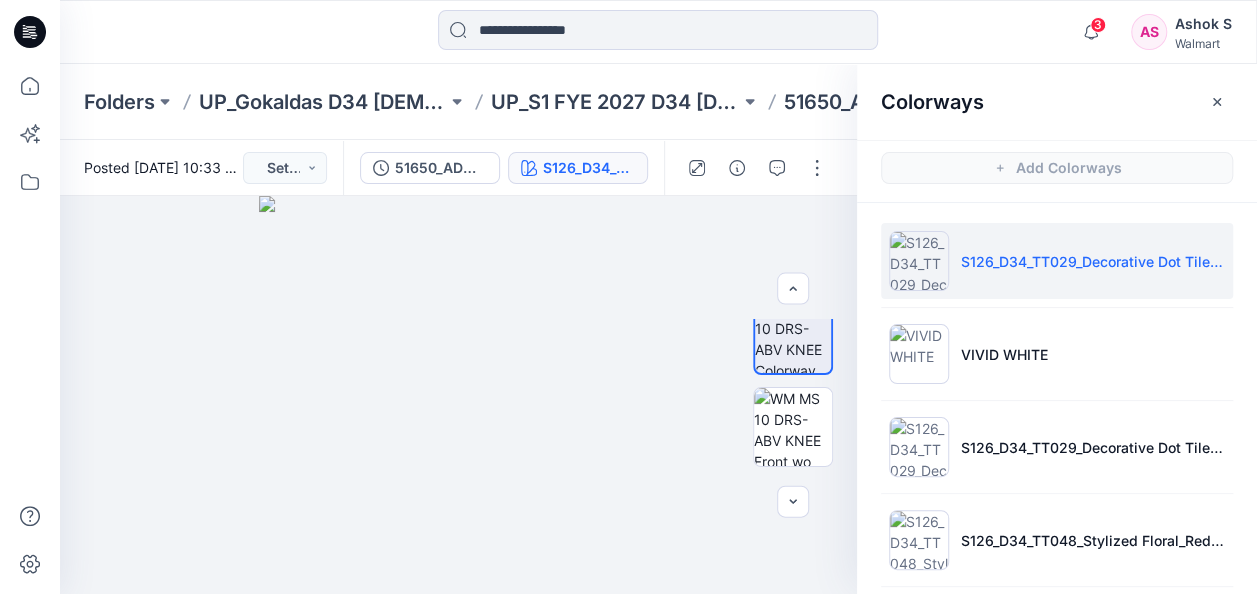 scroll, scrollTop: 198, scrollLeft: 0, axis: vertical 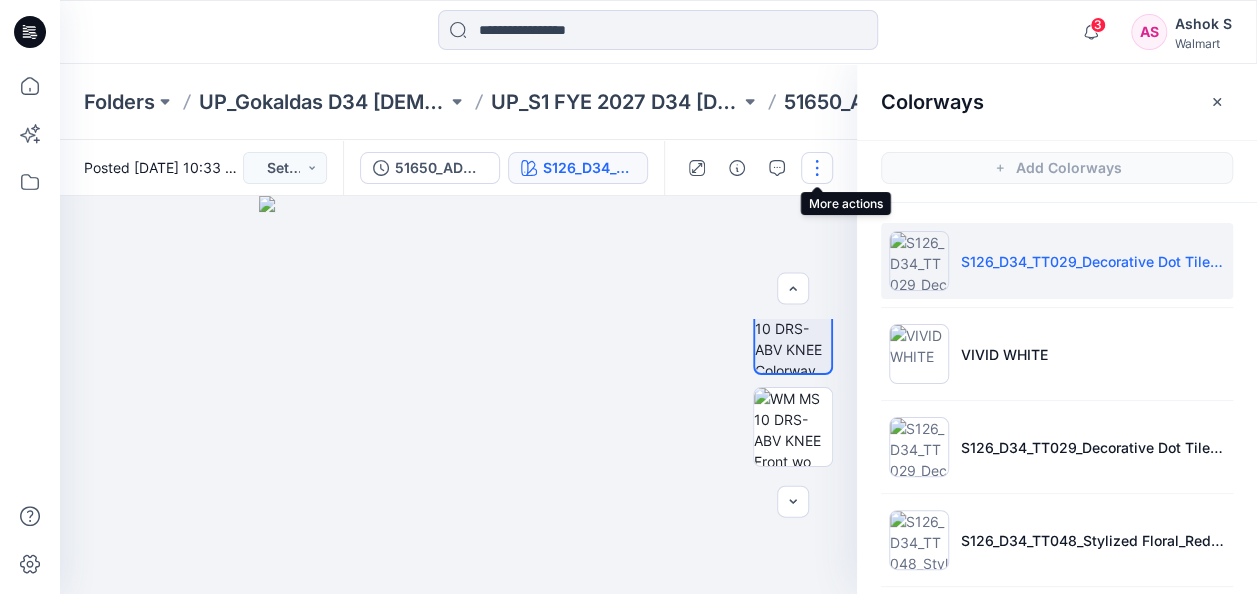 click at bounding box center [817, 168] 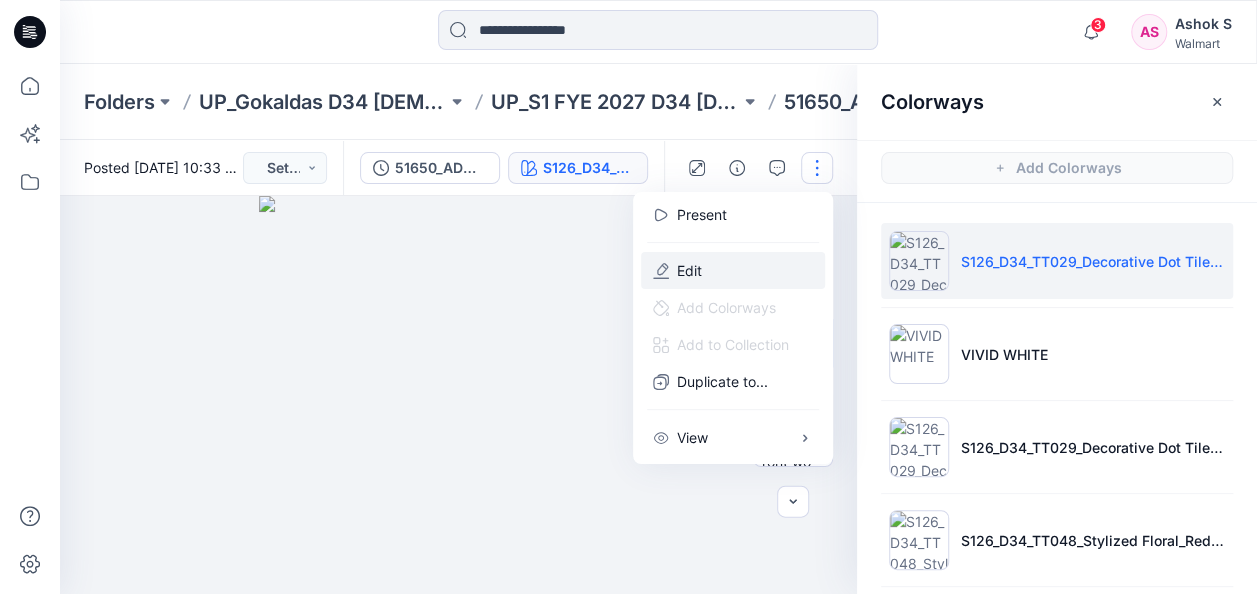 click on "Edit" at bounding box center [733, 270] 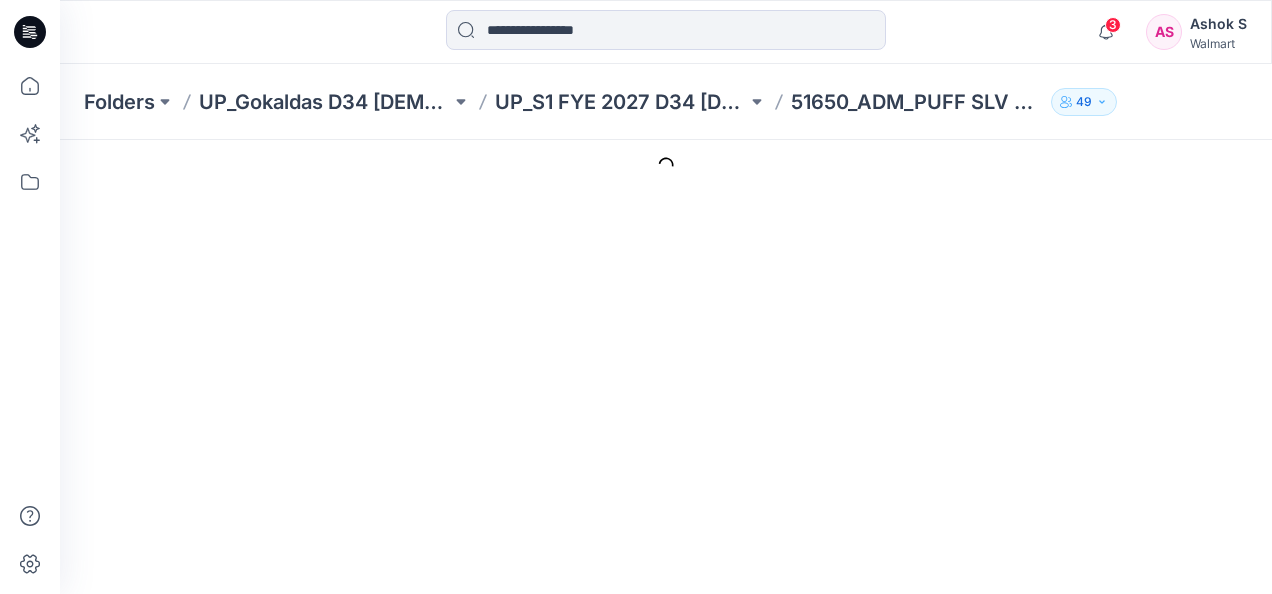 scroll, scrollTop: 0, scrollLeft: 0, axis: both 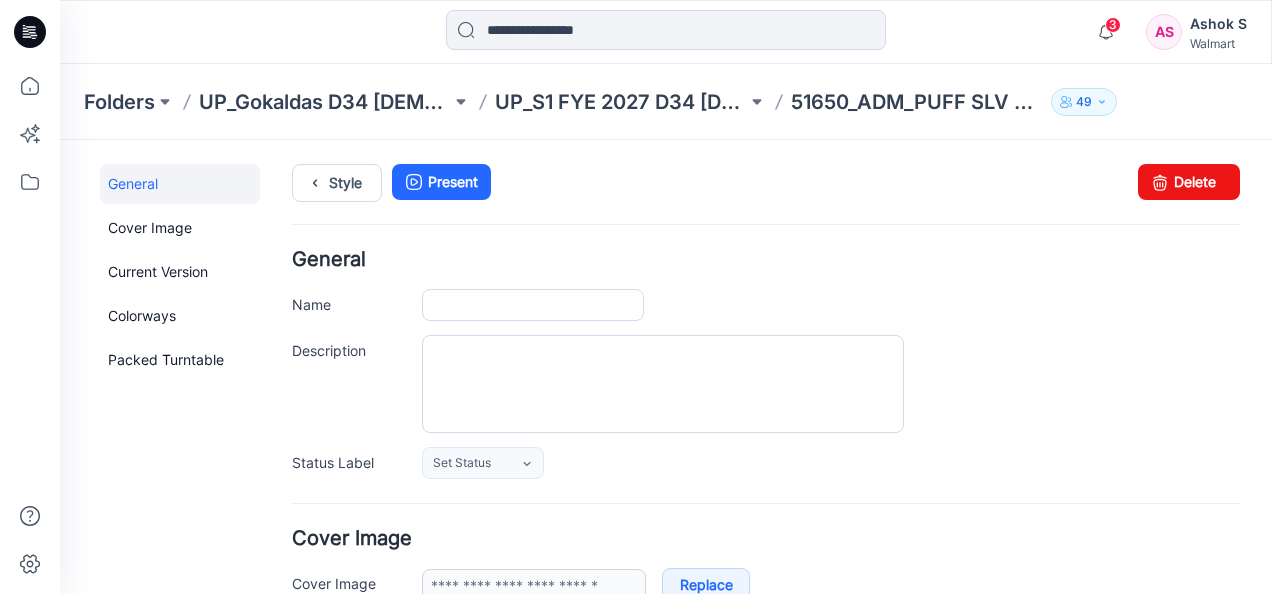 type on "**********" 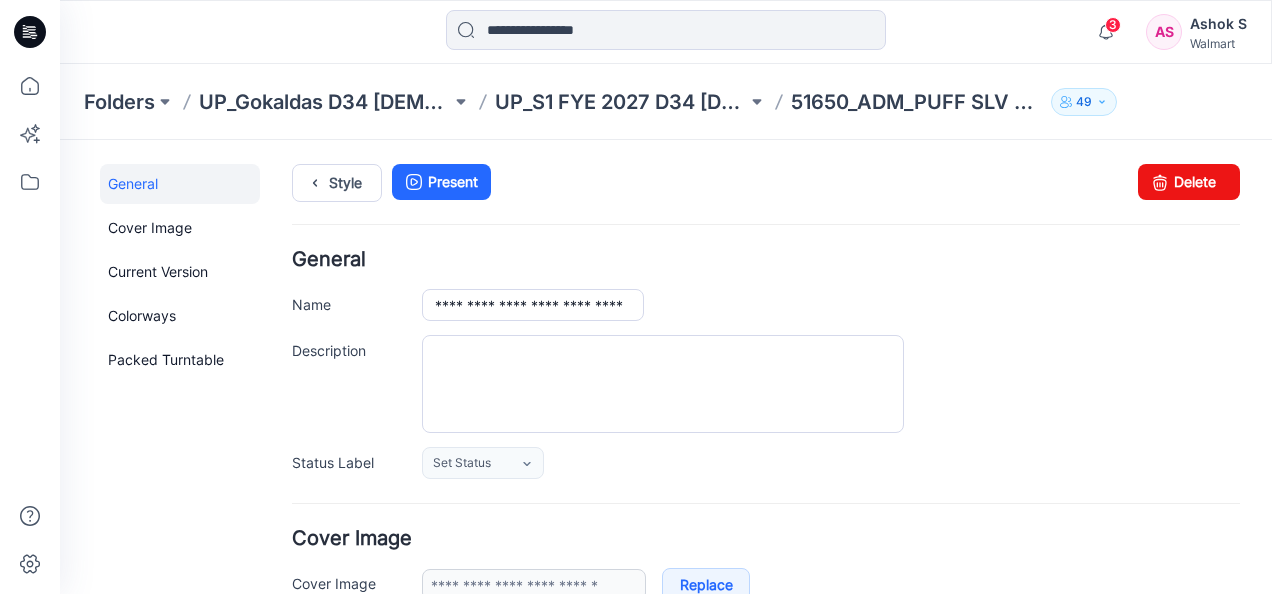 type on "**********" 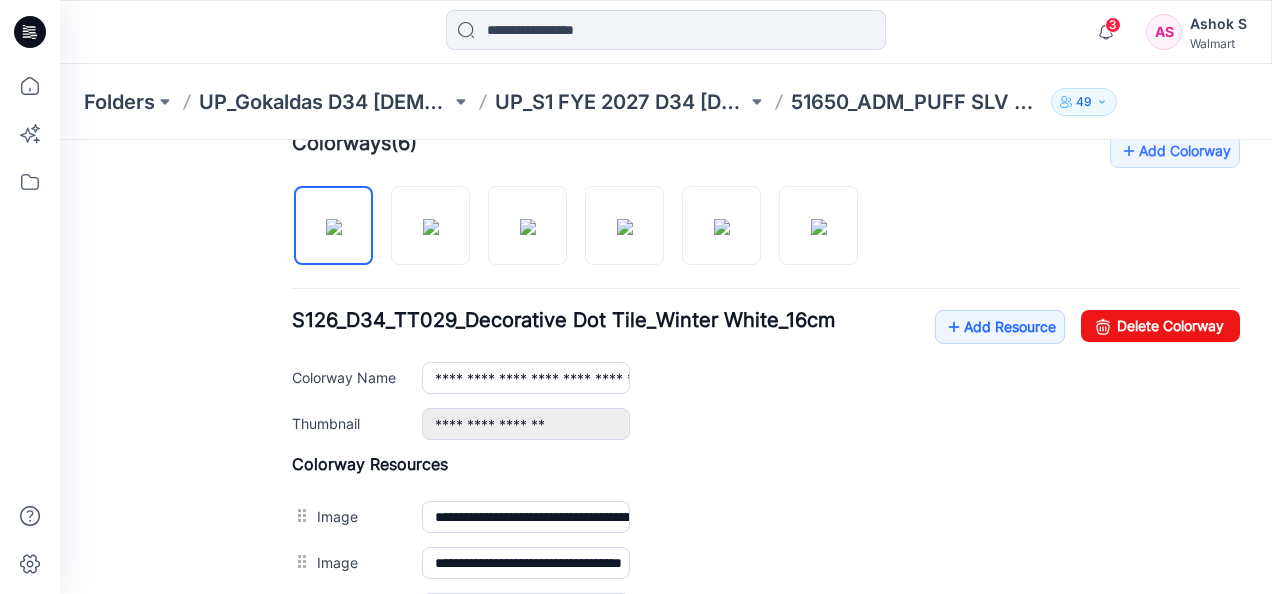scroll, scrollTop: 630, scrollLeft: 0, axis: vertical 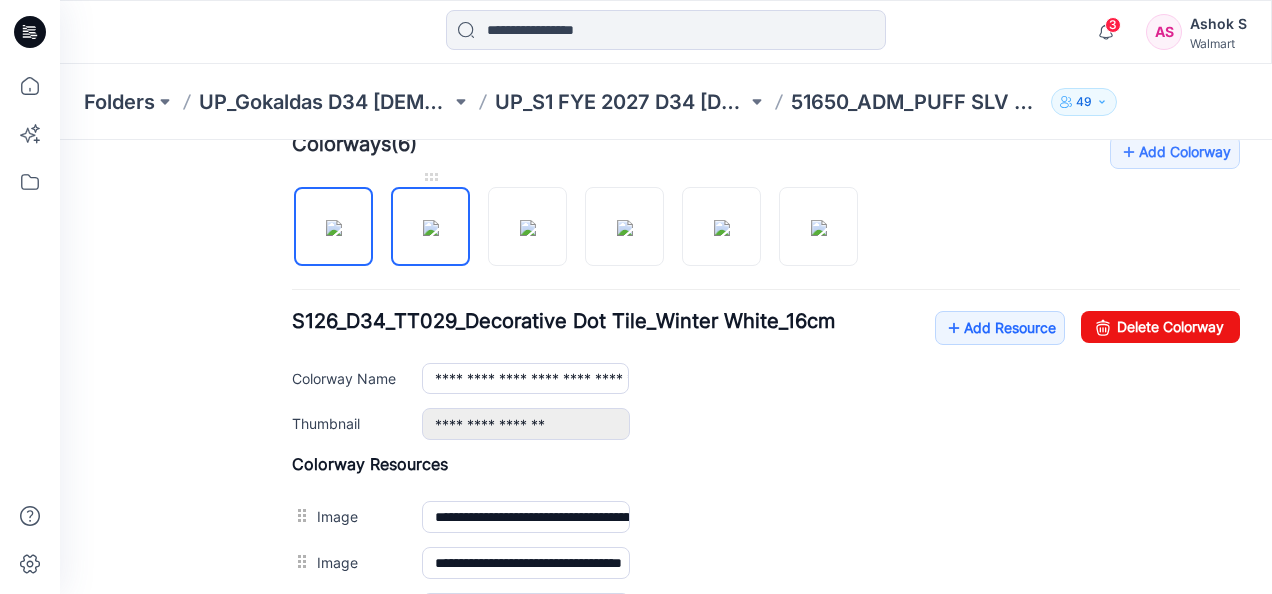click at bounding box center (431, 228) 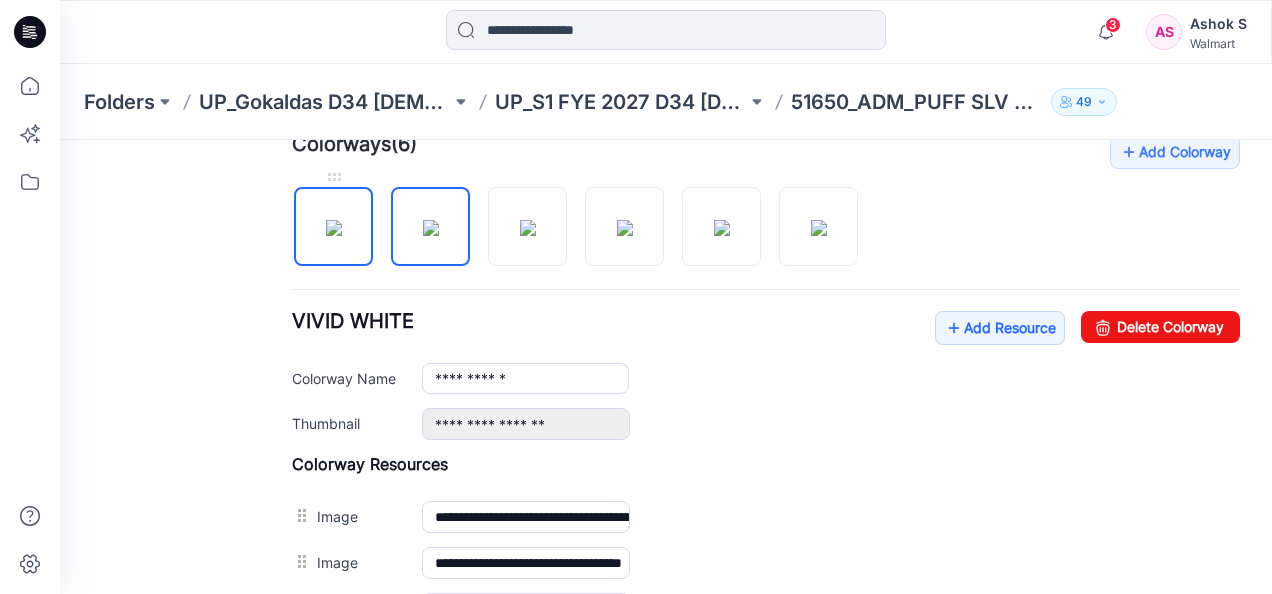 click at bounding box center (334, 228) 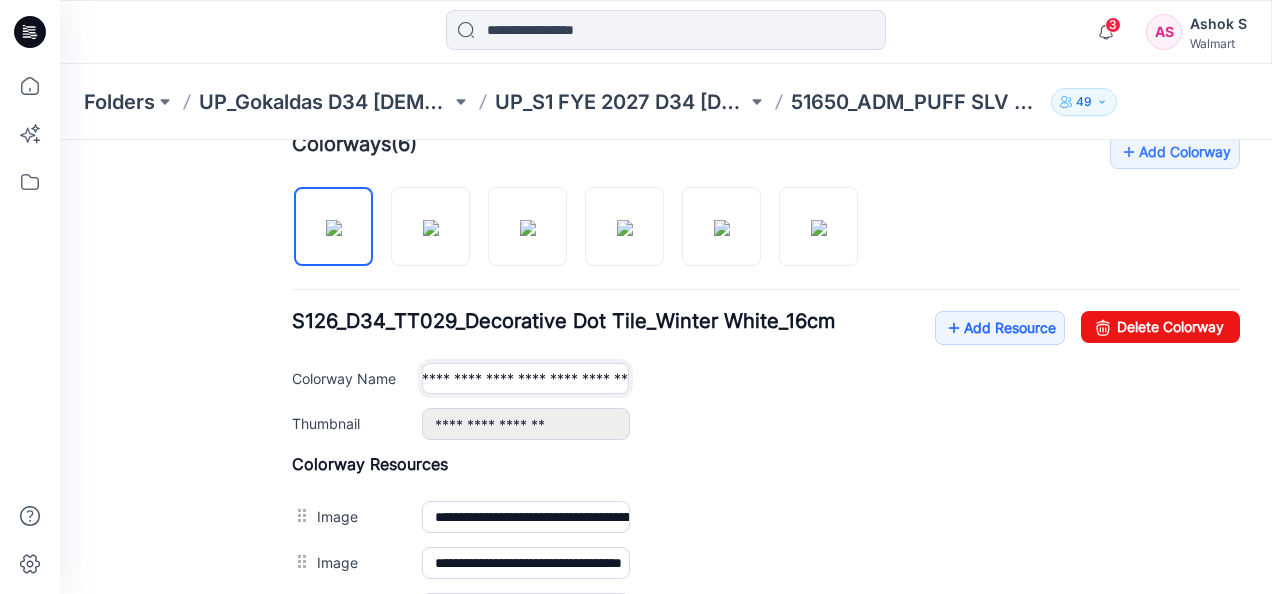 scroll, scrollTop: 0, scrollLeft: 186, axis: horizontal 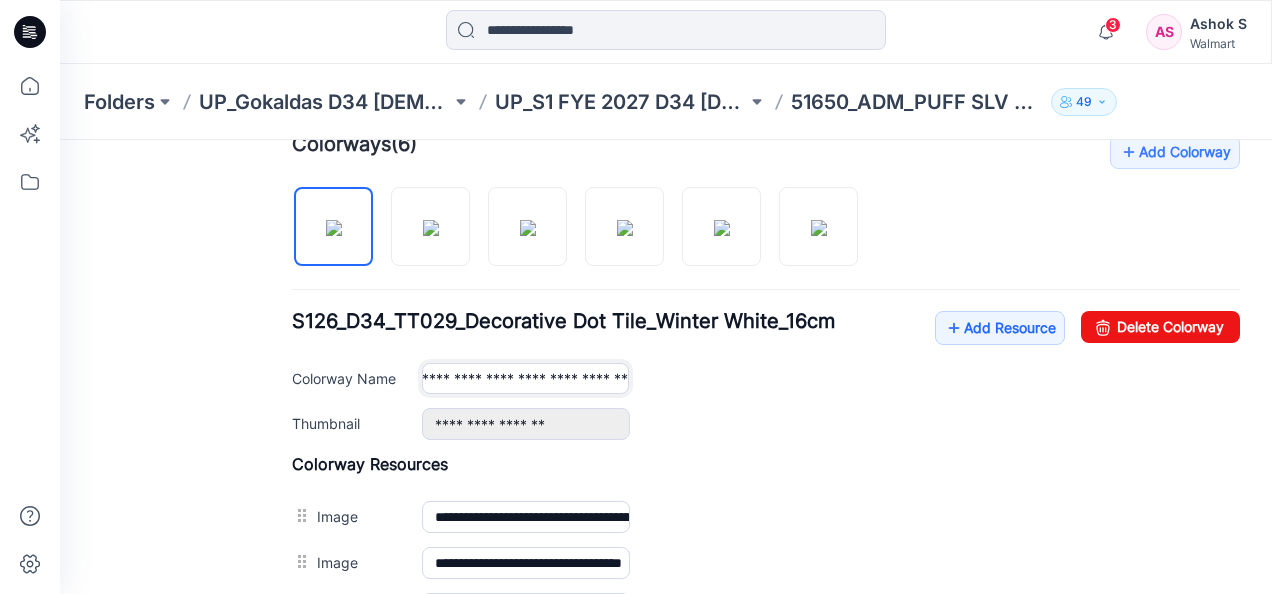 drag, startPoint x: 434, startPoint y: 374, endPoint x: 640, endPoint y: 377, distance: 206.02185 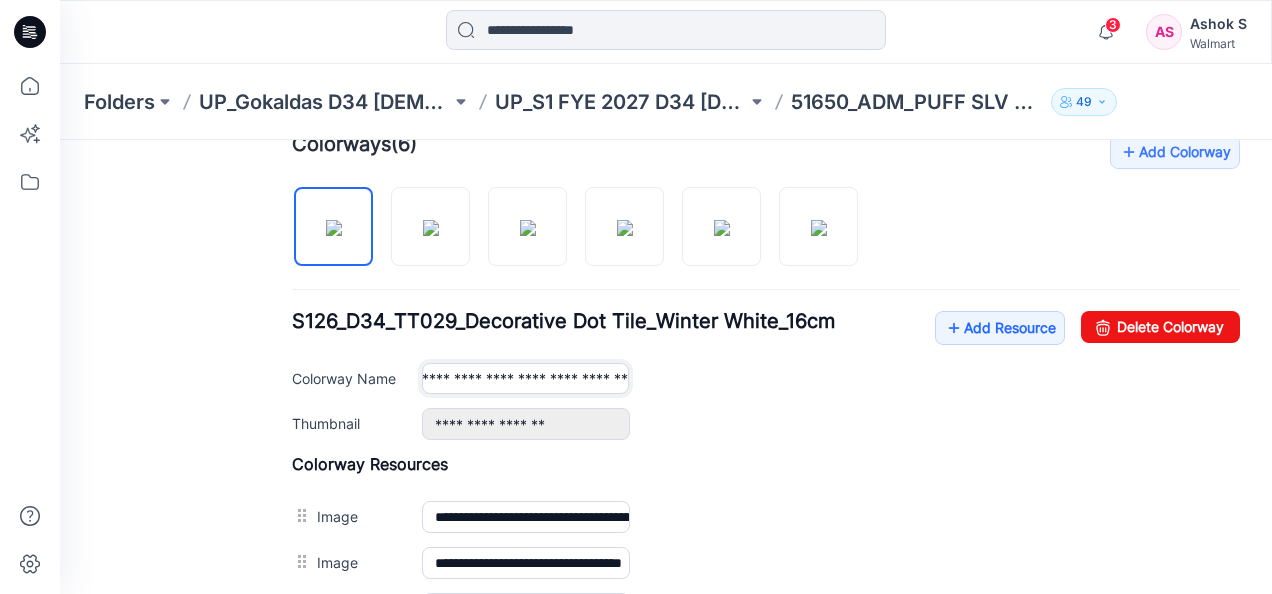 scroll, scrollTop: 0, scrollLeft: 0, axis: both 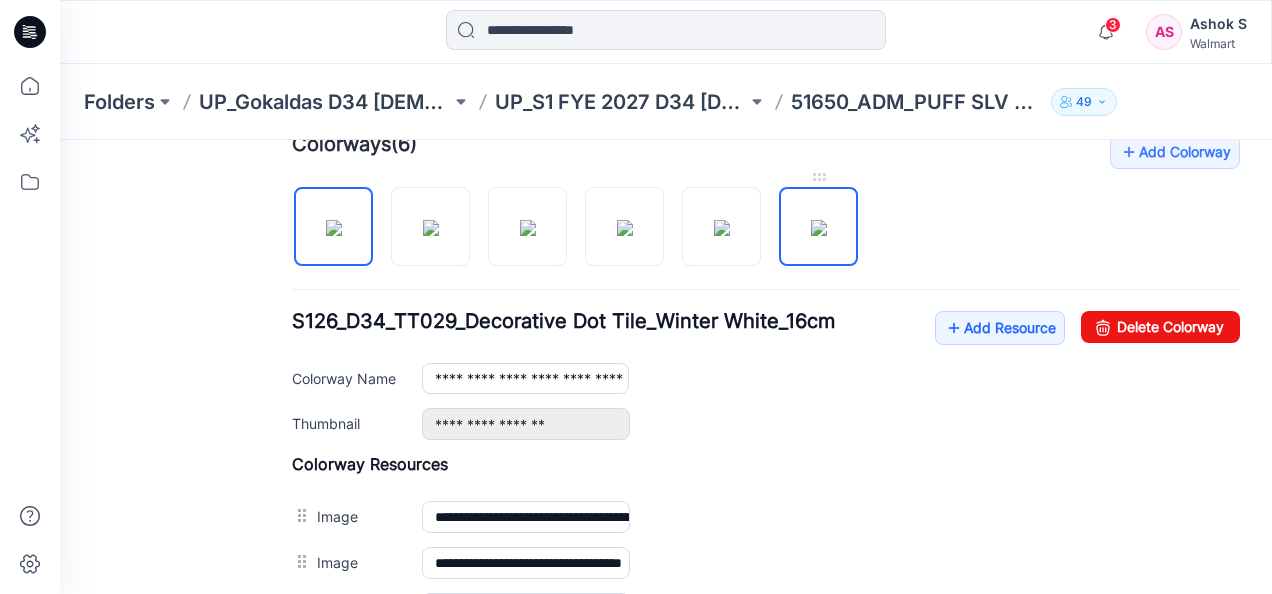 click at bounding box center [819, 228] 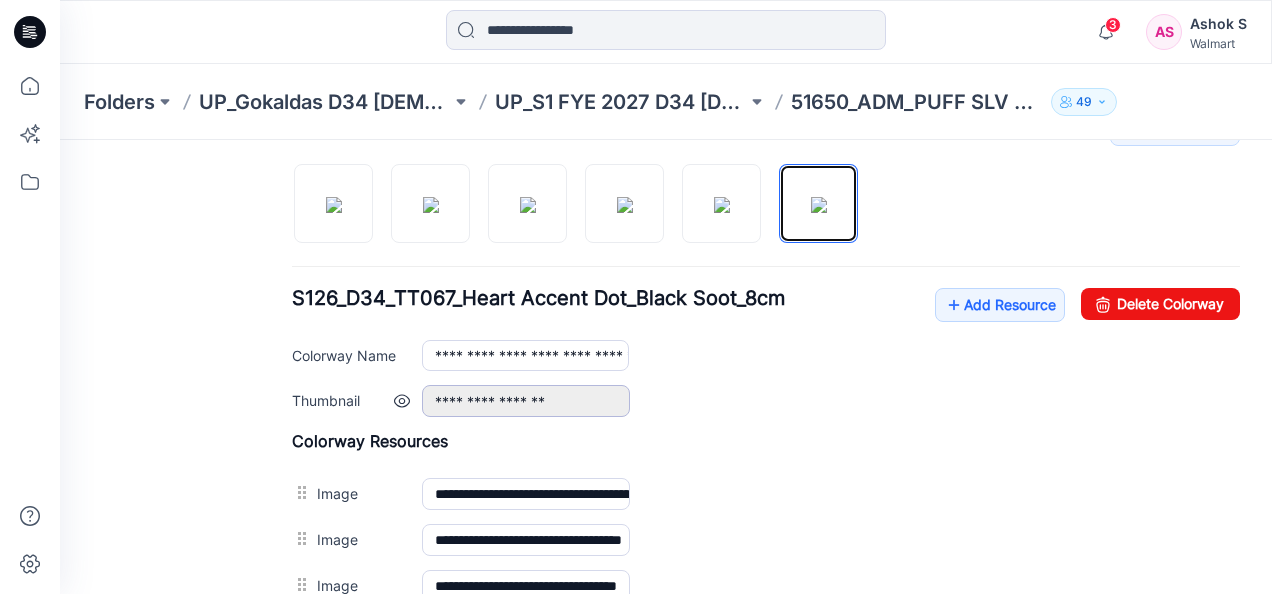 scroll, scrollTop: 638, scrollLeft: 0, axis: vertical 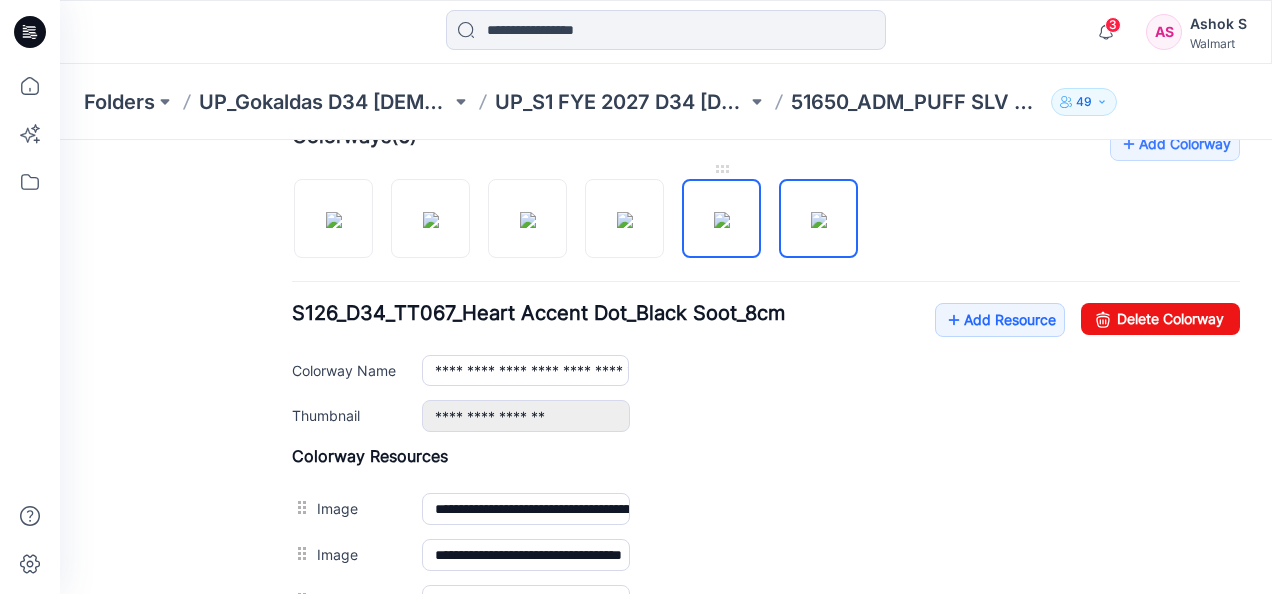 click at bounding box center [722, 220] 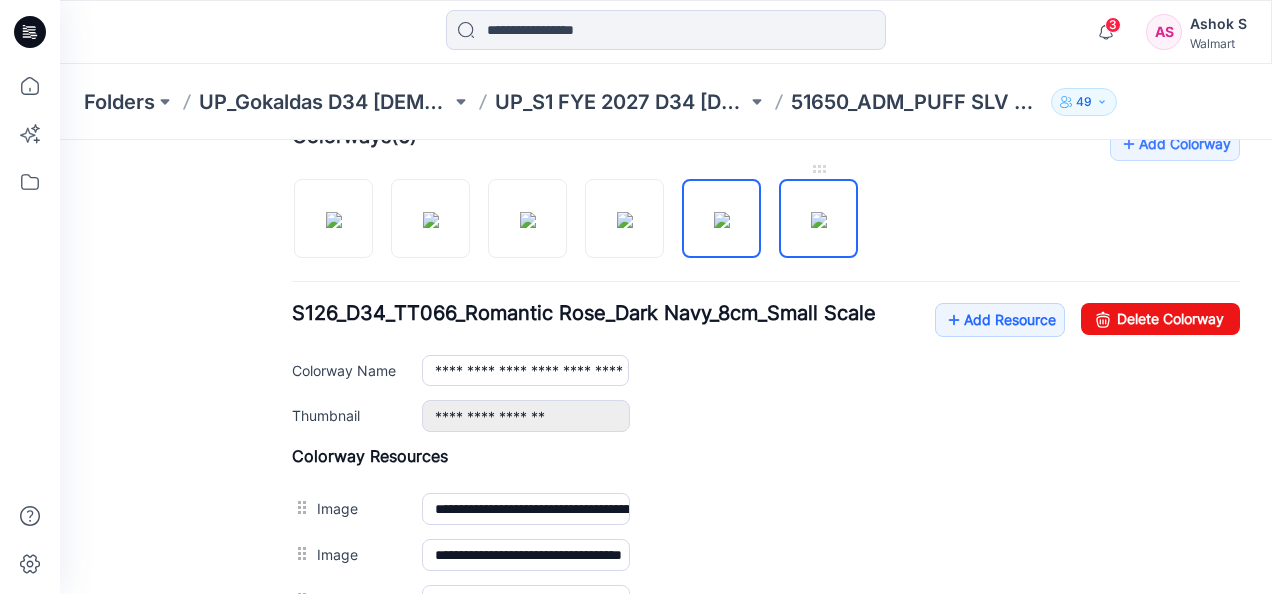 click at bounding box center [819, 220] 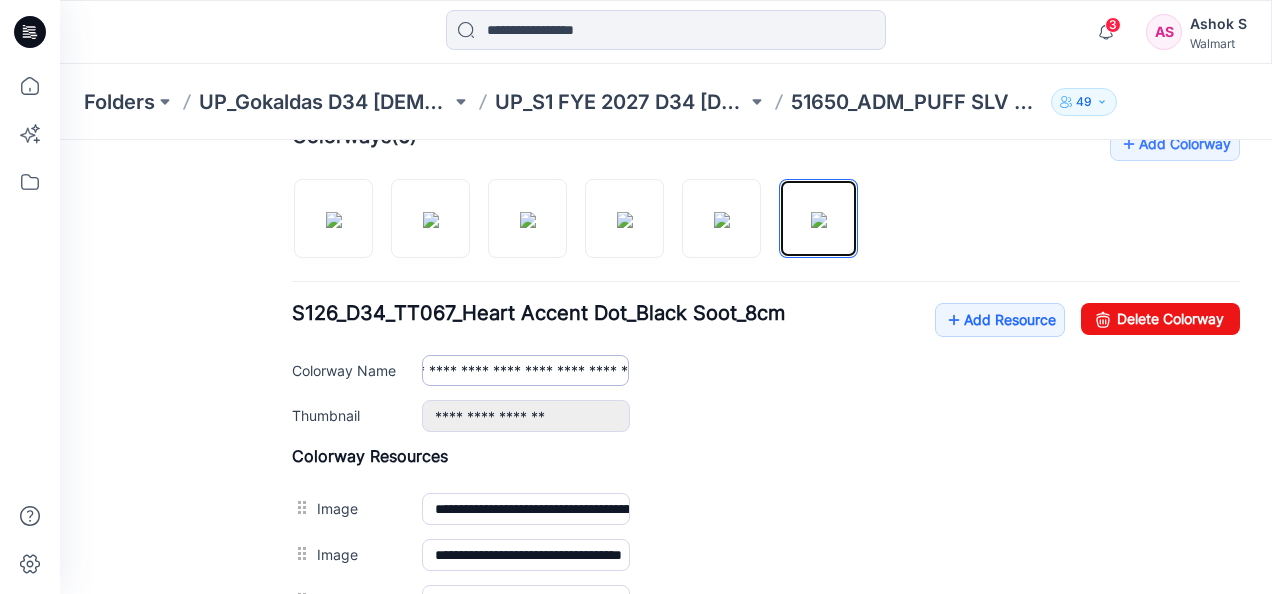 scroll, scrollTop: 0, scrollLeft: 0, axis: both 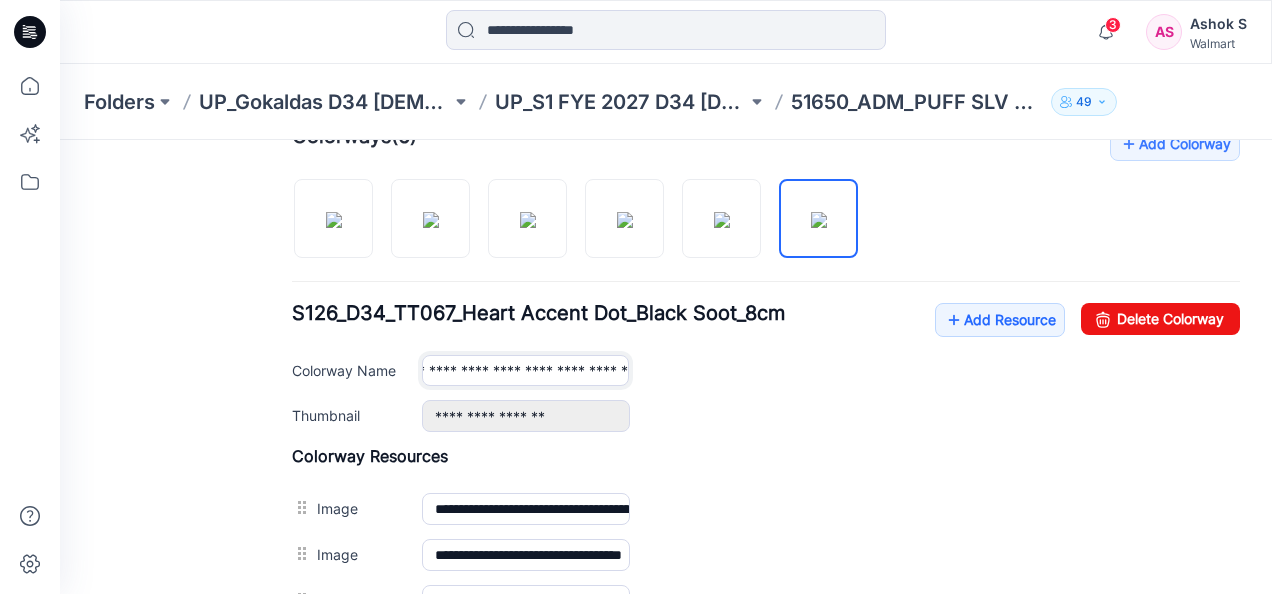 drag, startPoint x: 430, startPoint y: 366, endPoint x: 656, endPoint y: 361, distance: 226.0553 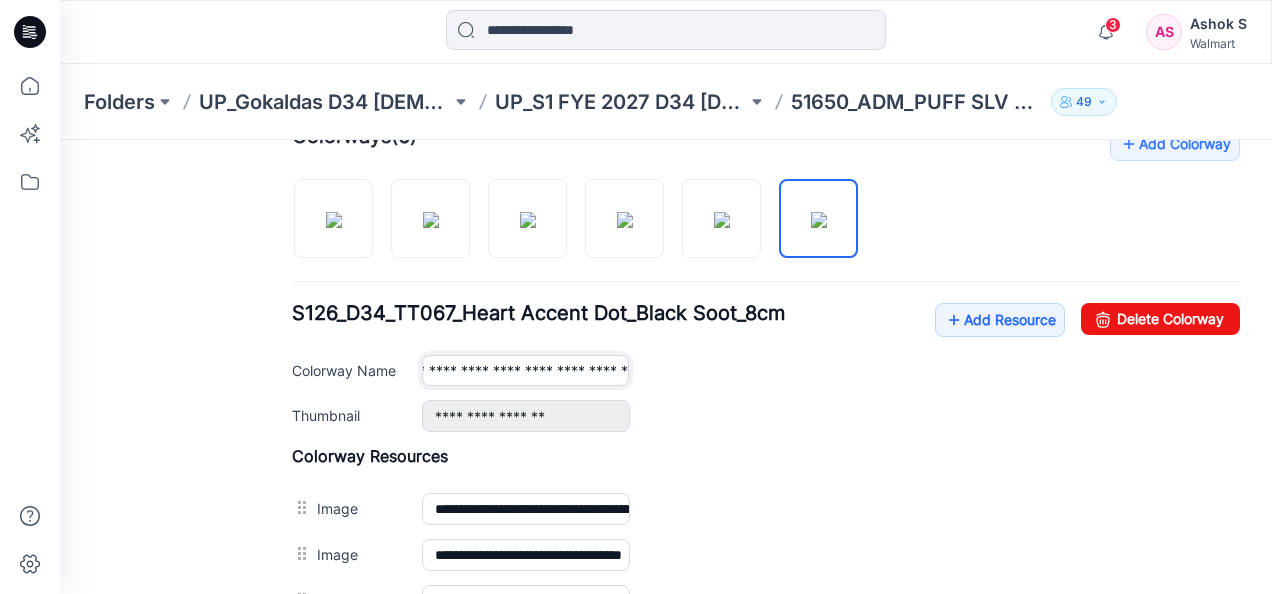 scroll, scrollTop: 0, scrollLeft: 0, axis: both 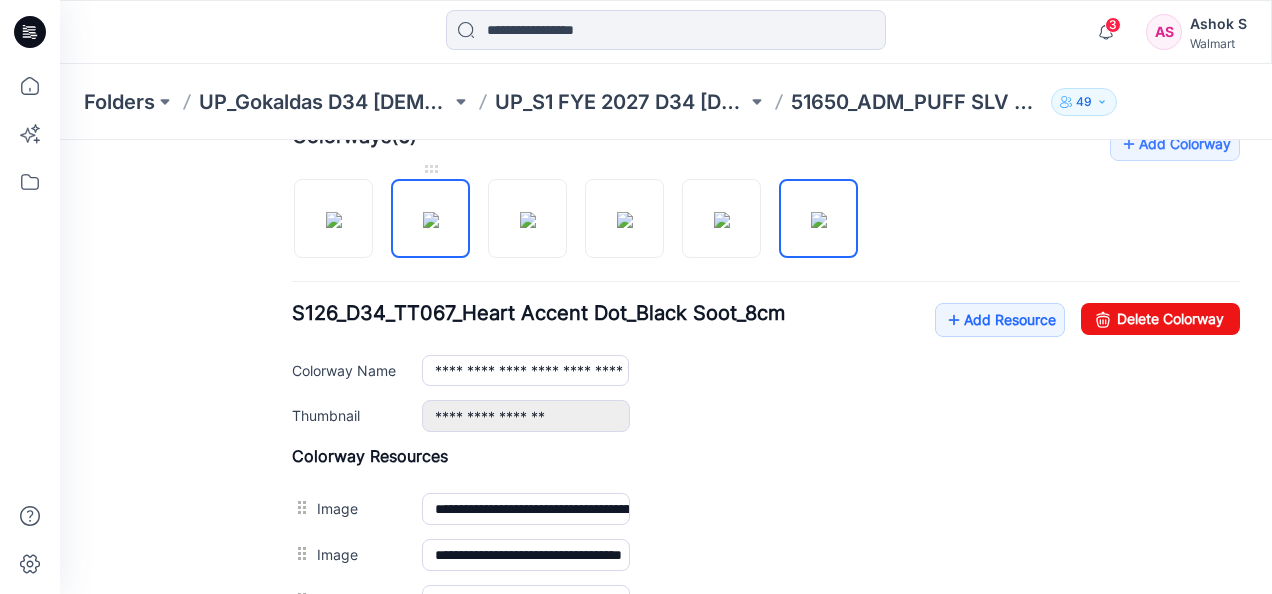 click at bounding box center [431, 220] 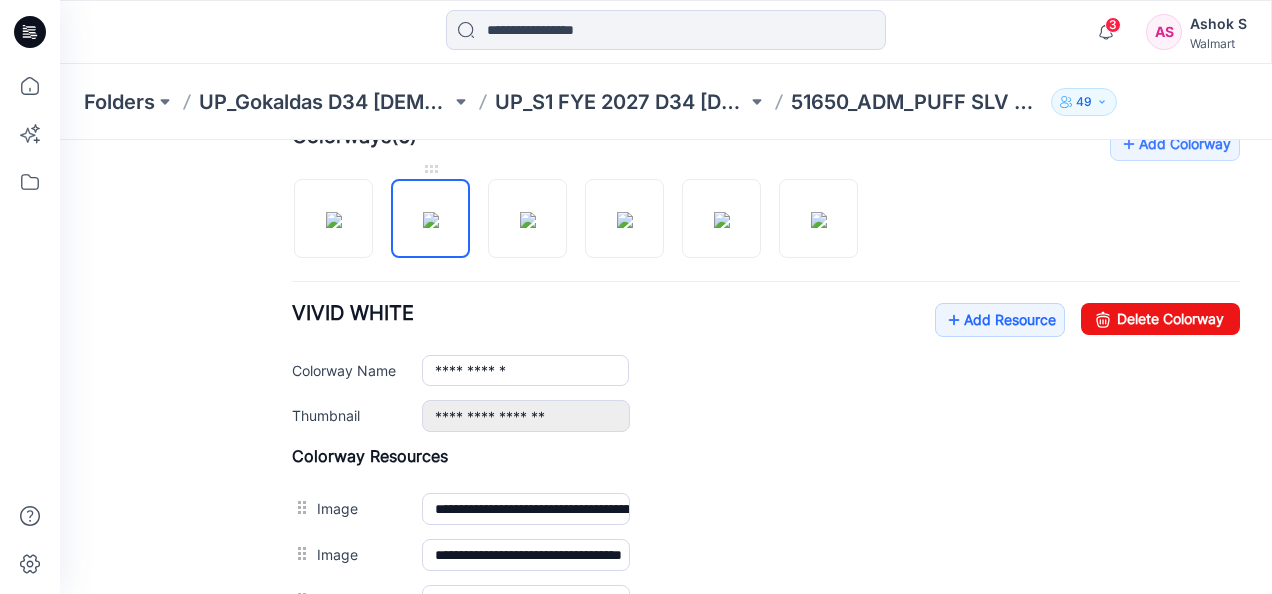 click at bounding box center (431, 220) 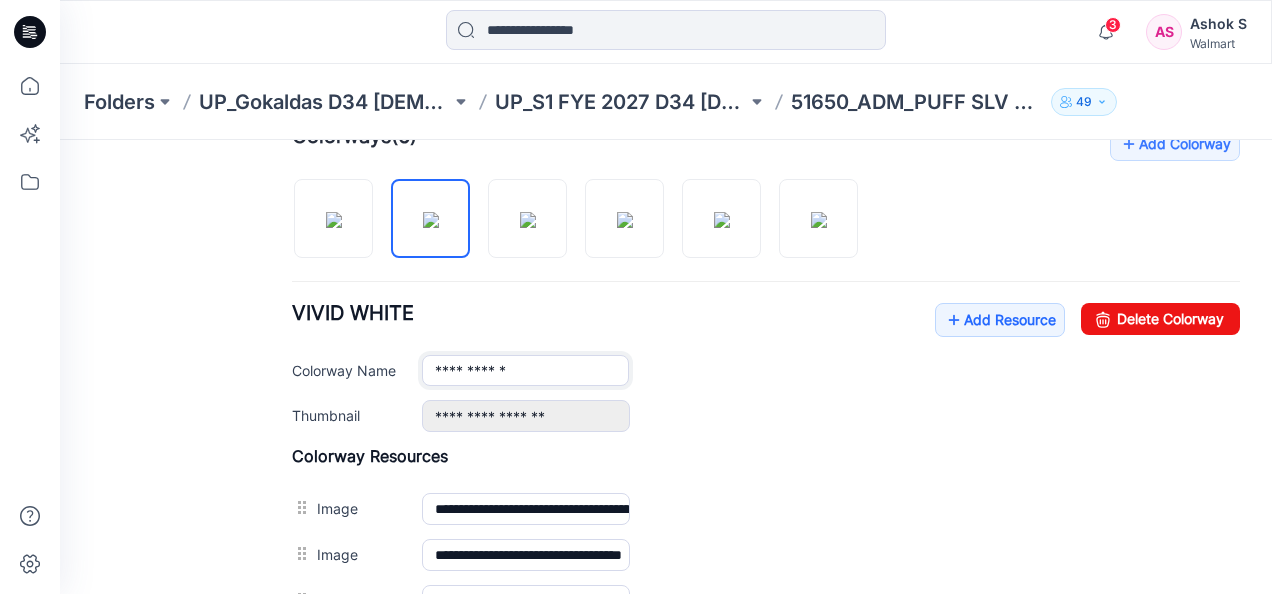 drag, startPoint x: 529, startPoint y: 363, endPoint x: 418, endPoint y: 359, distance: 111.07205 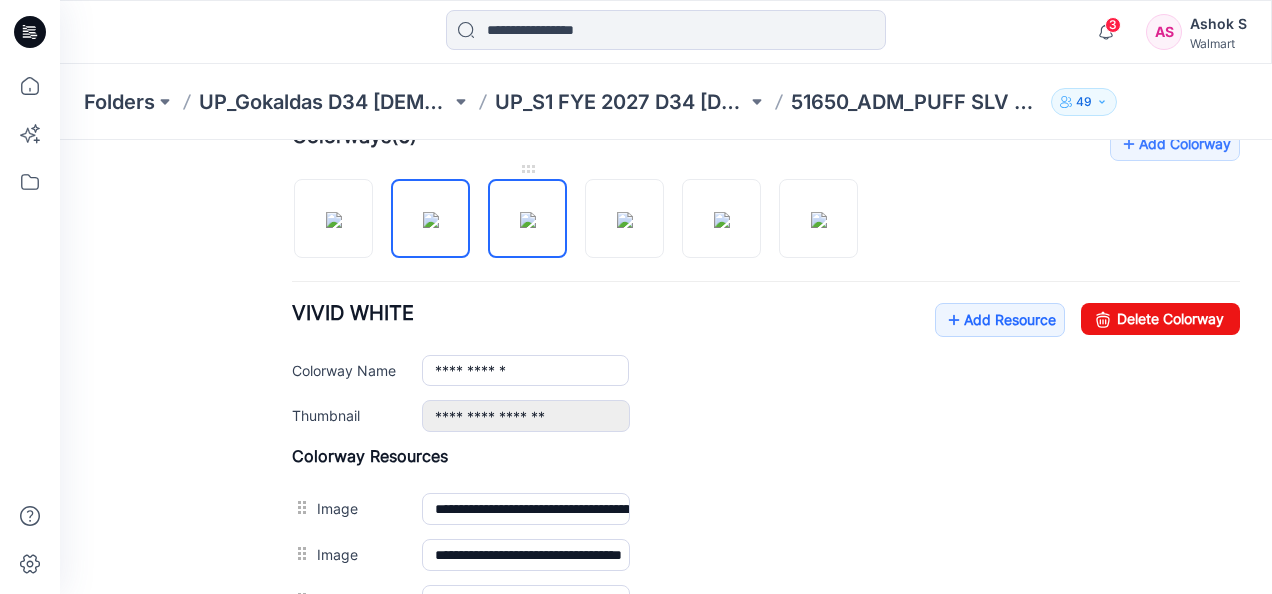 click at bounding box center [528, 220] 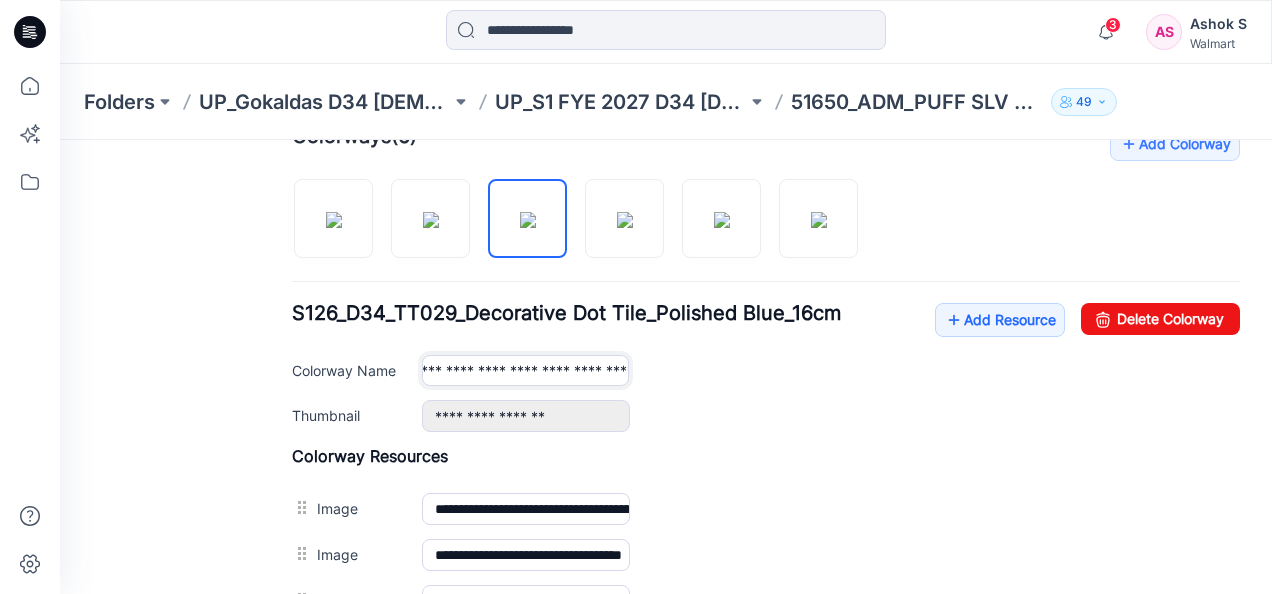 scroll, scrollTop: 0, scrollLeft: 189, axis: horizontal 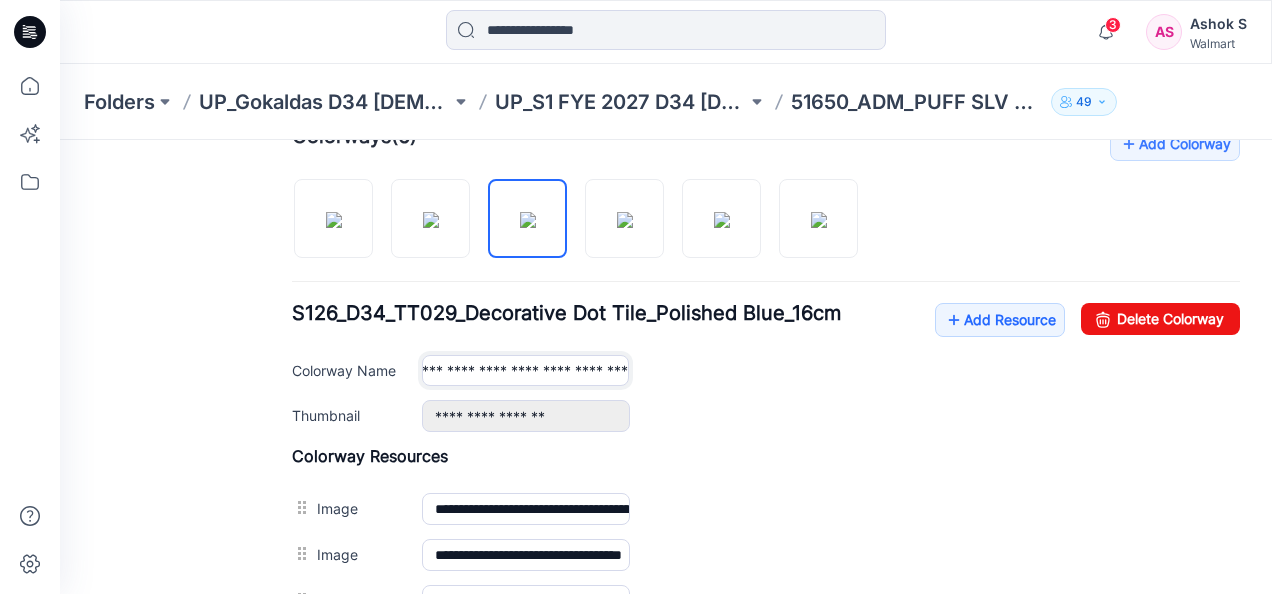 drag, startPoint x: 432, startPoint y: 364, endPoint x: 639, endPoint y: 373, distance: 207.19556 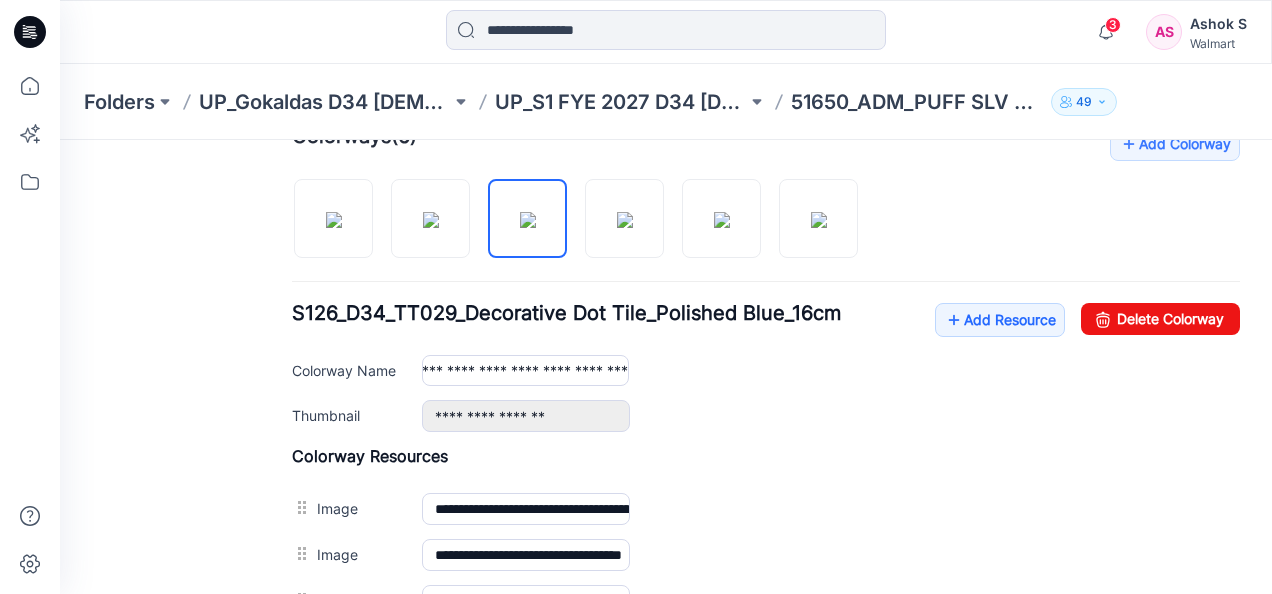 scroll, scrollTop: 0, scrollLeft: 0, axis: both 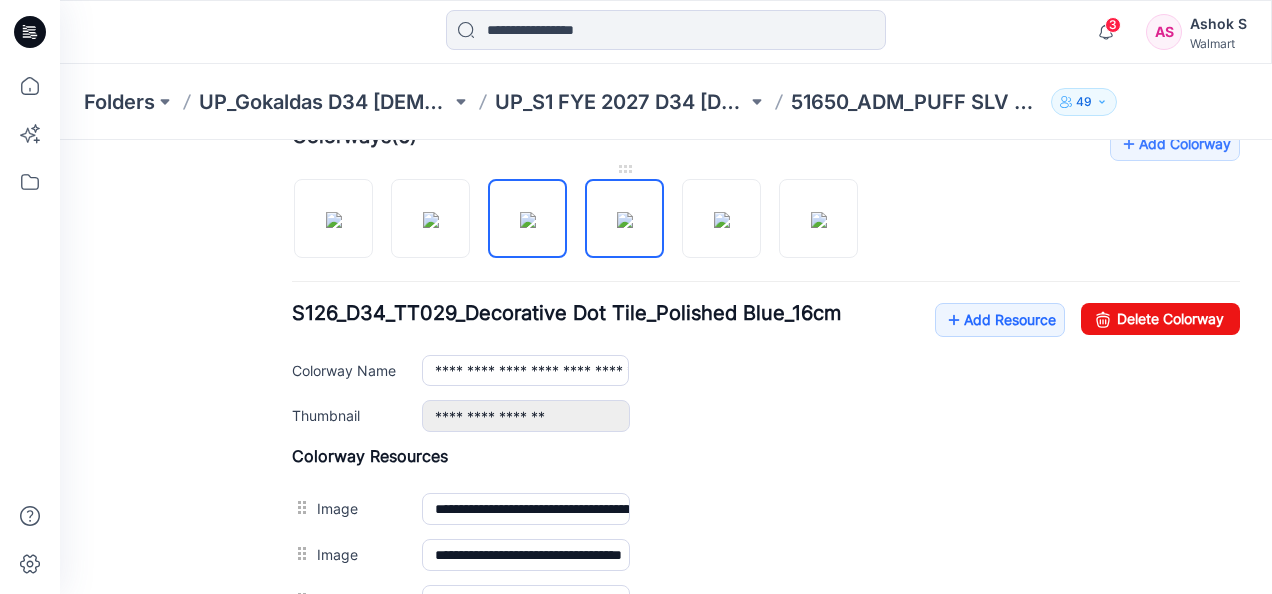 click at bounding box center [625, 220] 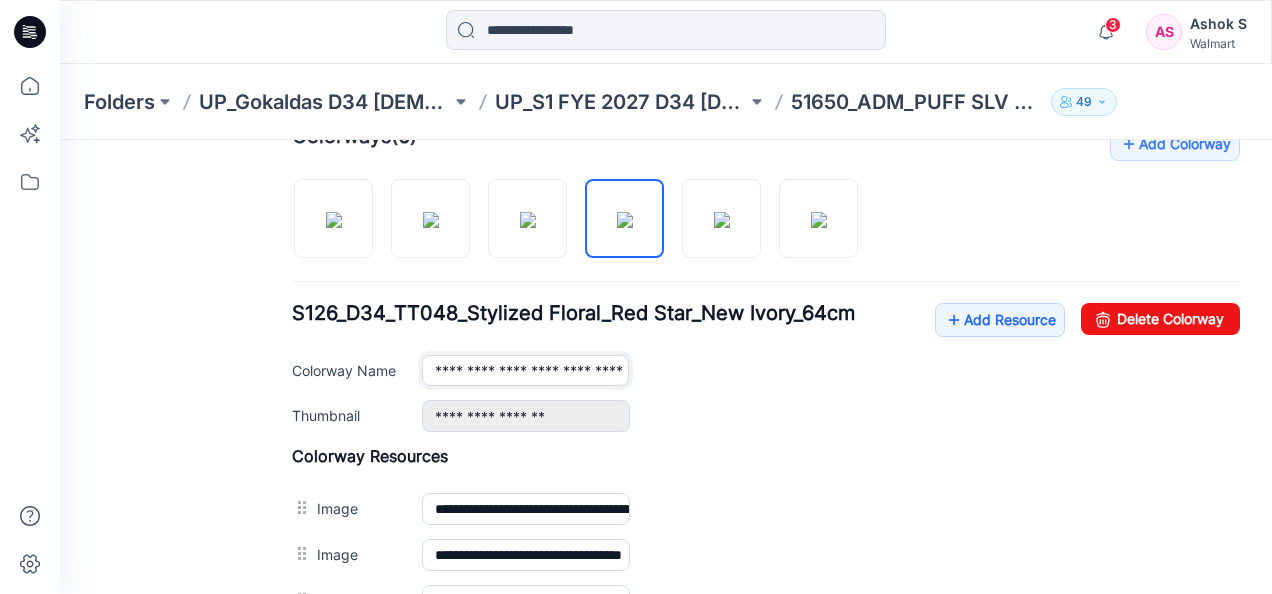 scroll, scrollTop: 0, scrollLeft: 200, axis: horizontal 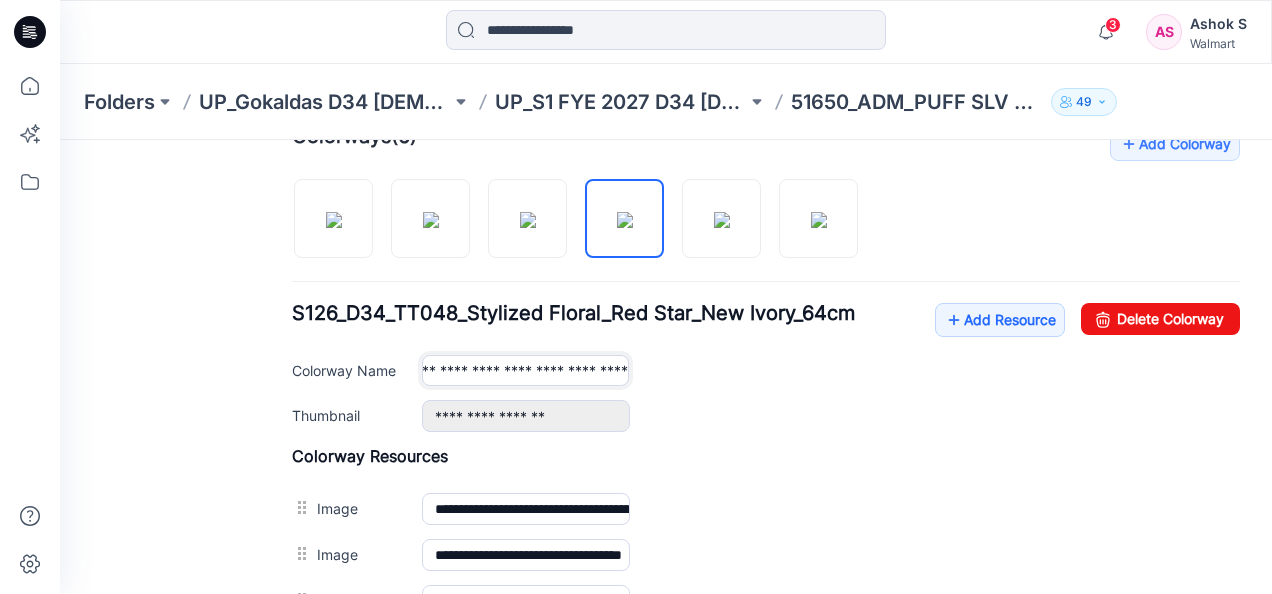 drag, startPoint x: 433, startPoint y: 368, endPoint x: 650, endPoint y: 370, distance: 217.00922 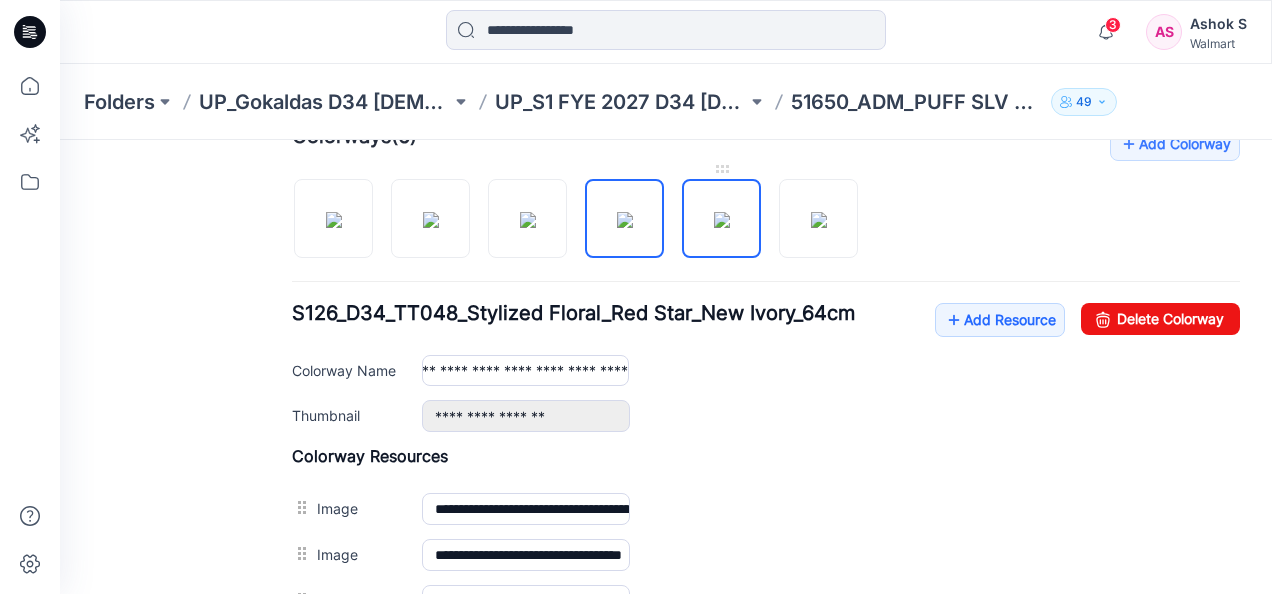 scroll, scrollTop: 0, scrollLeft: 0, axis: both 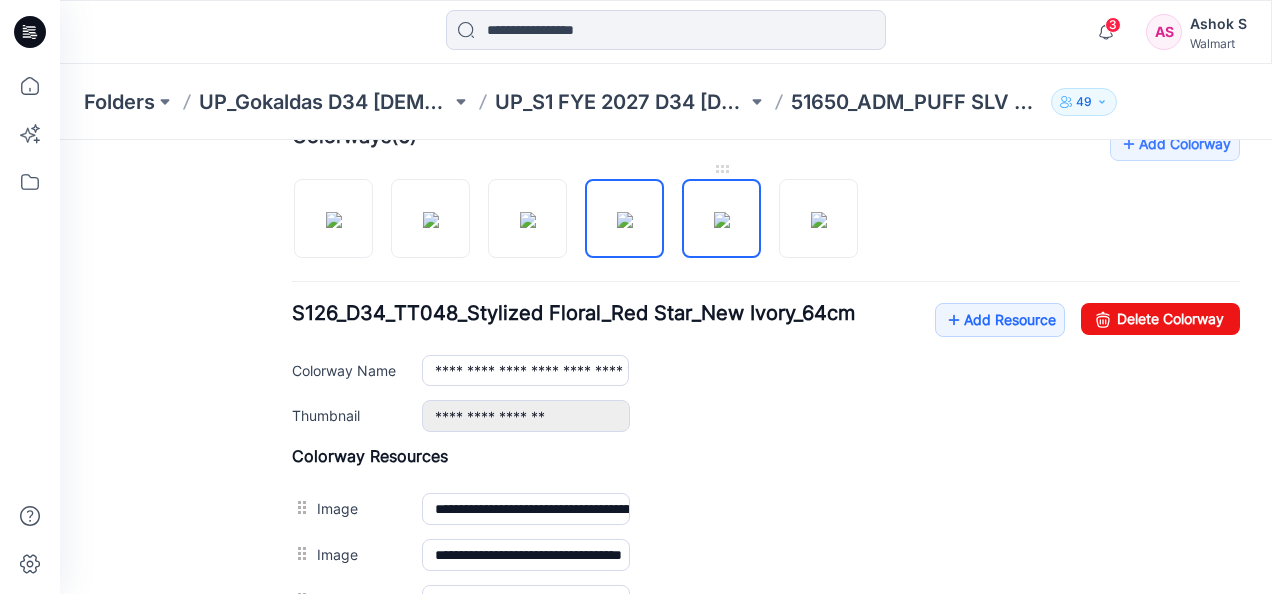 click at bounding box center [722, 220] 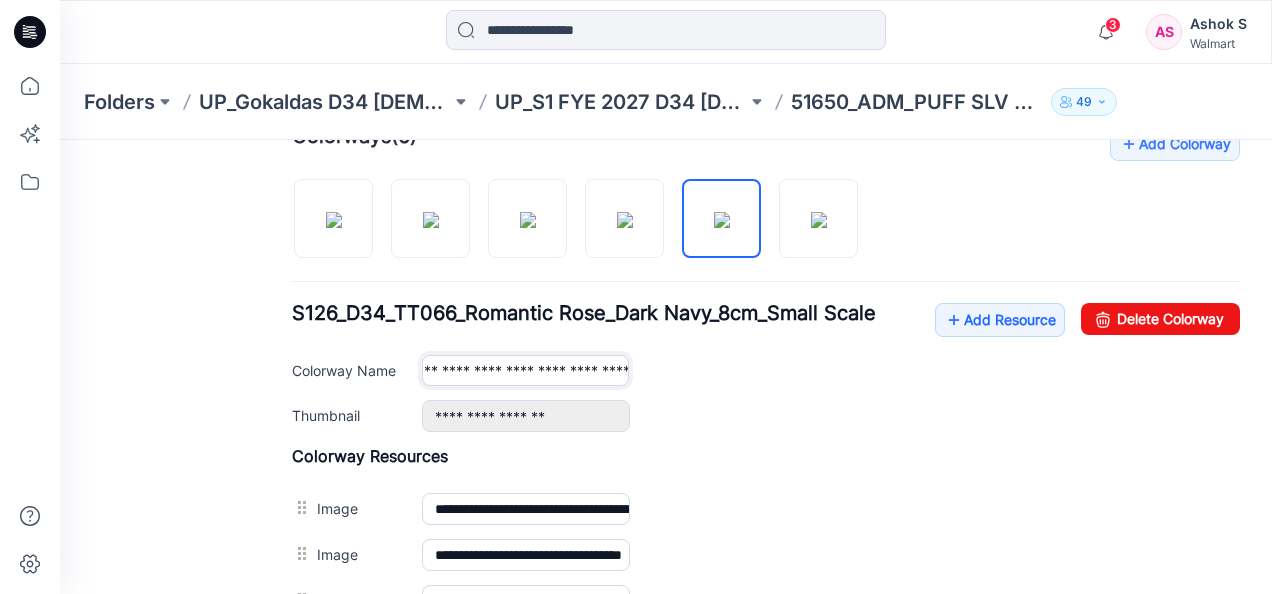 scroll, scrollTop: 0, scrollLeft: 216, axis: horizontal 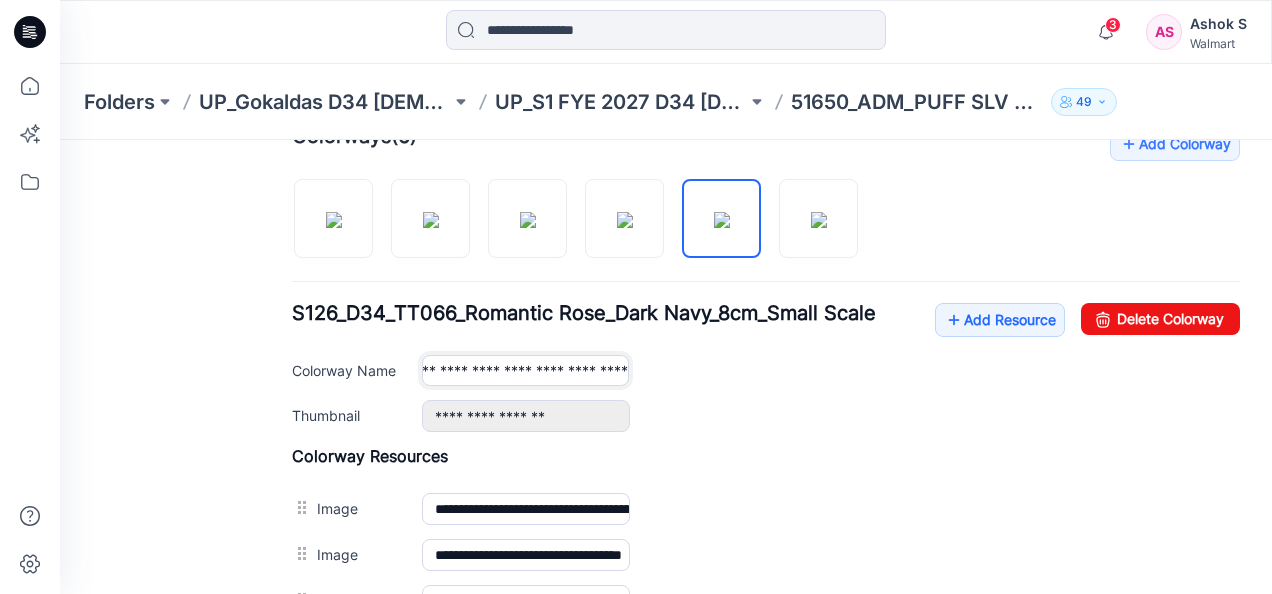 drag, startPoint x: 430, startPoint y: 367, endPoint x: 659, endPoint y: 355, distance: 229.3142 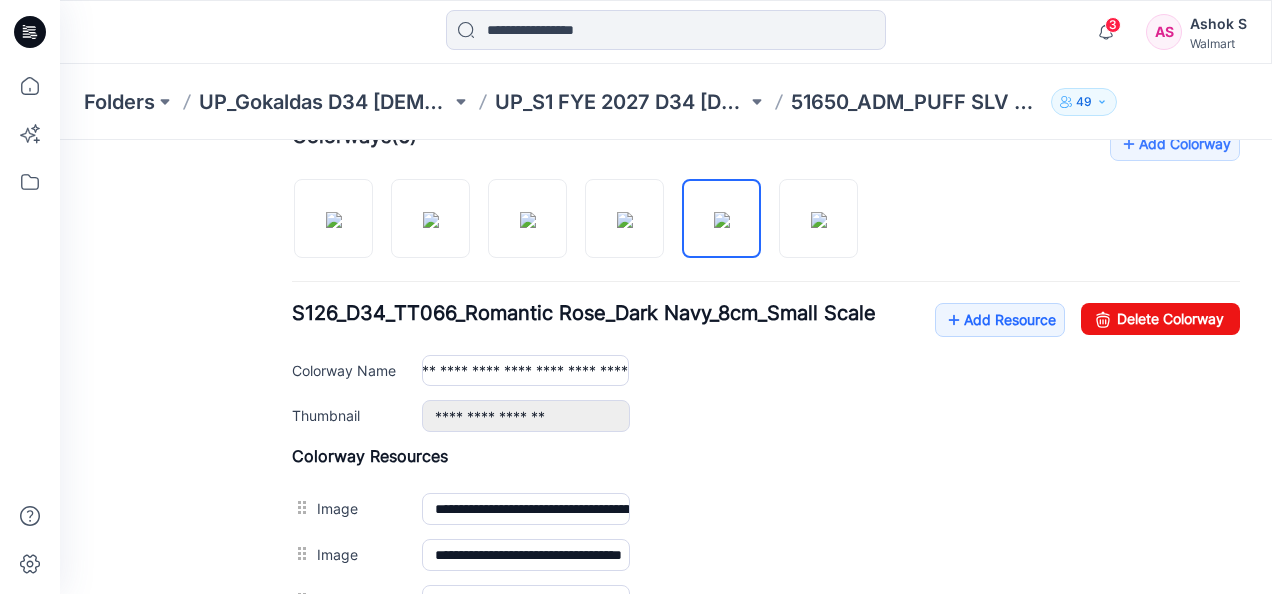 scroll, scrollTop: 0, scrollLeft: 0, axis: both 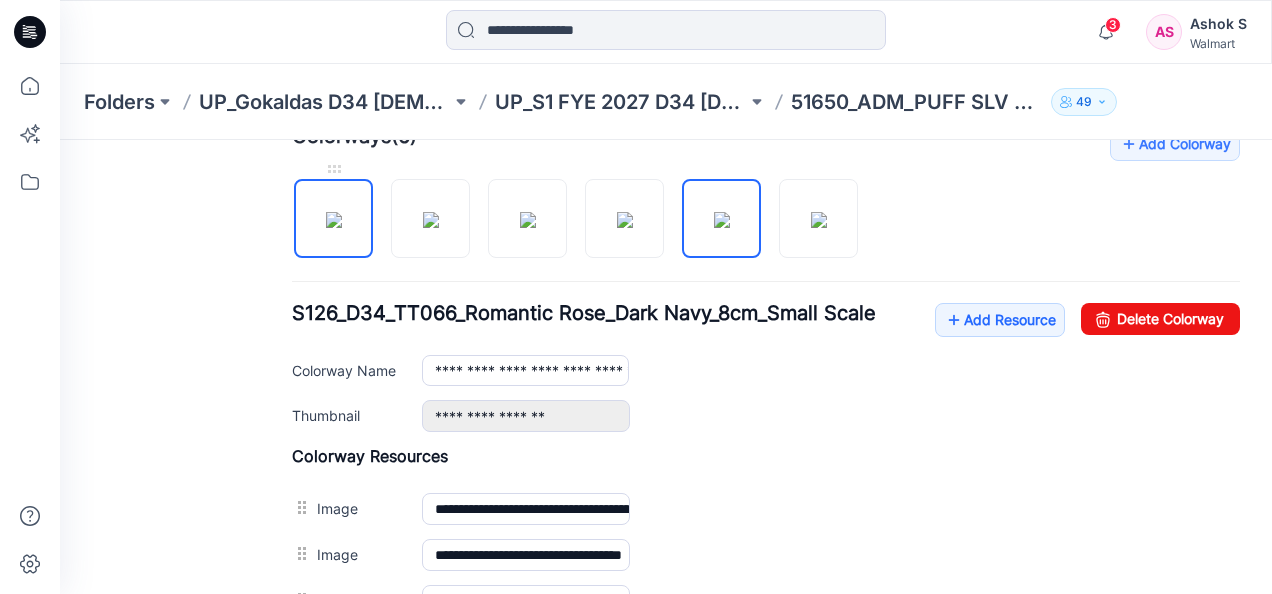 click at bounding box center [334, 220] 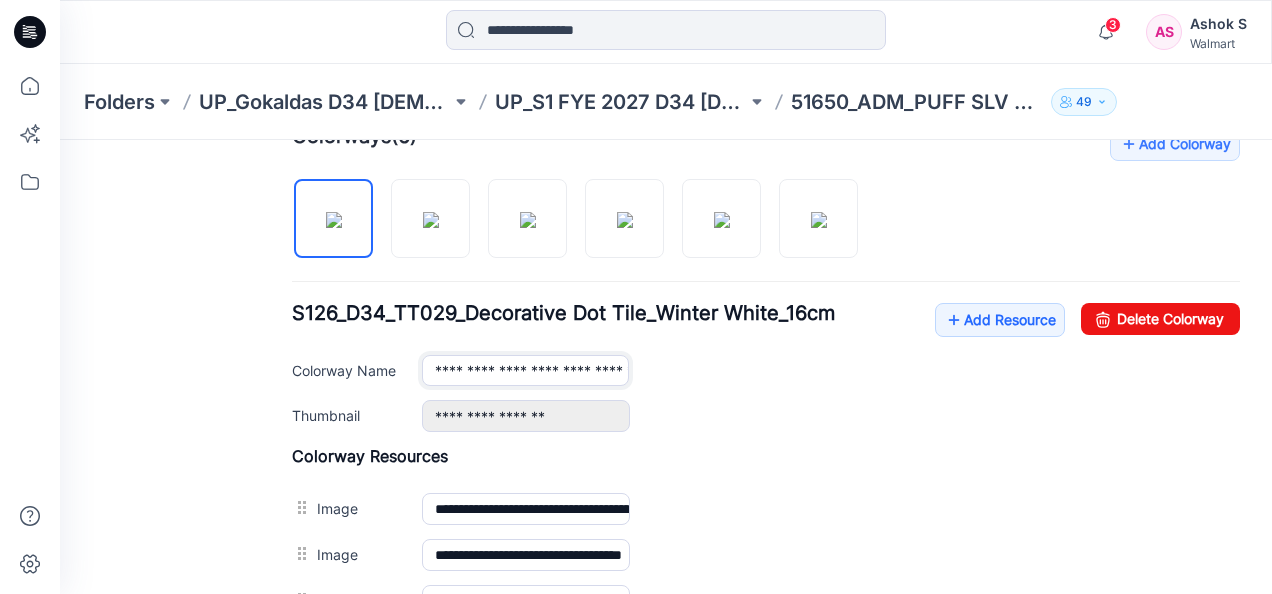 scroll, scrollTop: 0, scrollLeft: 186, axis: horizontal 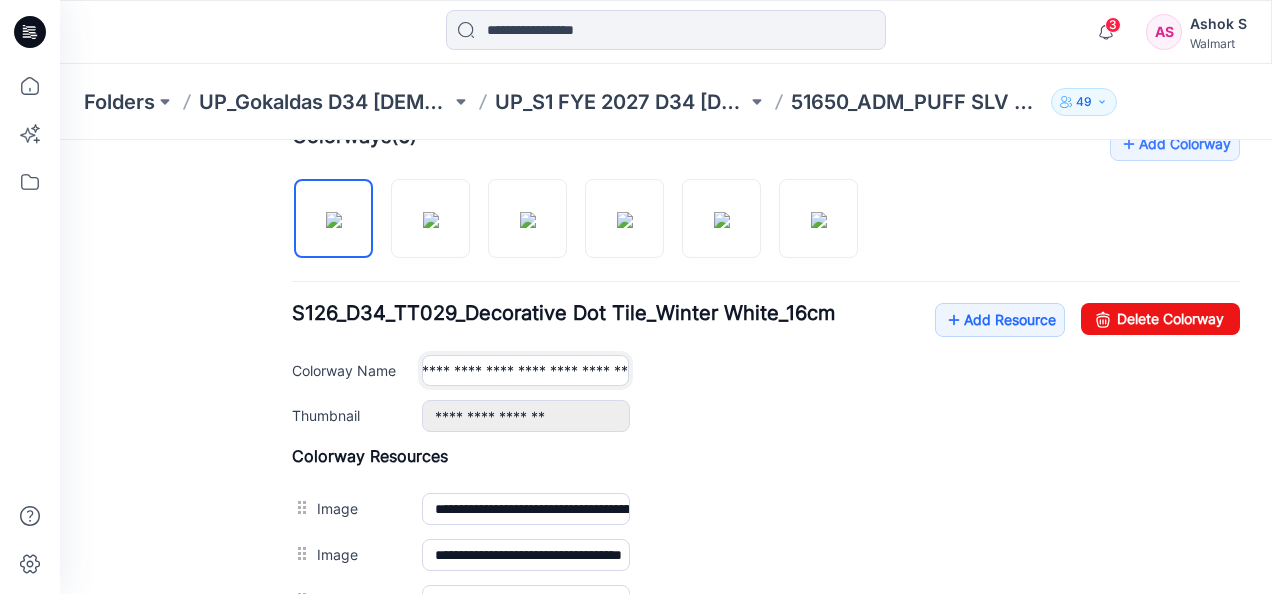 drag, startPoint x: 433, startPoint y: 360, endPoint x: 662, endPoint y: 368, distance: 229.1397 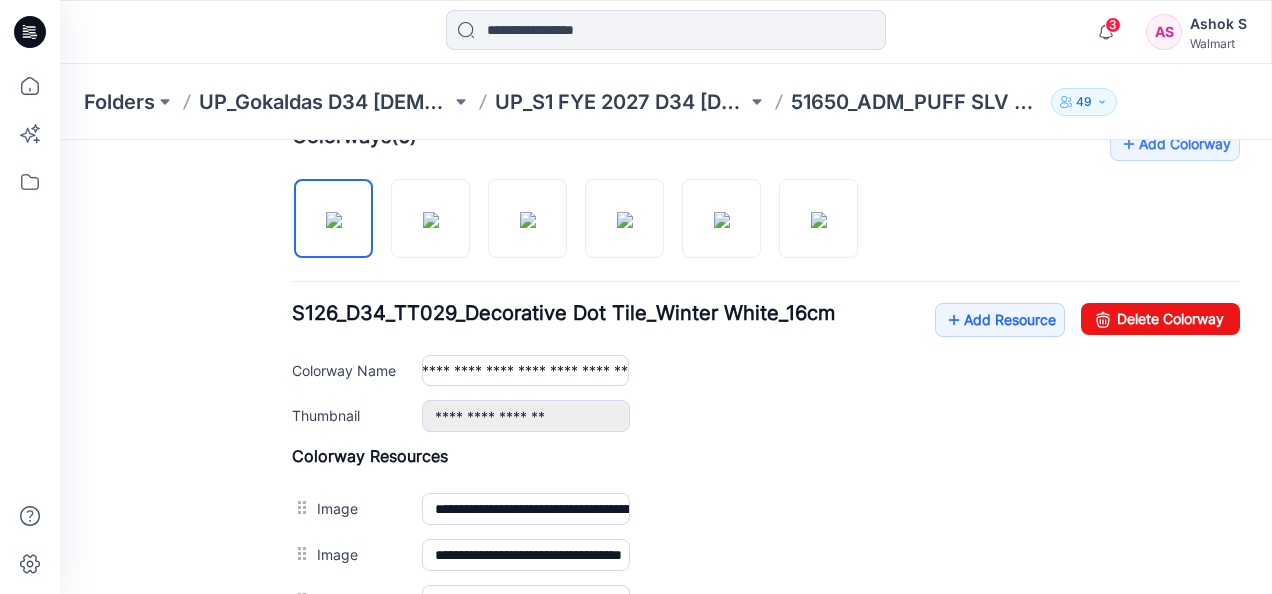 scroll, scrollTop: 0, scrollLeft: 0, axis: both 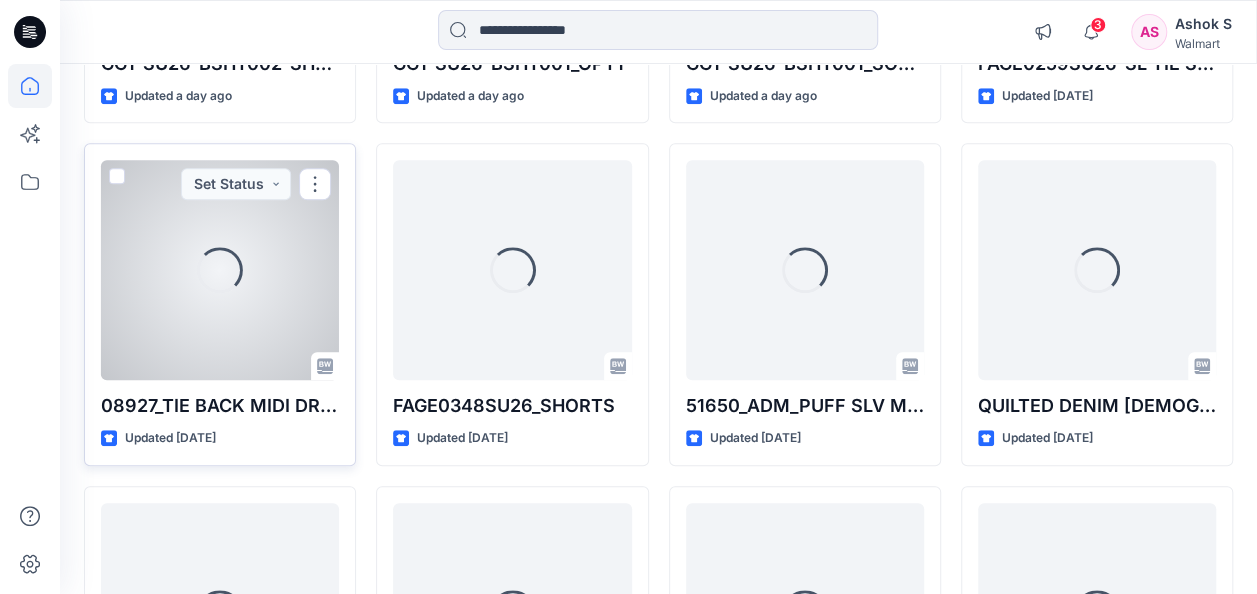 click on "Loading..." at bounding box center (220, 270) 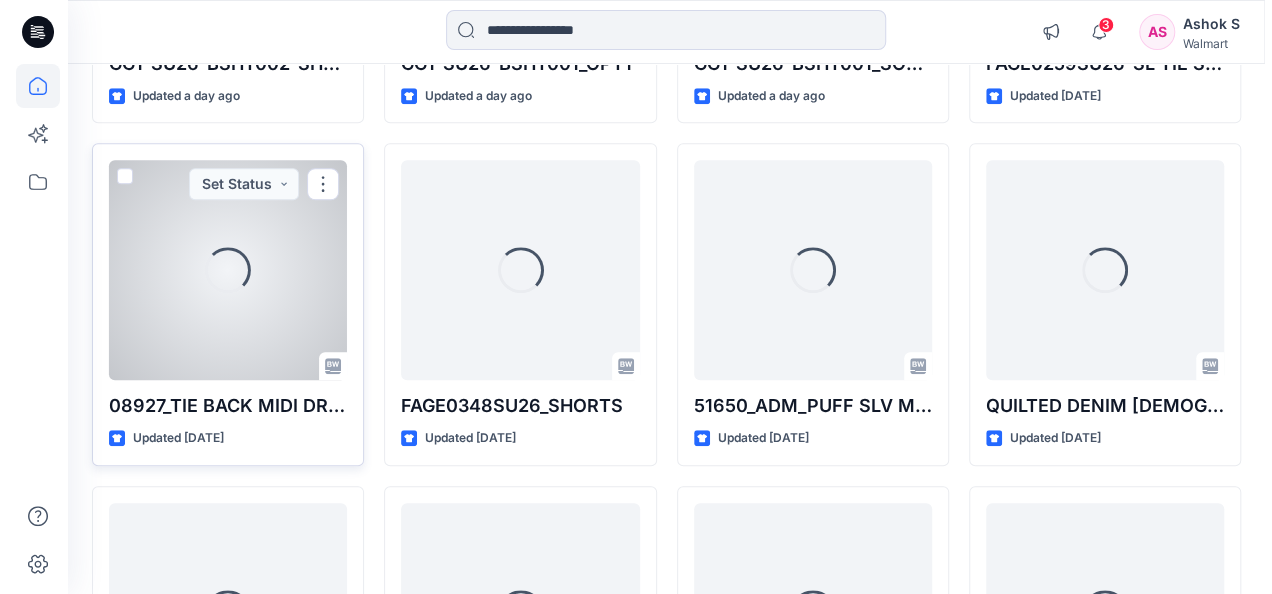 scroll, scrollTop: 0, scrollLeft: 0, axis: both 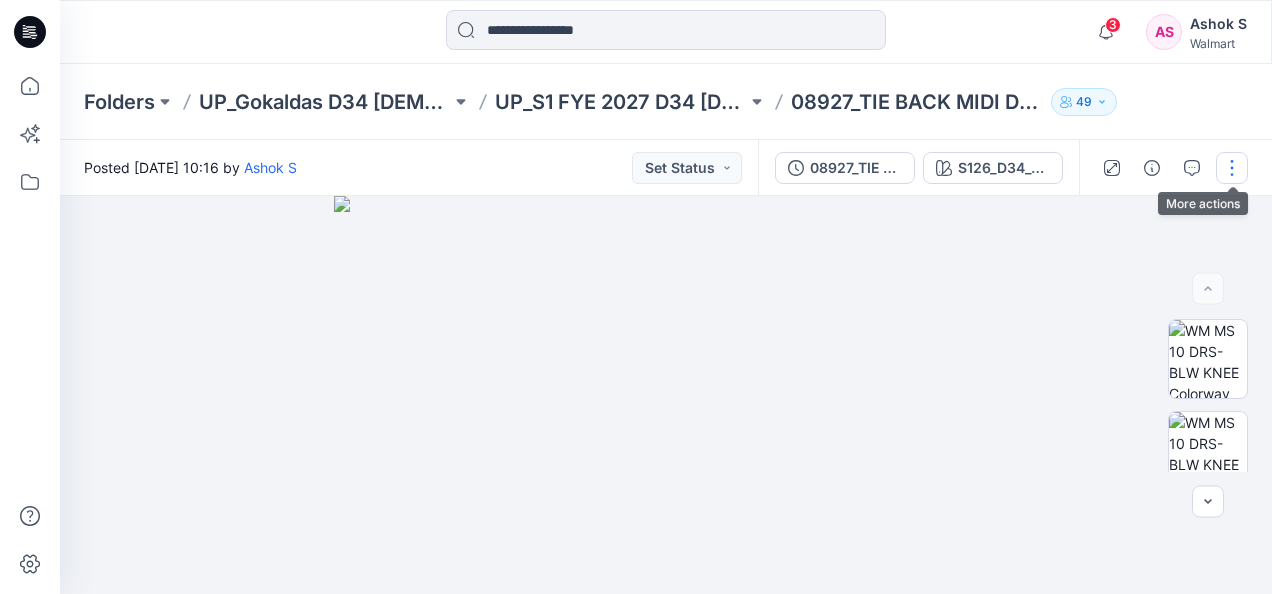 click at bounding box center (1232, 168) 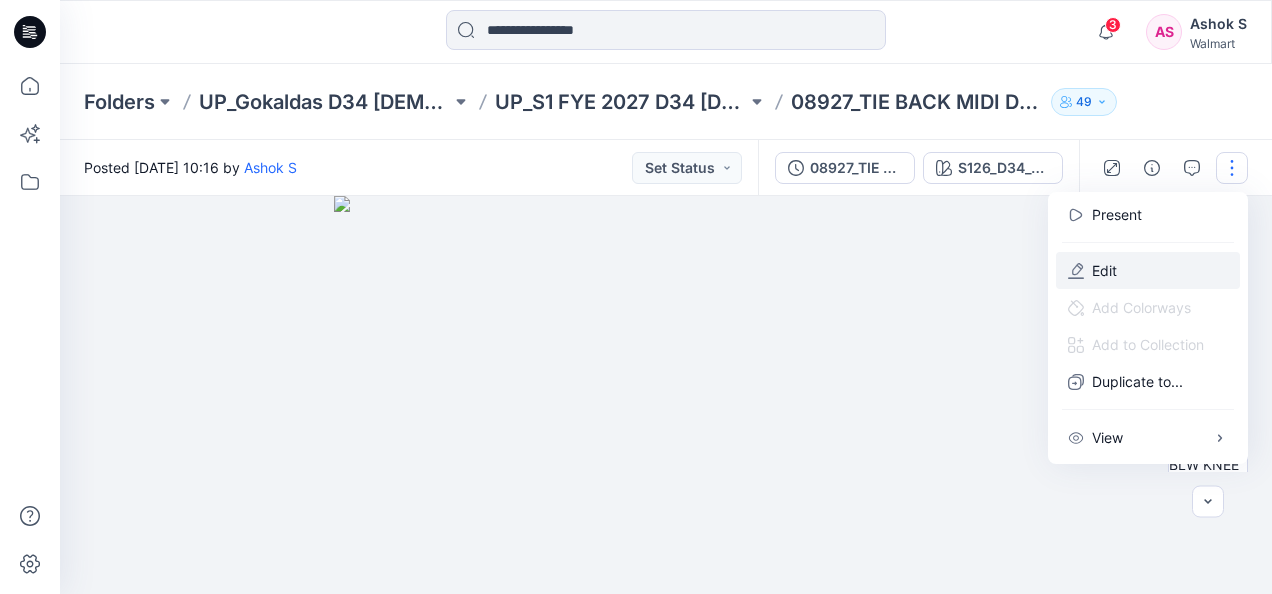 click on "Edit" at bounding box center [1148, 270] 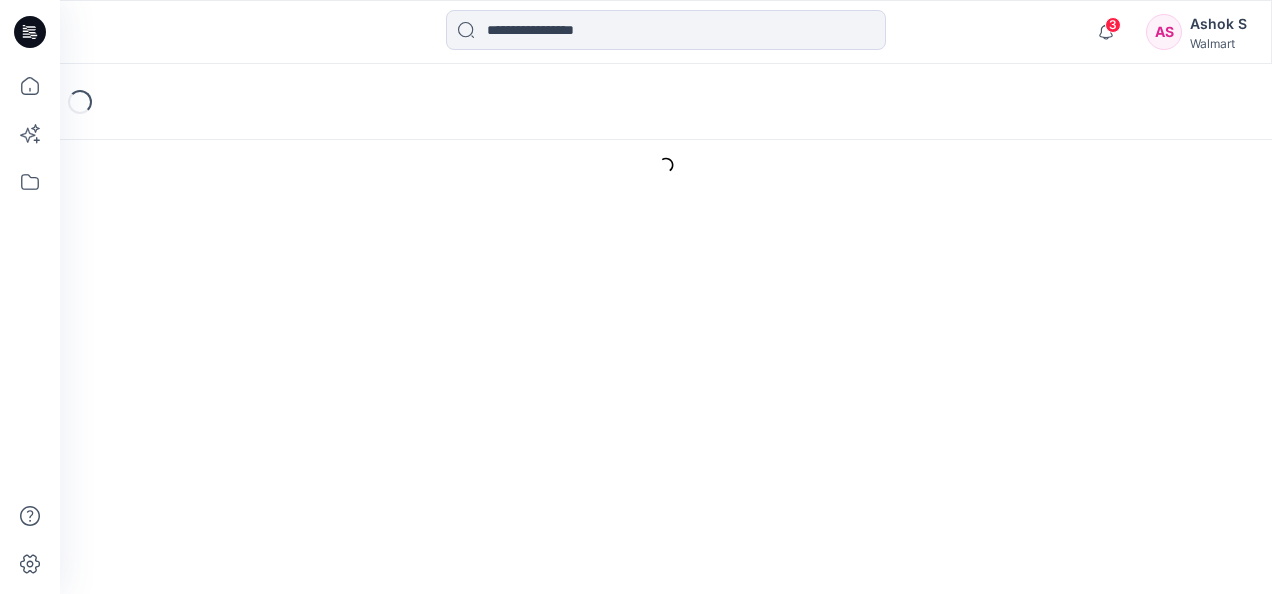 scroll, scrollTop: 0, scrollLeft: 0, axis: both 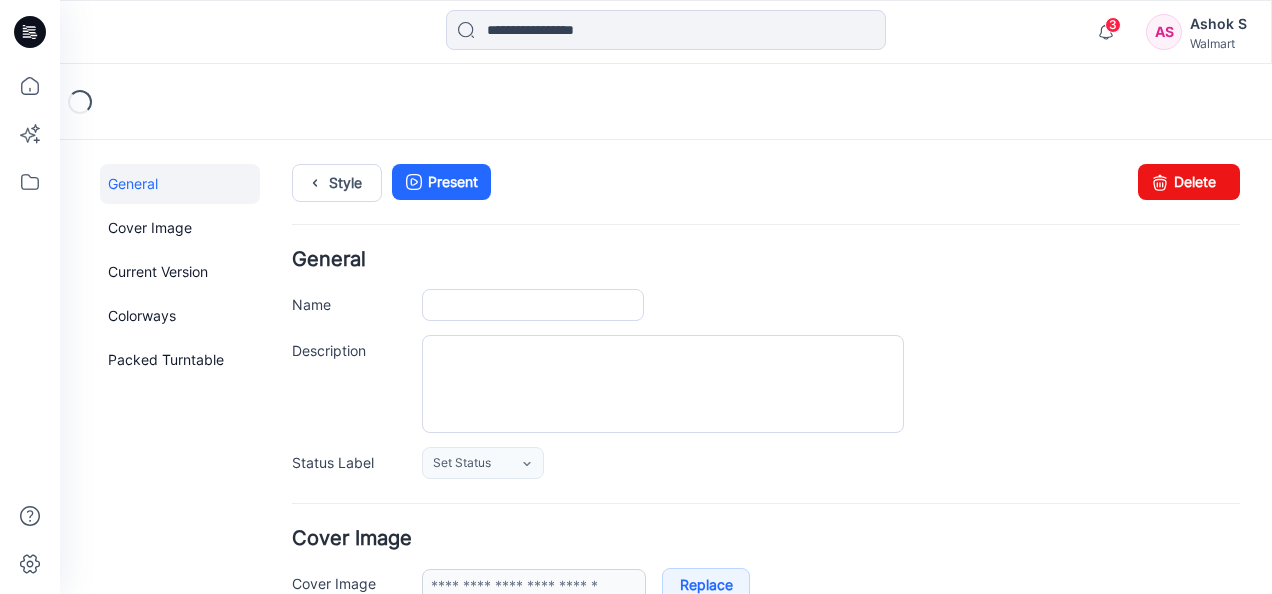 type on "**********" 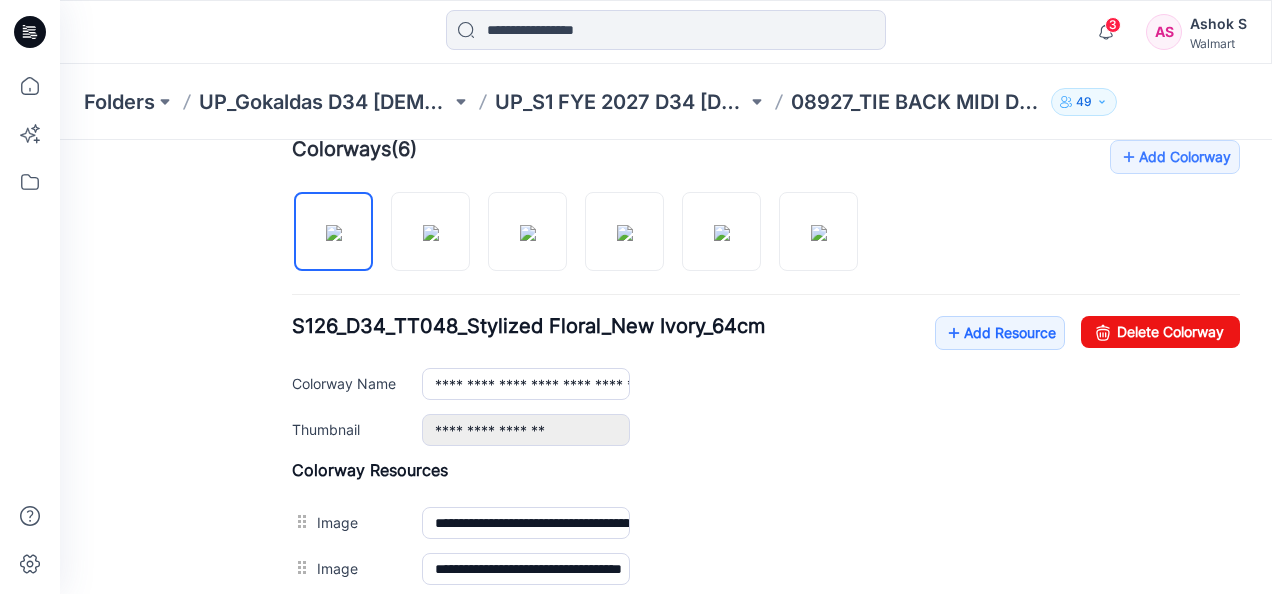 scroll, scrollTop: 624, scrollLeft: 0, axis: vertical 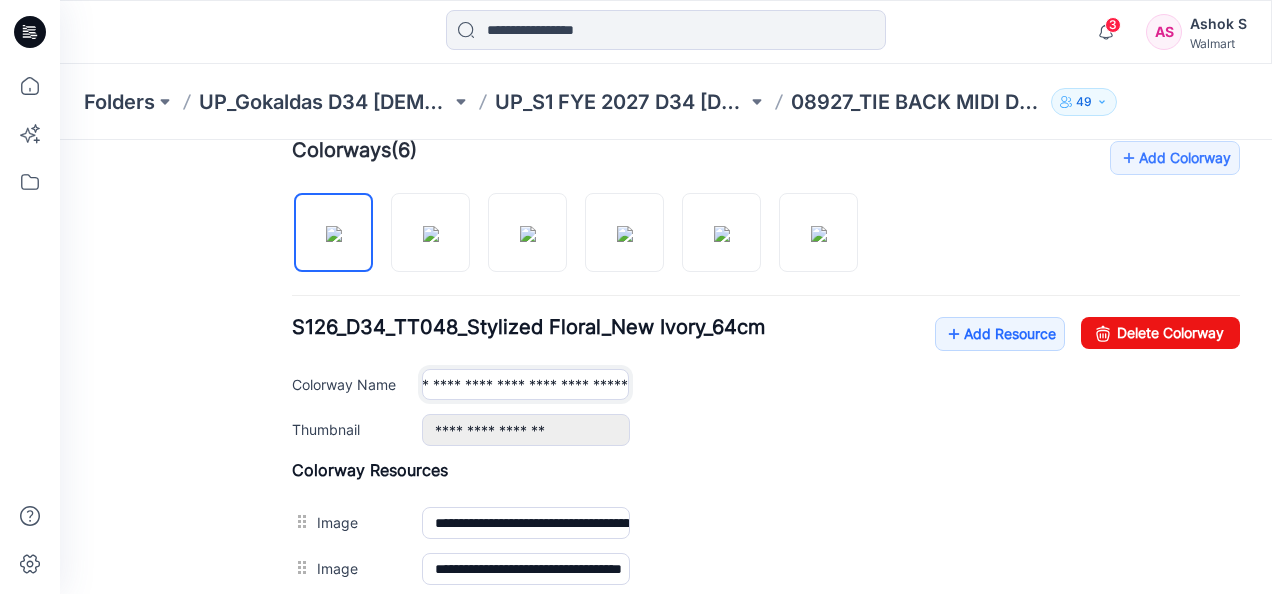 drag, startPoint x: 436, startPoint y: 389, endPoint x: 684, endPoint y: 385, distance: 248.03226 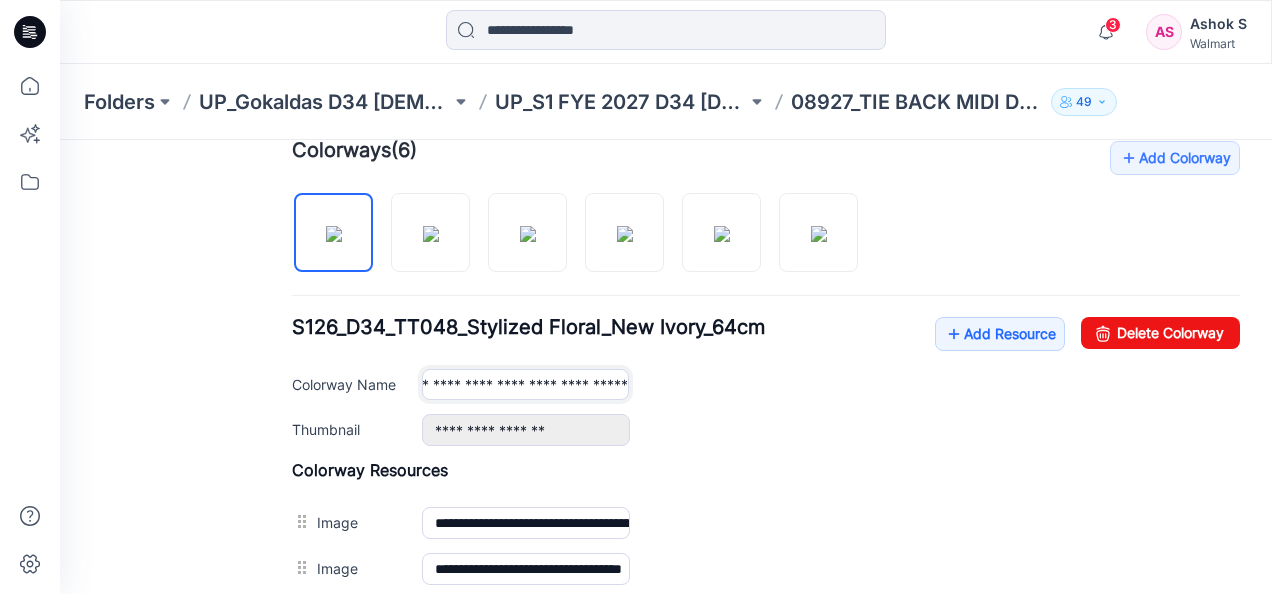 click on "**********" at bounding box center [831, 384] 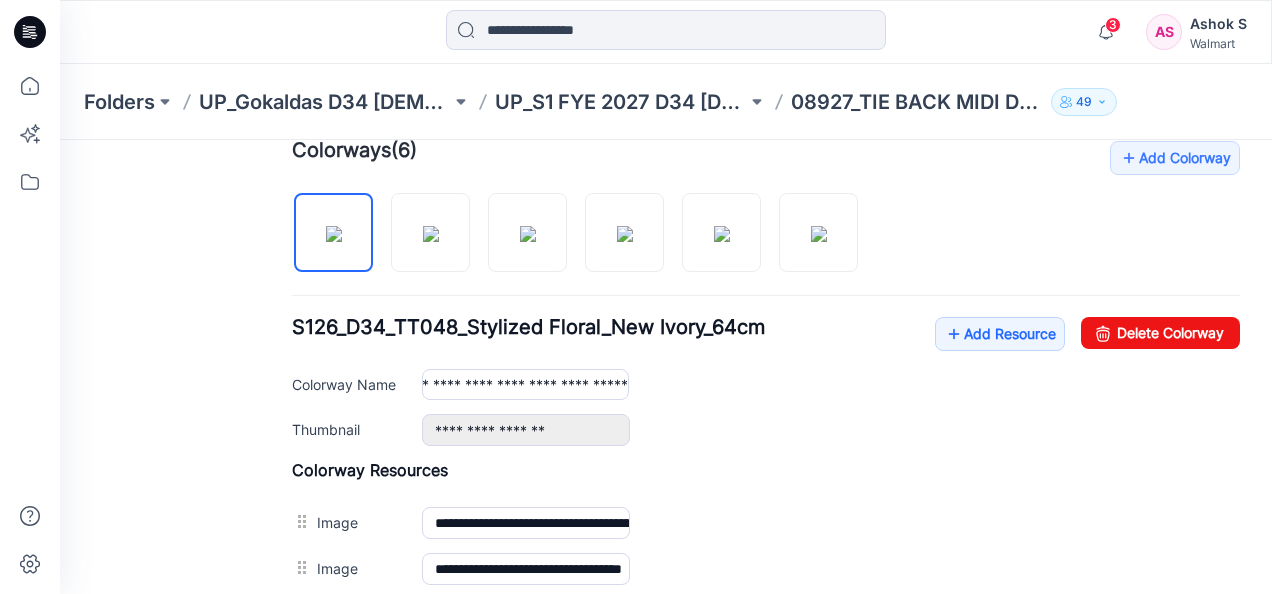scroll, scrollTop: 0, scrollLeft: 0, axis: both 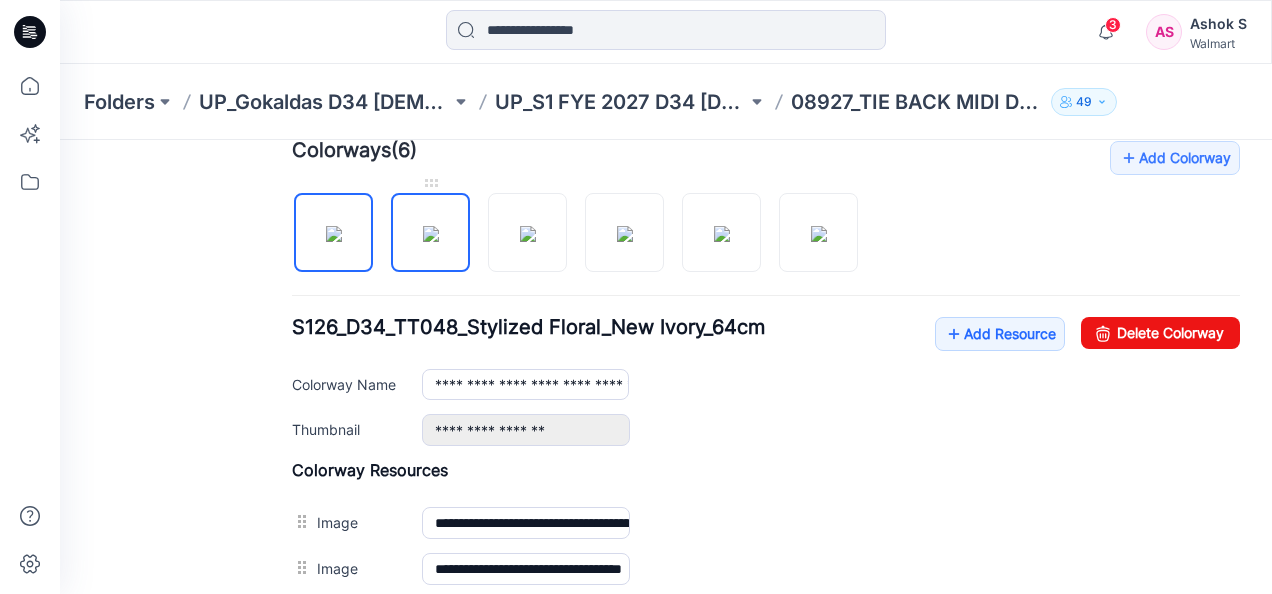 click at bounding box center (431, 234) 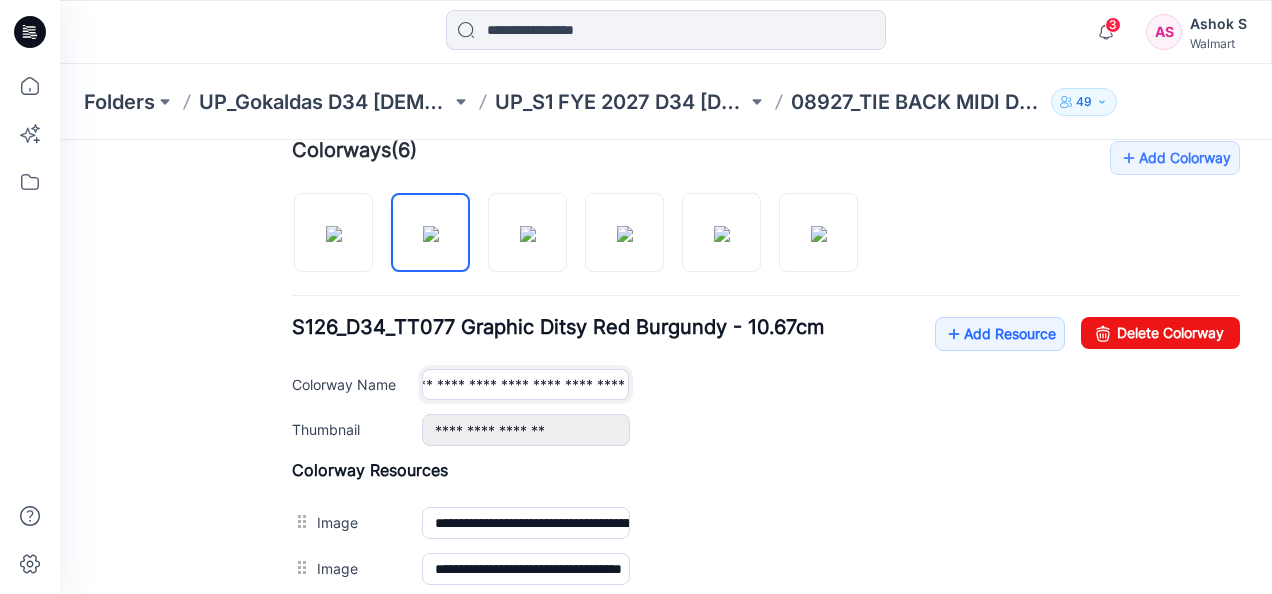 scroll, scrollTop: 0, scrollLeft: 179, axis: horizontal 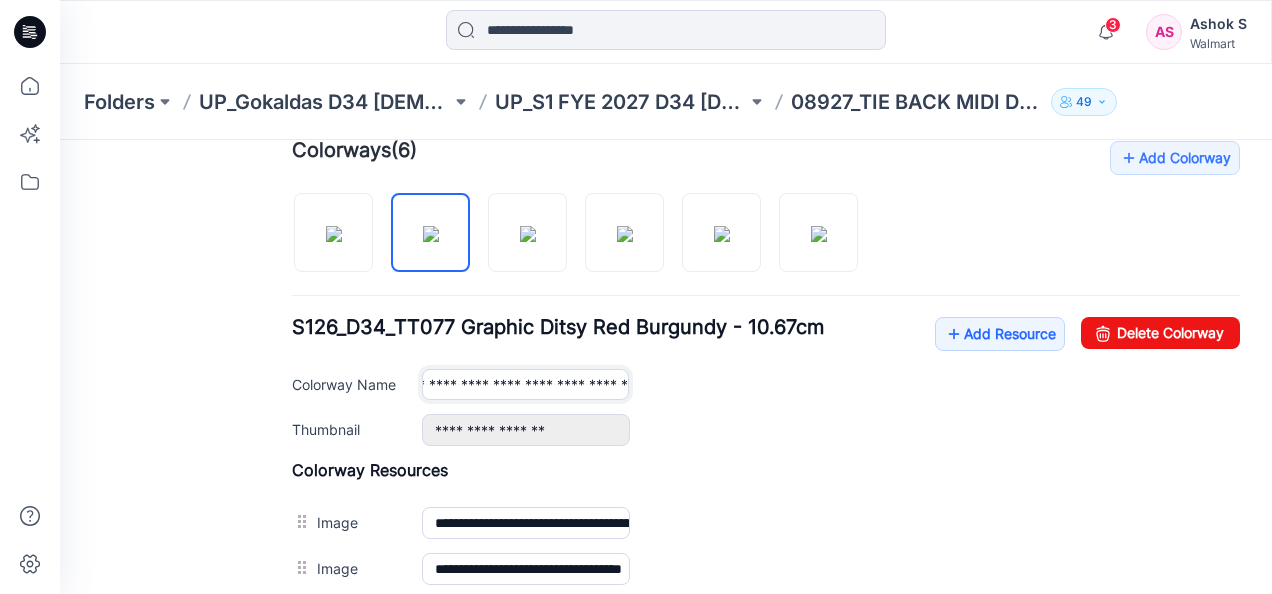 drag, startPoint x: 436, startPoint y: 382, endPoint x: 654, endPoint y: 380, distance: 218.00917 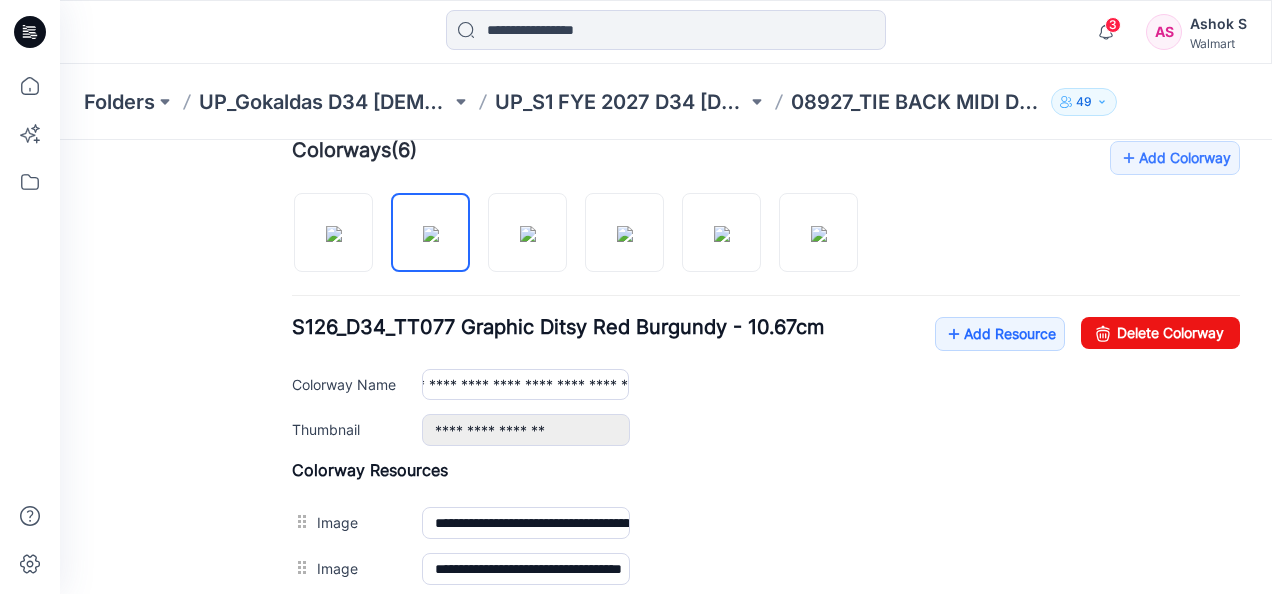 scroll, scrollTop: 0, scrollLeft: 0, axis: both 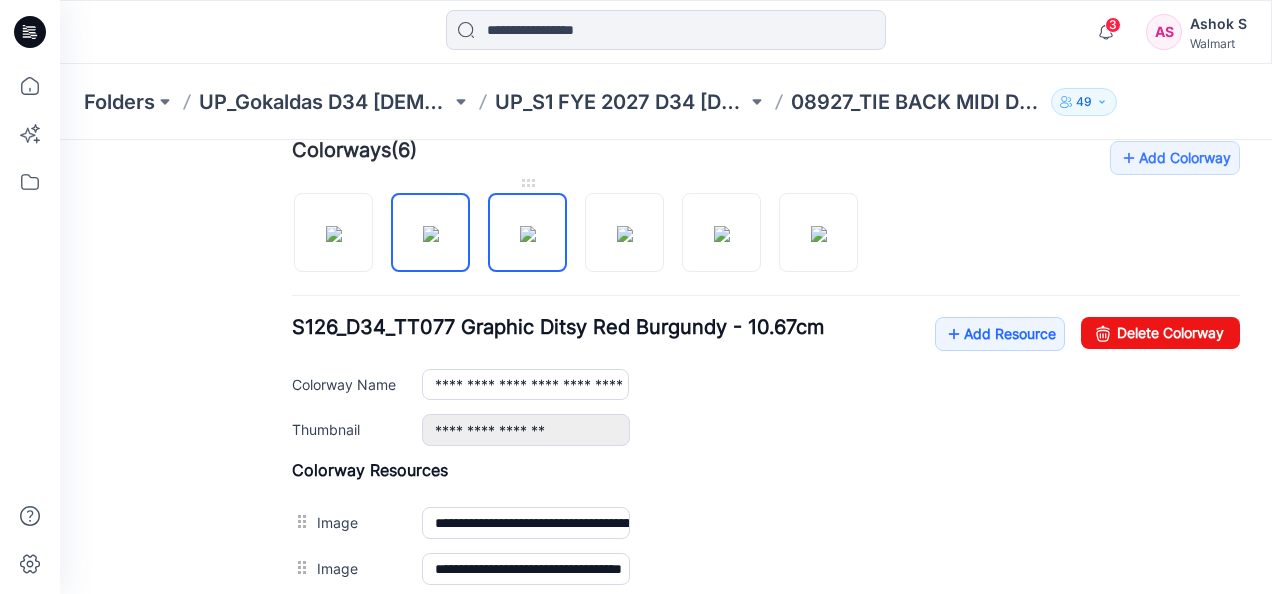 click at bounding box center (528, 234) 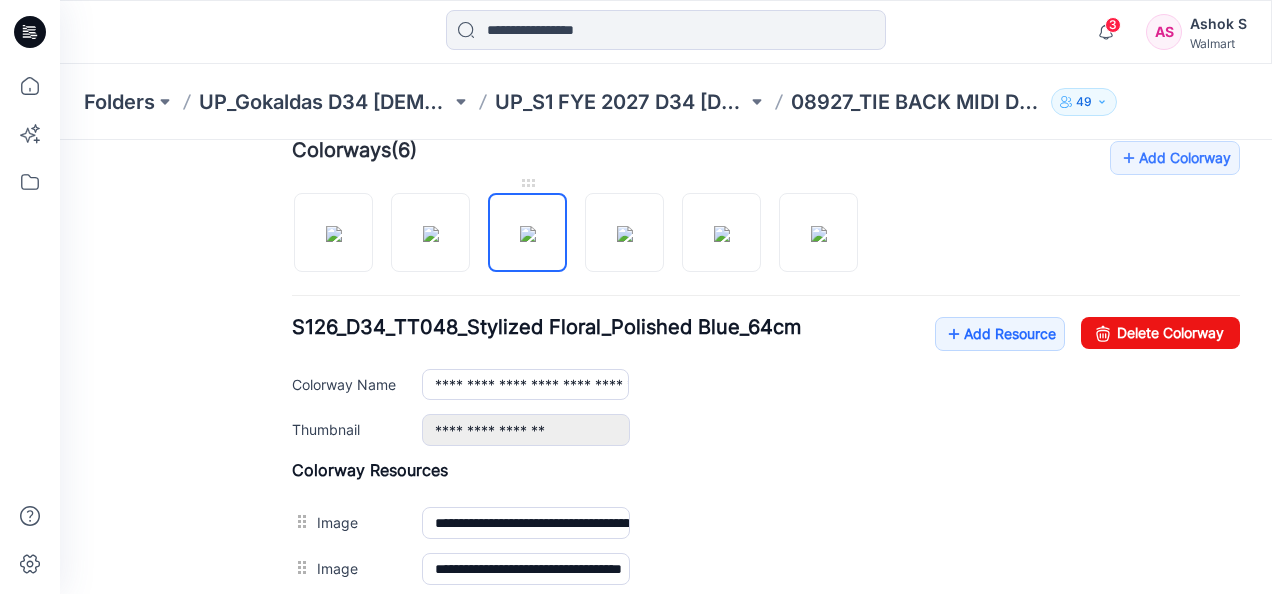 click at bounding box center [528, 234] 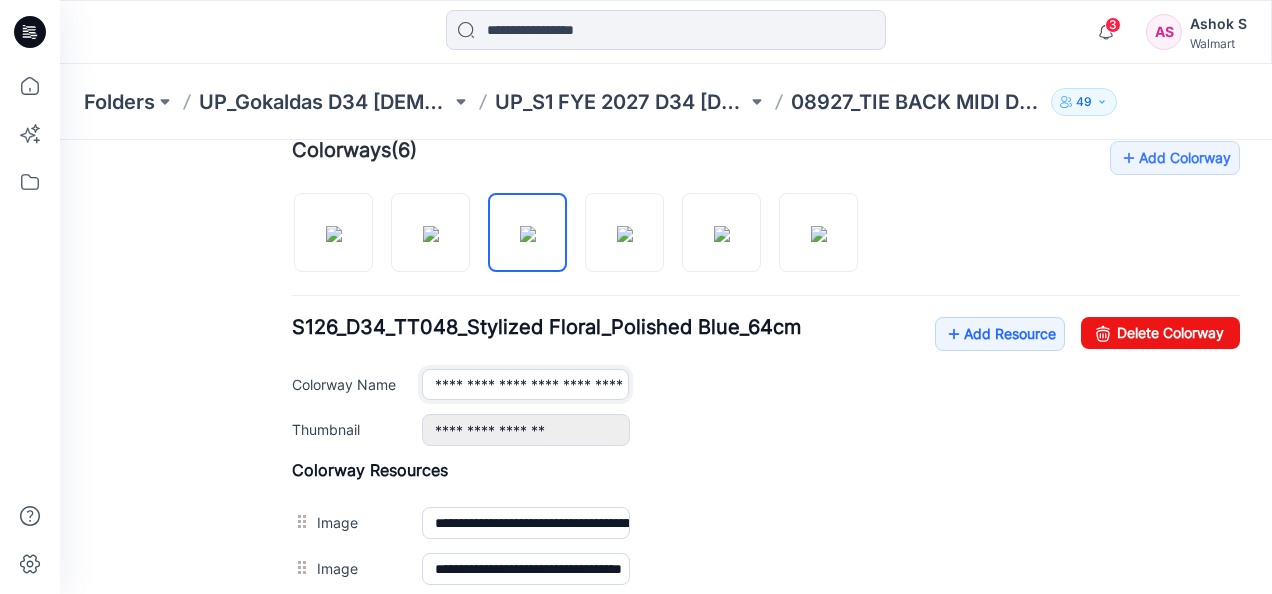 scroll, scrollTop: 0, scrollLeft: 160, axis: horizontal 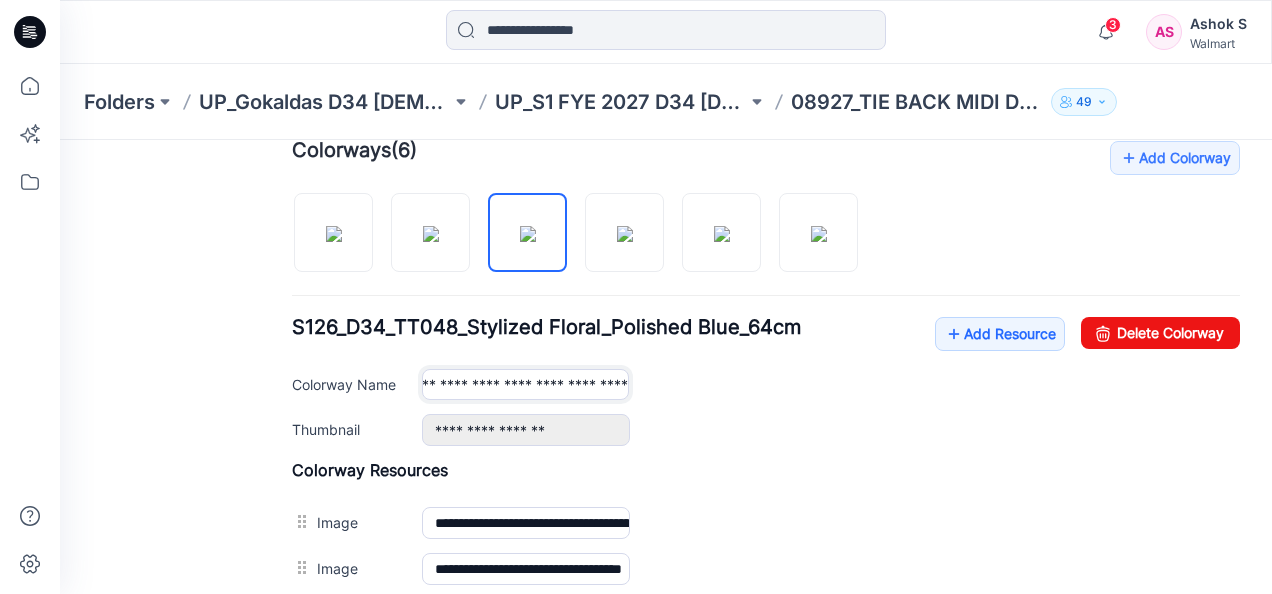 drag, startPoint x: 432, startPoint y: 382, endPoint x: 684, endPoint y: 386, distance: 252.03174 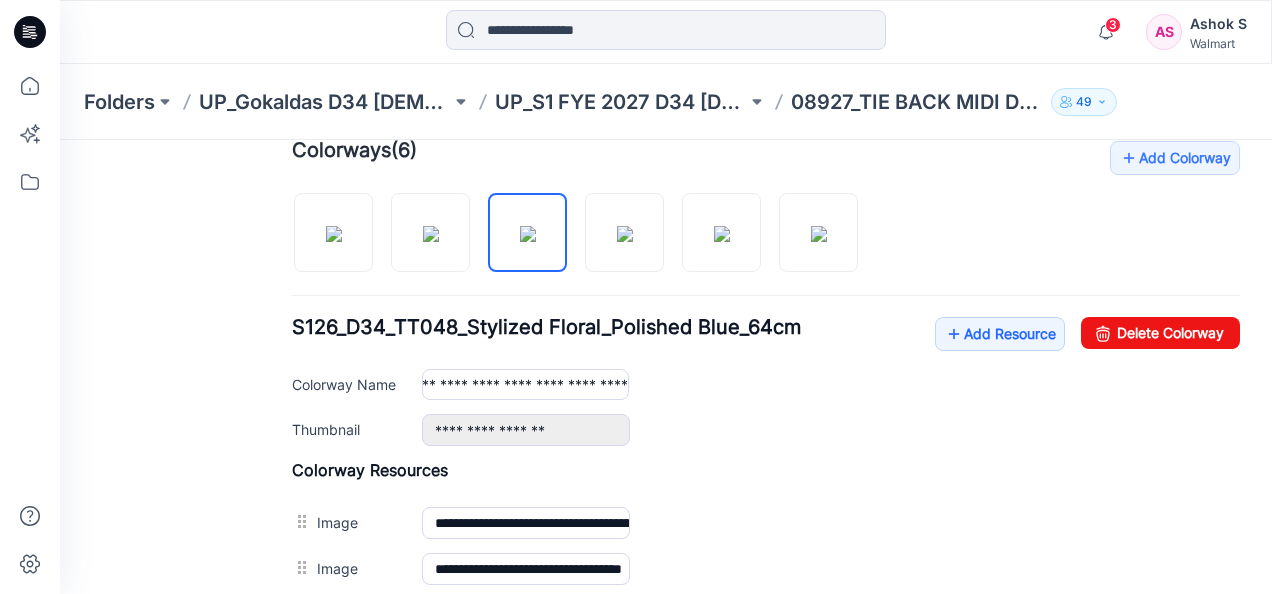 scroll, scrollTop: 0, scrollLeft: 0, axis: both 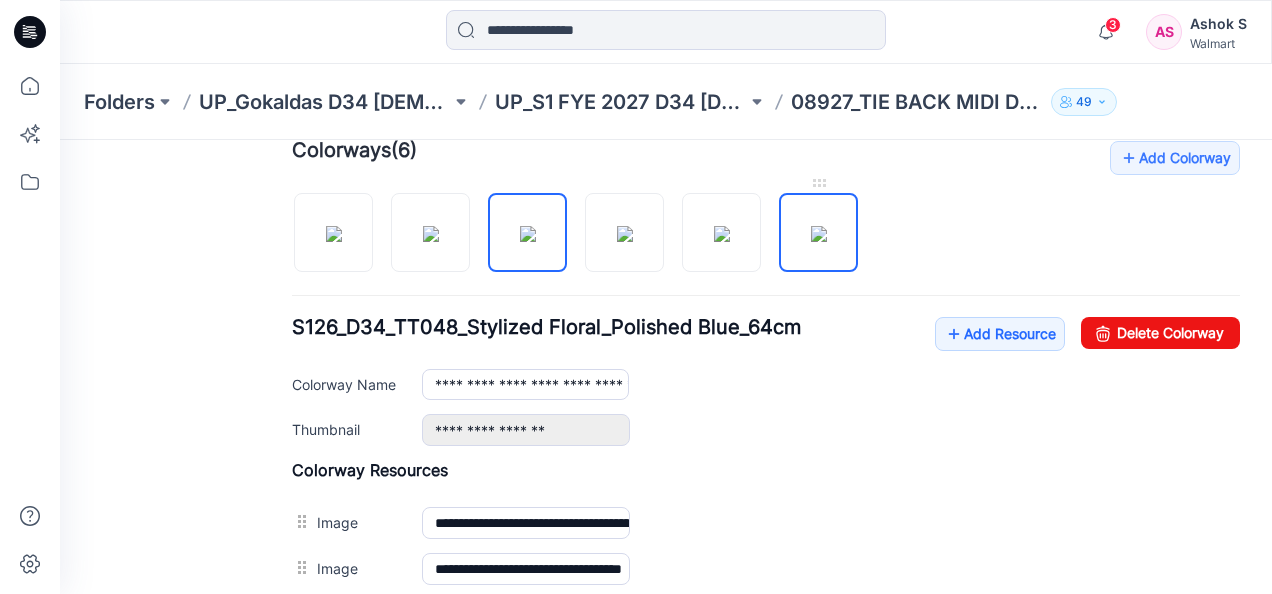 click at bounding box center (819, 234) 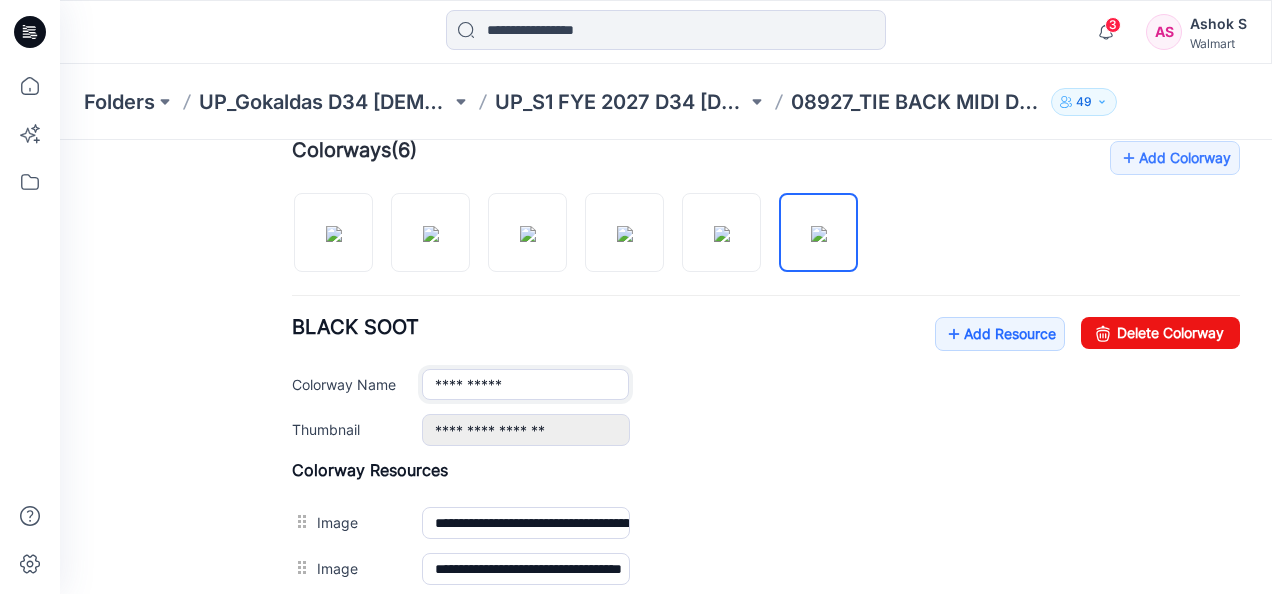 drag, startPoint x: 532, startPoint y: 376, endPoint x: 442, endPoint y: 386, distance: 90.55385 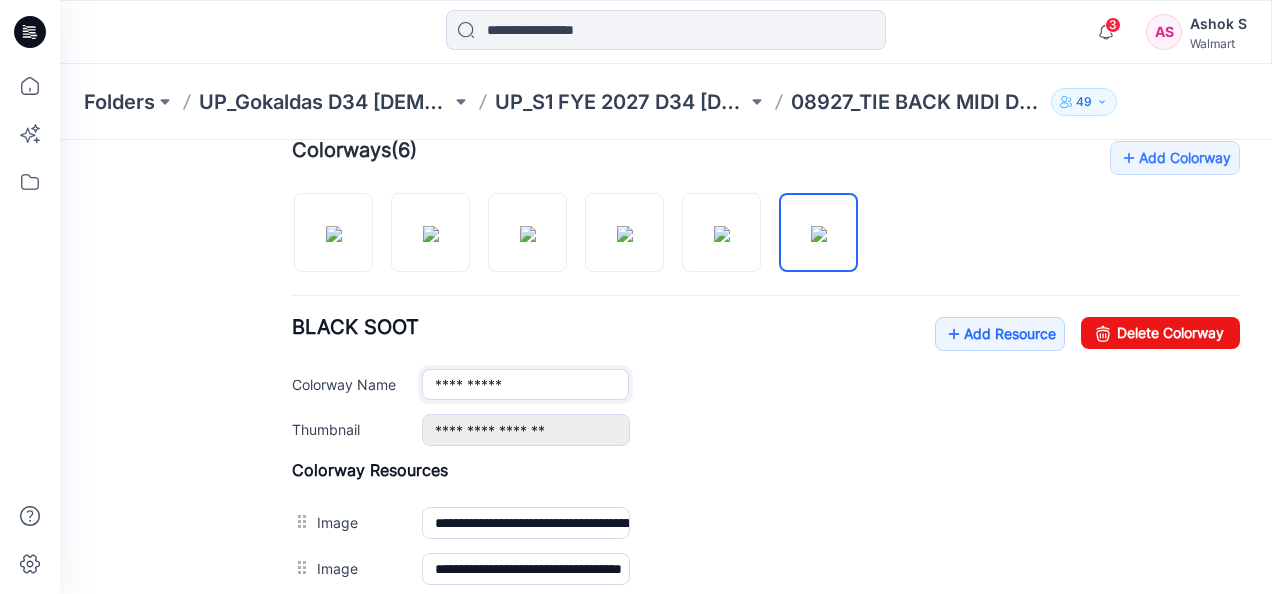 drag, startPoint x: 428, startPoint y: 379, endPoint x: 522, endPoint y: 379, distance: 94 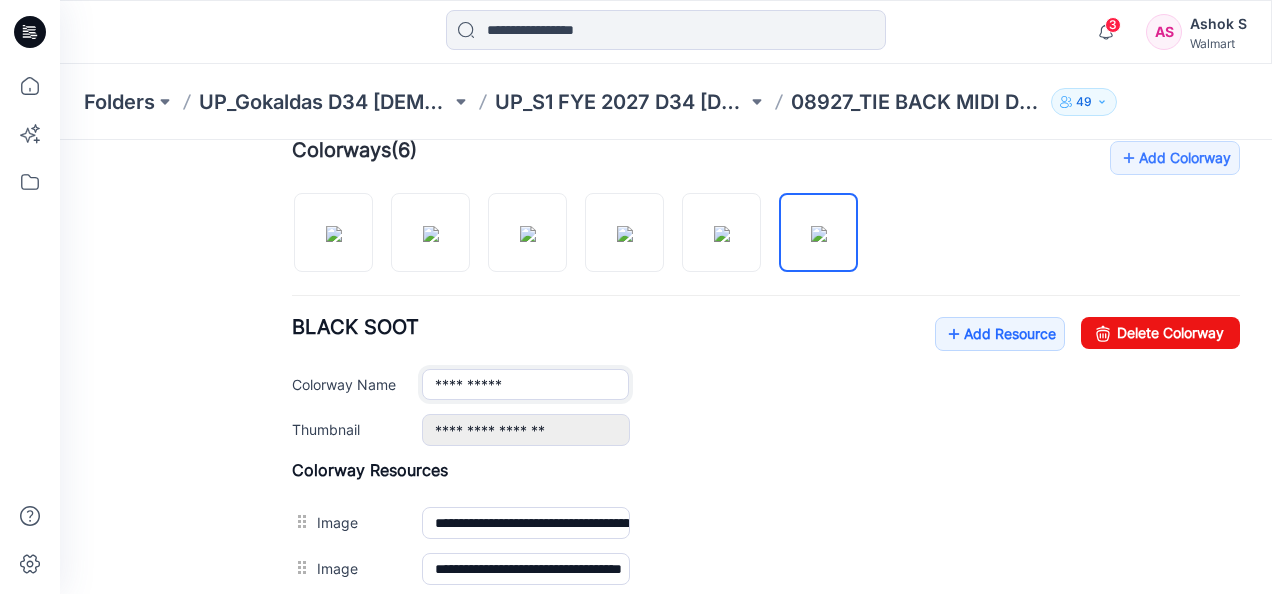 click on "**********" at bounding box center (525, 384) 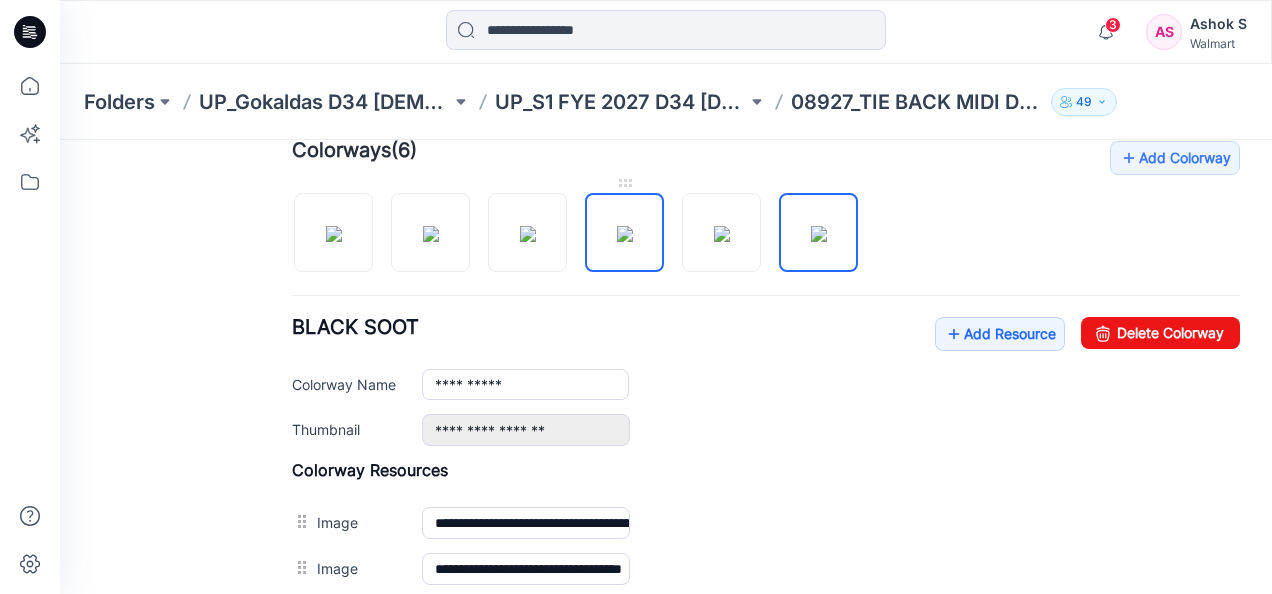 click at bounding box center [625, 234] 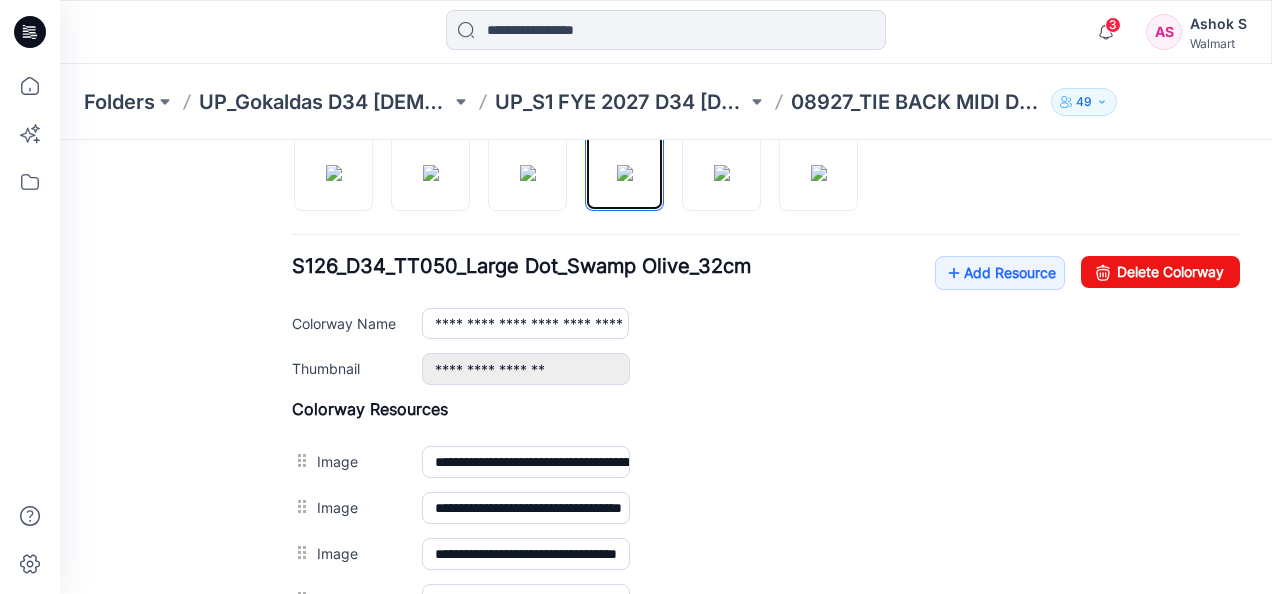 scroll, scrollTop: 734, scrollLeft: 0, axis: vertical 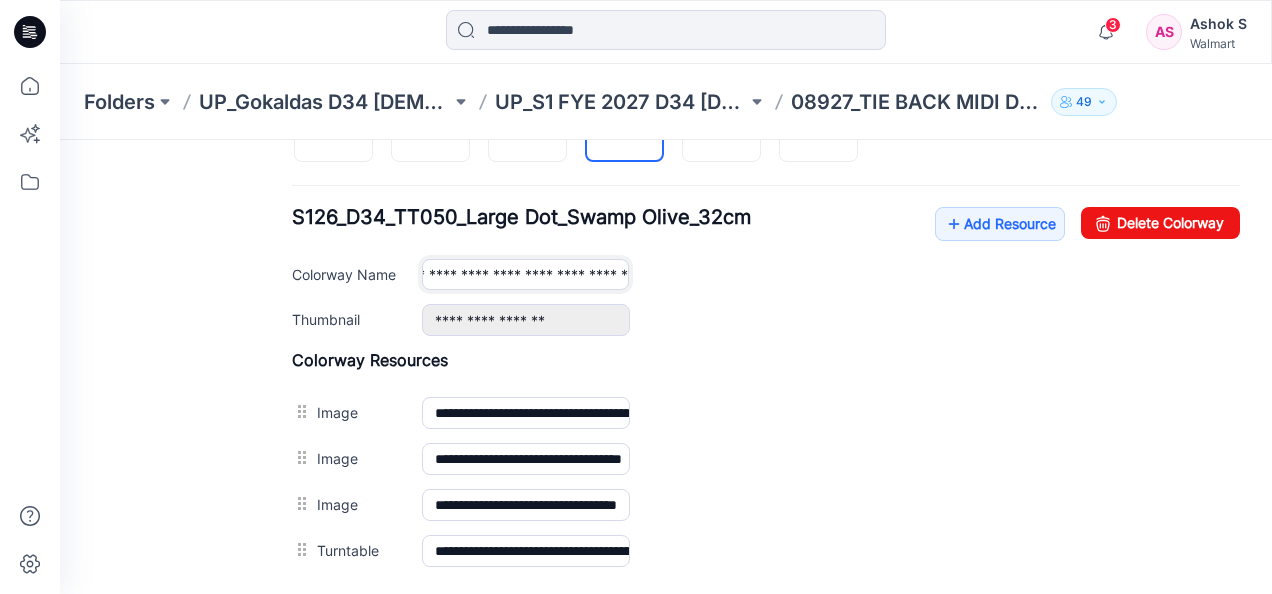 drag, startPoint x: 432, startPoint y: 271, endPoint x: 674, endPoint y: 276, distance: 242.05165 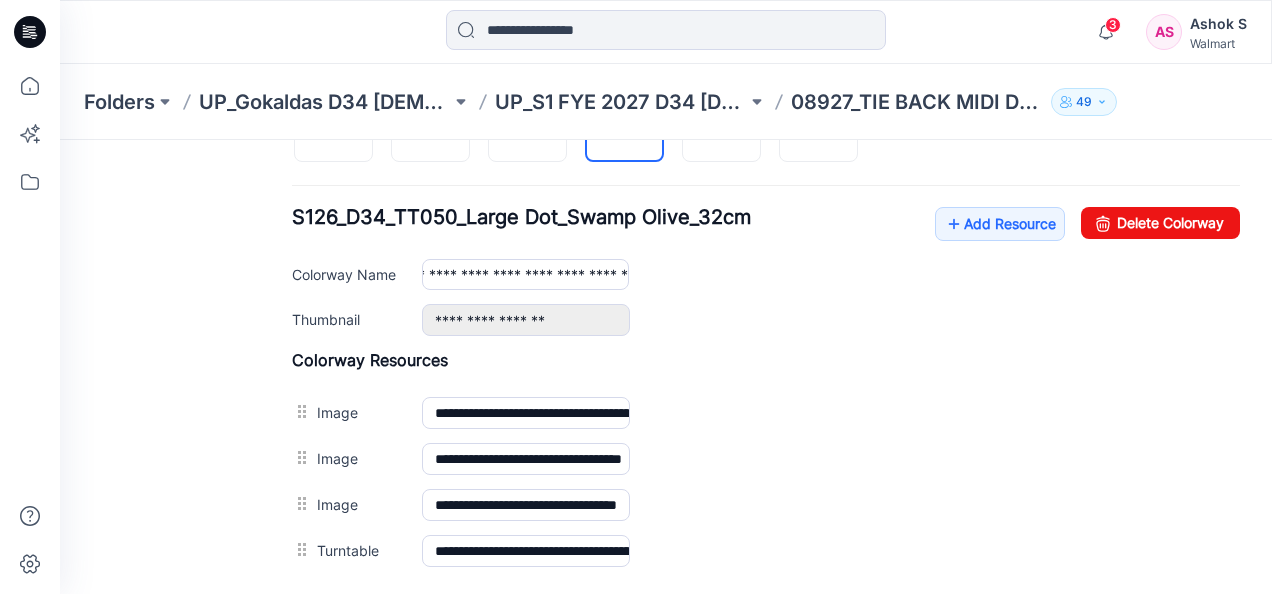 scroll, scrollTop: 0, scrollLeft: 0, axis: both 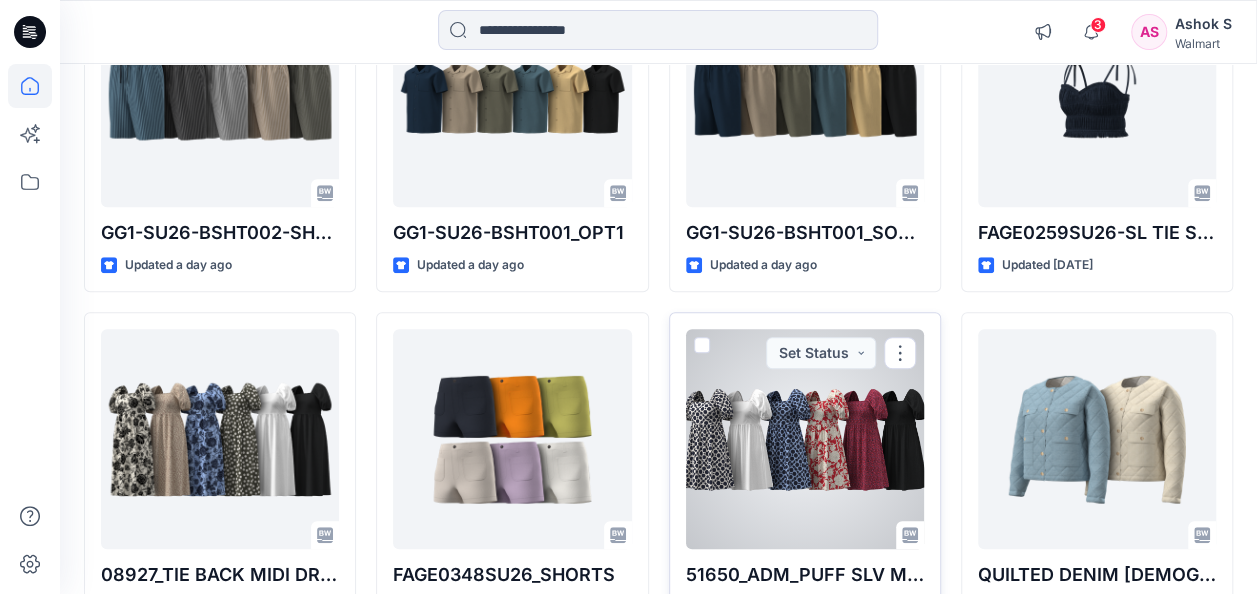 click at bounding box center [805, 439] 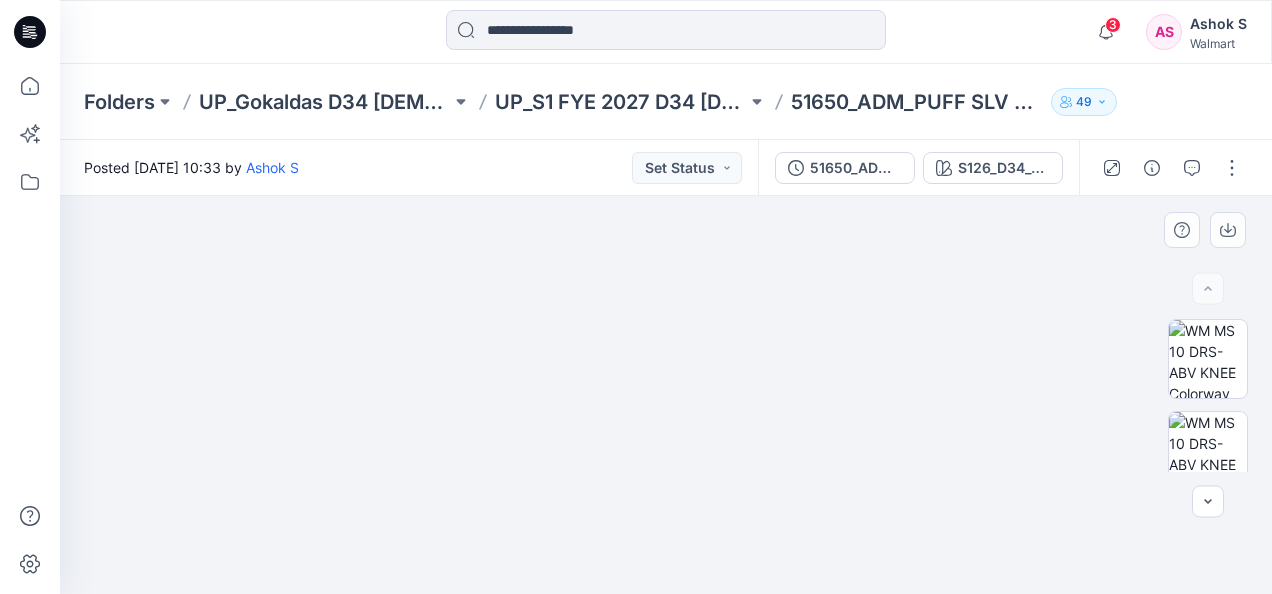 click at bounding box center [666, 344] 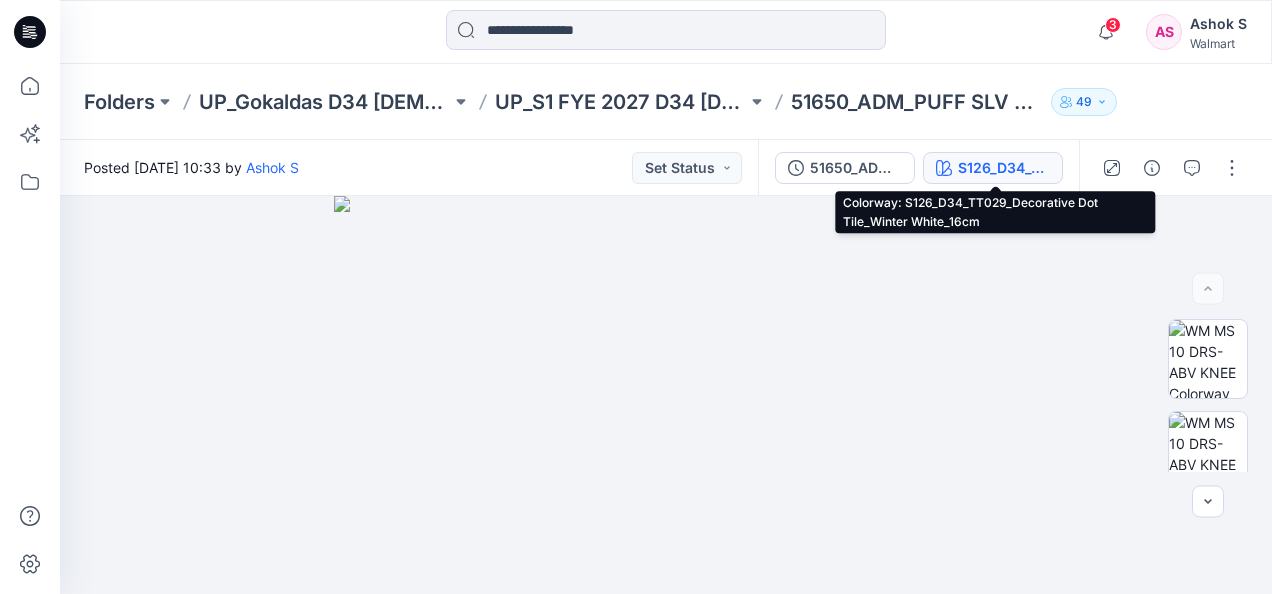 click on "S126_D34_TT029_Decorative Dot Tile_Winter White_16cm" at bounding box center [1004, 168] 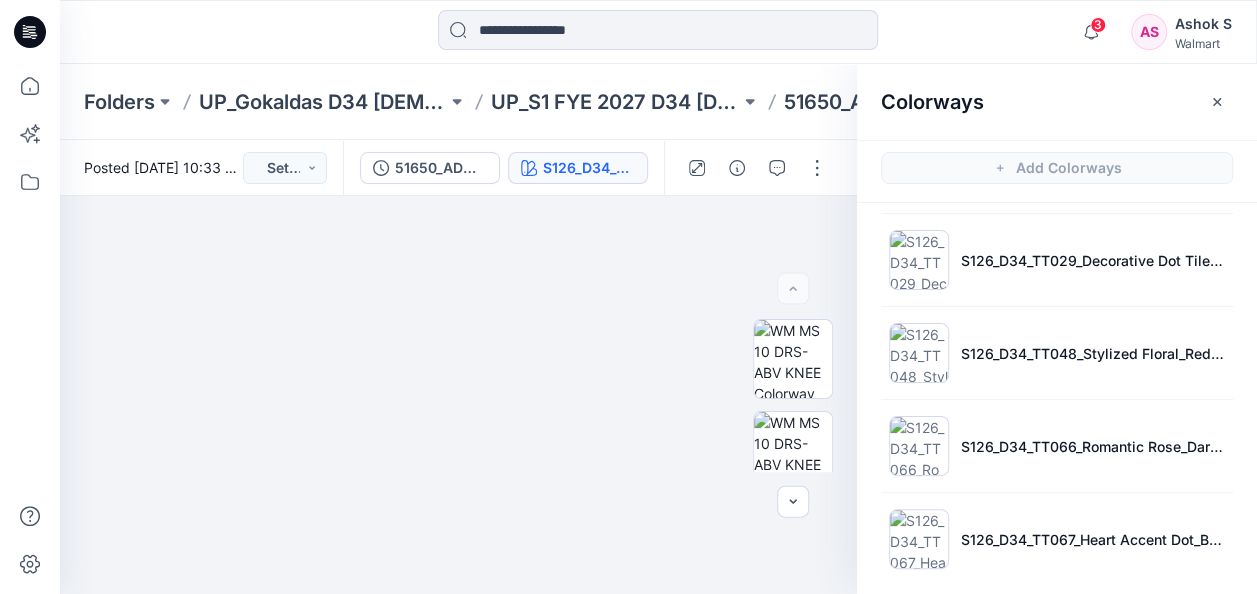 scroll, scrollTop: 188, scrollLeft: 0, axis: vertical 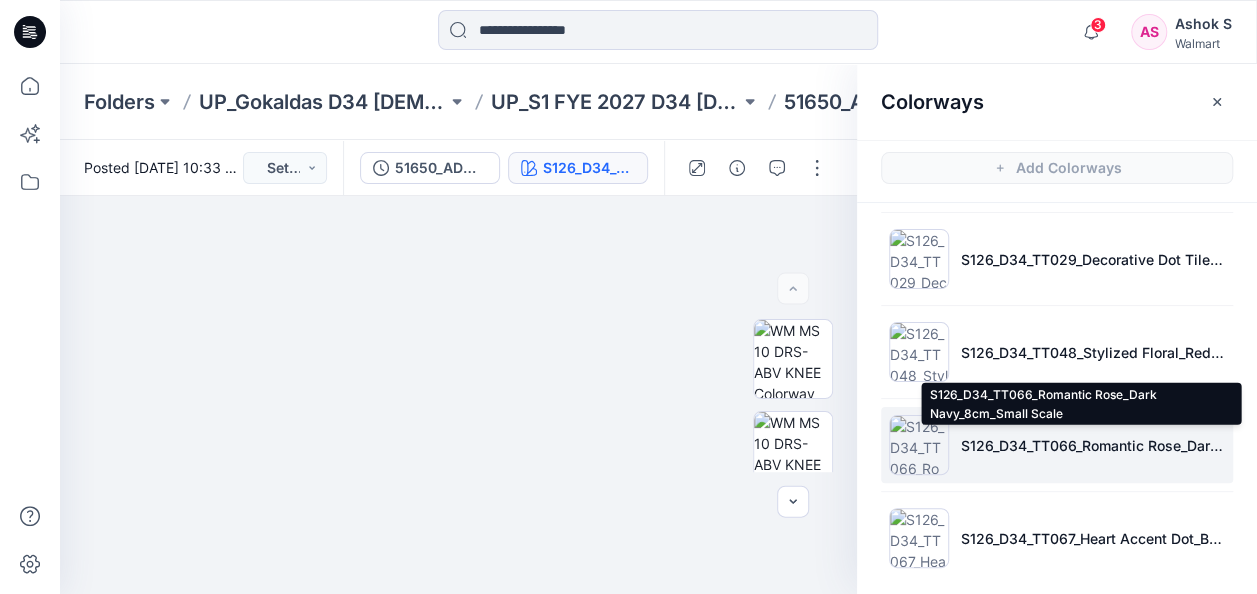 click on "S126_D34_TT066_Romantic Rose_Dark Navy_8cm_Small Scale" at bounding box center [1093, 445] 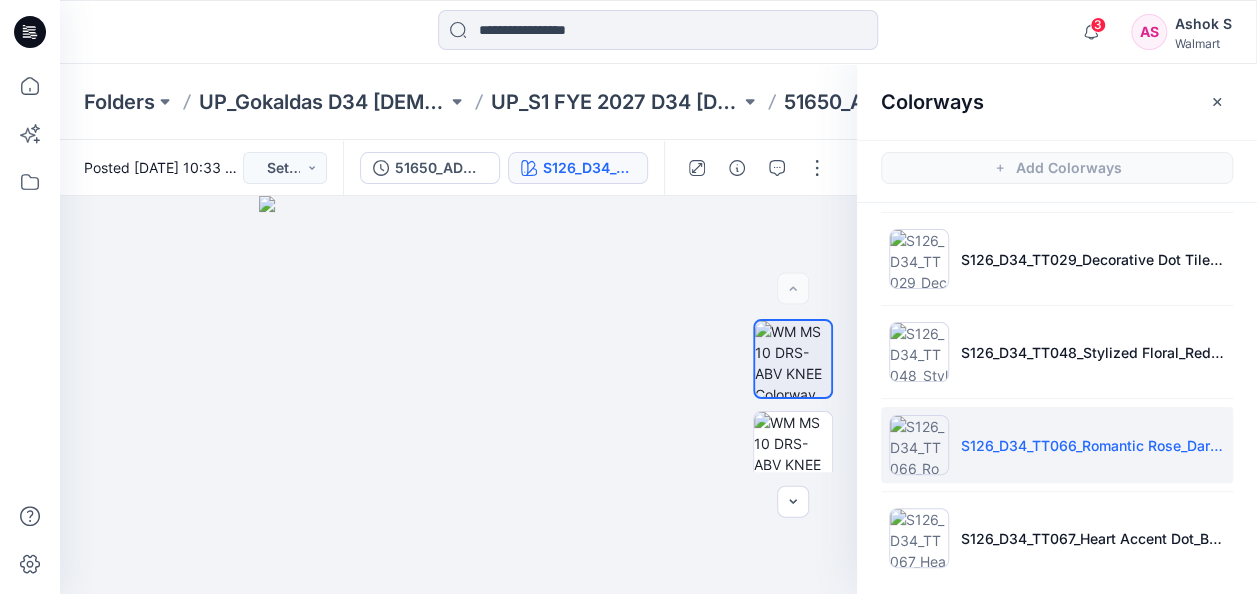 scroll, scrollTop: 198, scrollLeft: 0, axis: vertical 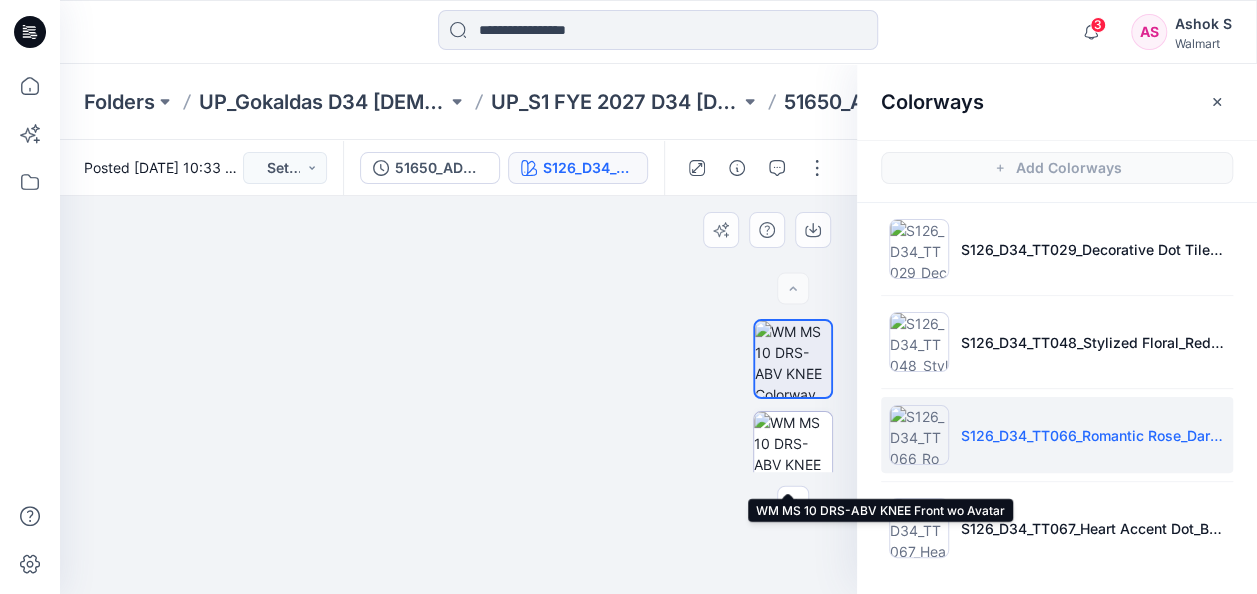 click at bounding box center (793, 451) 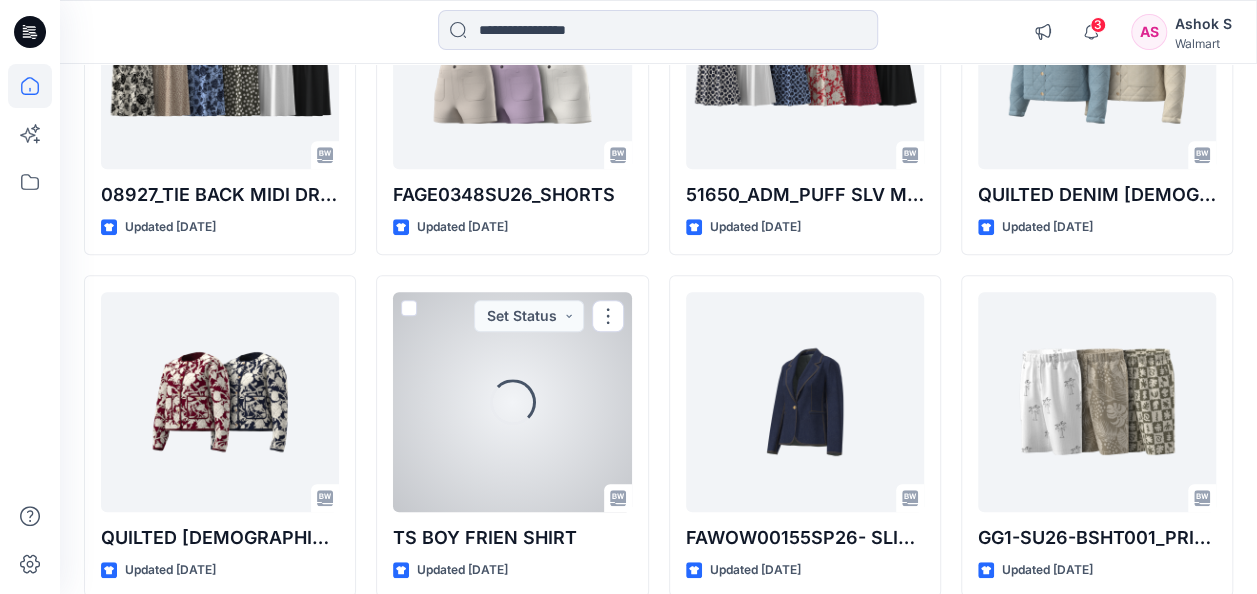 scroll, scrollTop: 694, scrollLeft: 0, axis: vertical 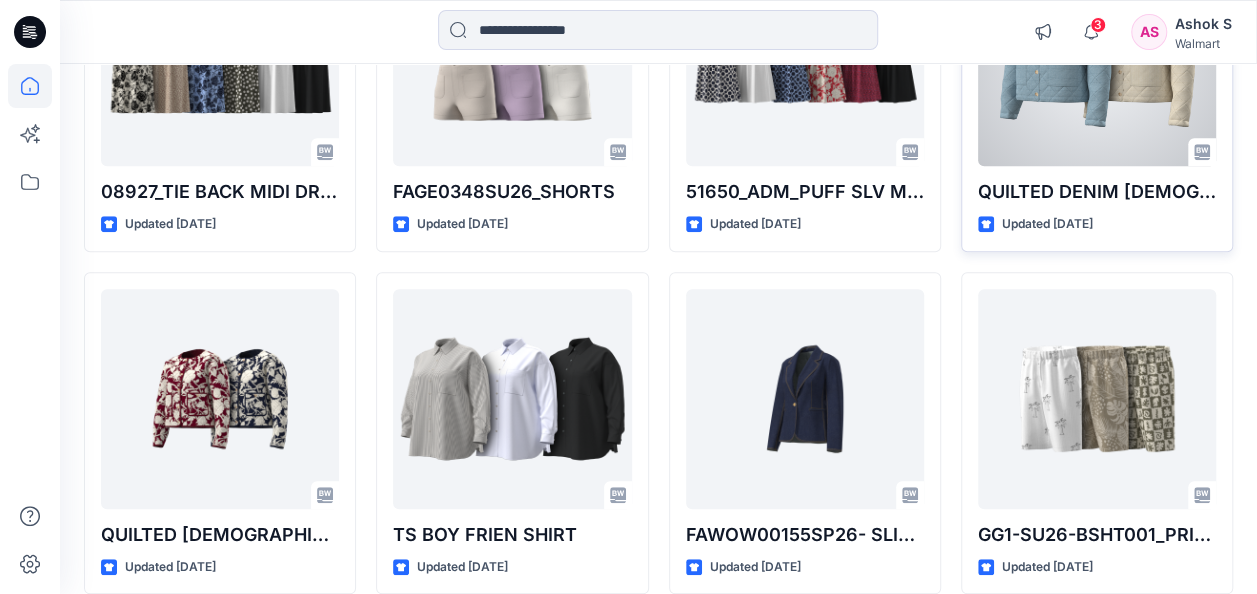 click at bounding box center [1097, 56] 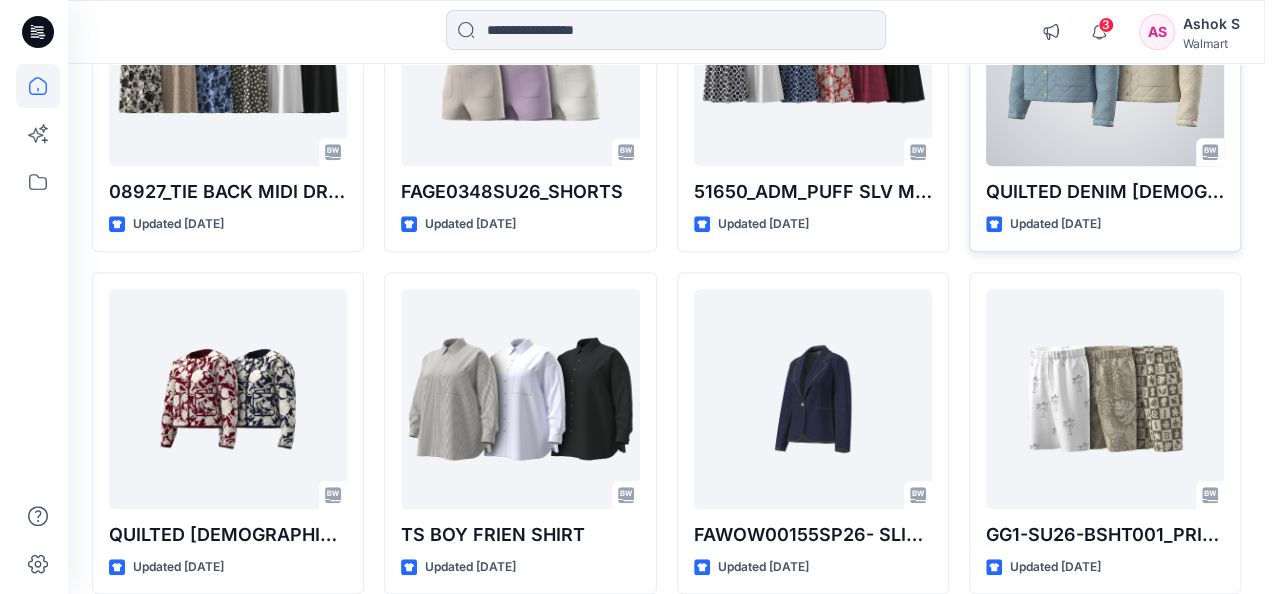 scroll, scrollTop: 0, scrollLeft: 0, axis: both 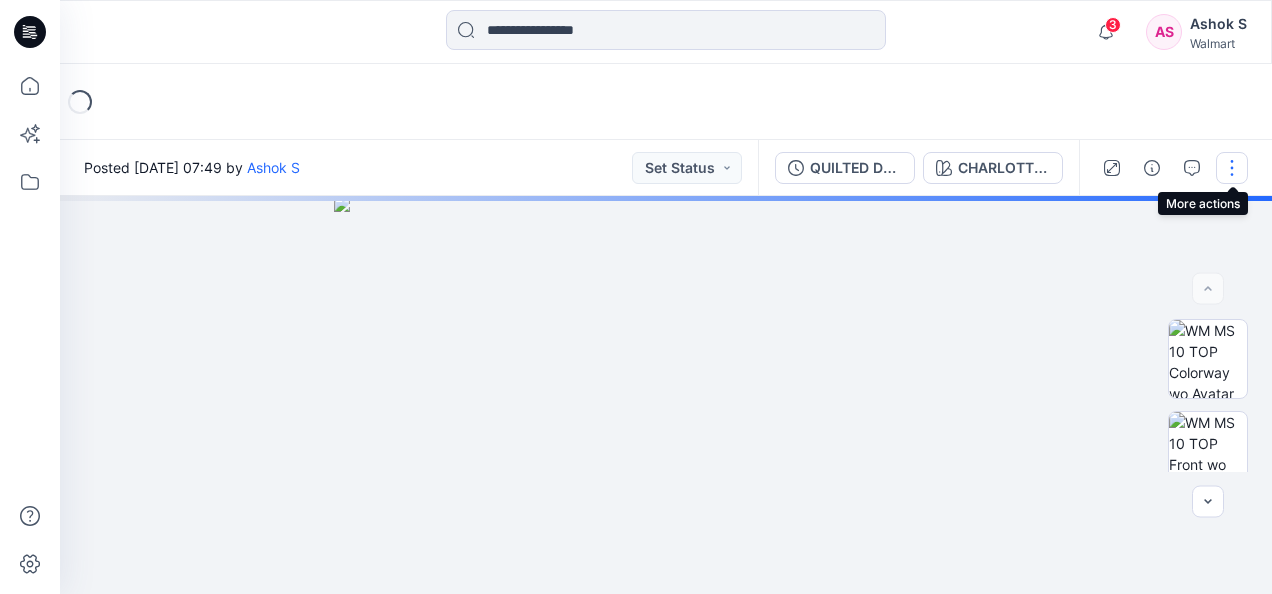 click at bounding box center (1232, 168) 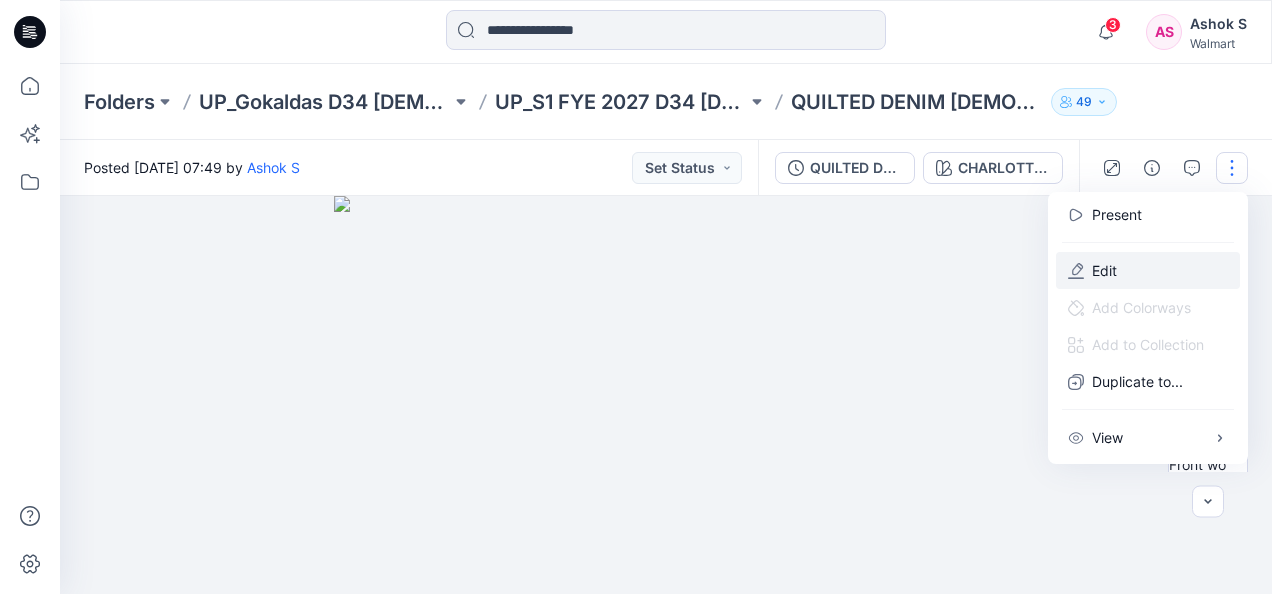 click on "Edit" at bounding box center [1148, 270] 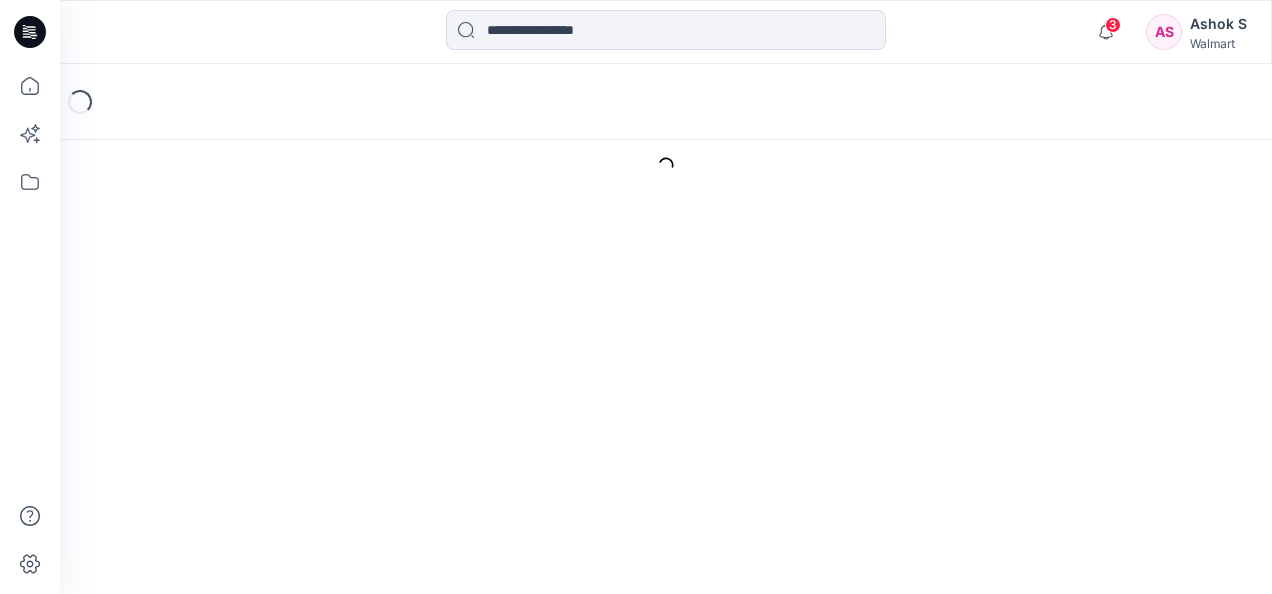 scroll, scrollTop: 0, scrollLeft: 0, axis: both 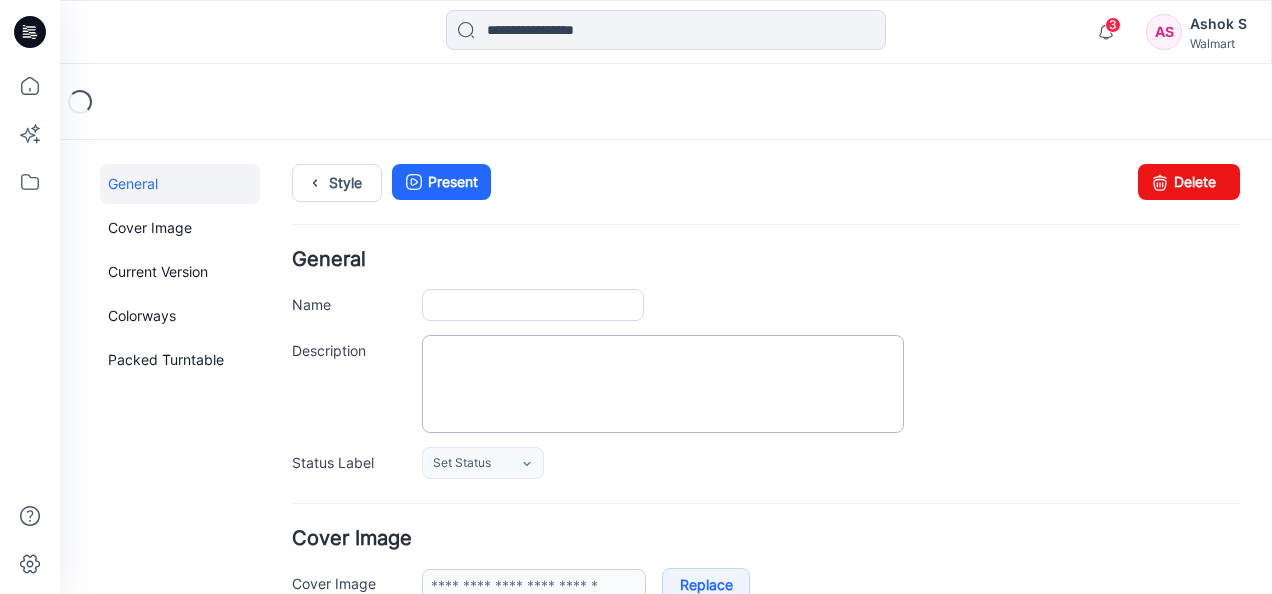 type on "**********" 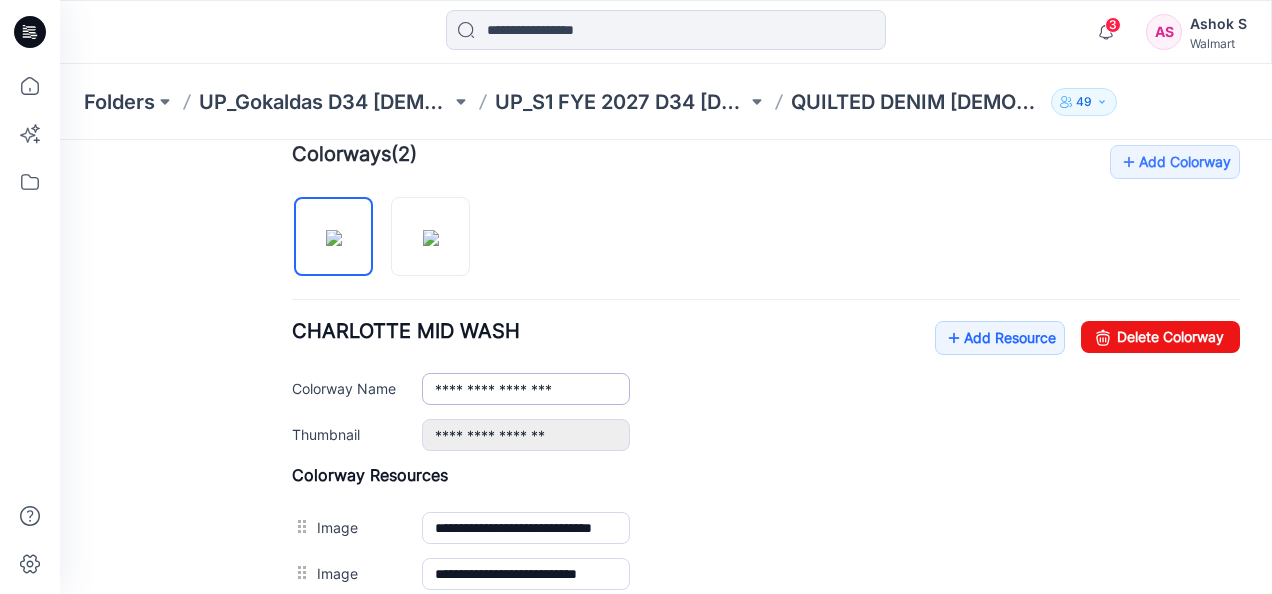 scroll, scrollTop: 619, scrollLeft: 0, axis: vertical 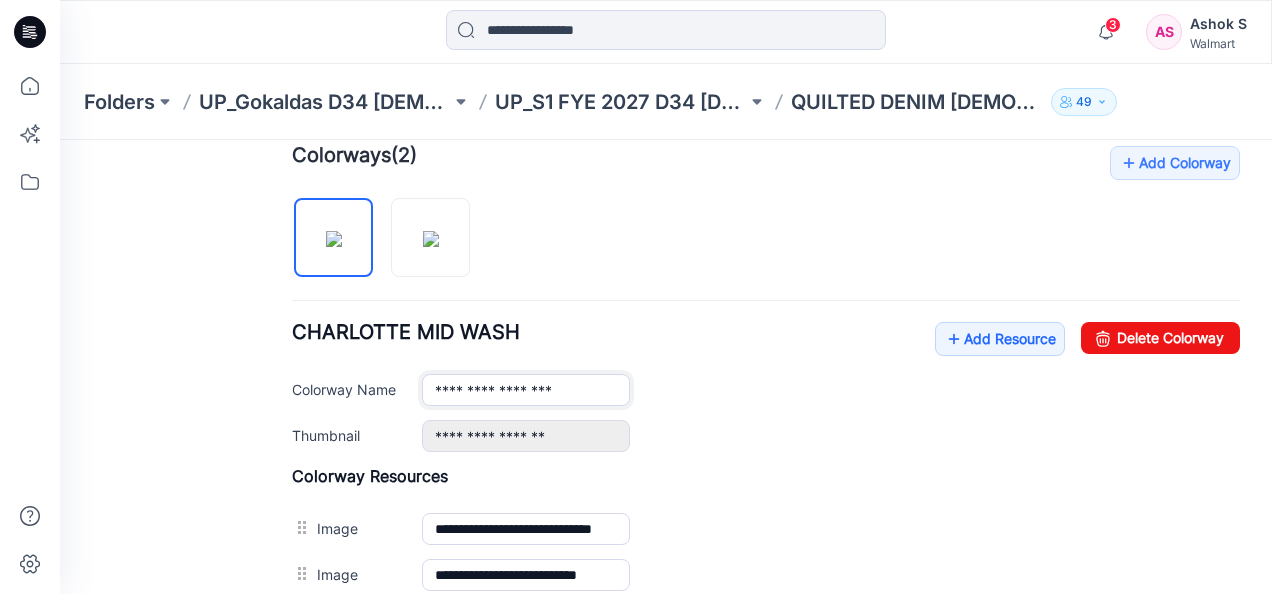 drag, startPoint x: 436, startPoint y: 382, endPoint x: 606, endPoint y: 385, distance: 170.02647 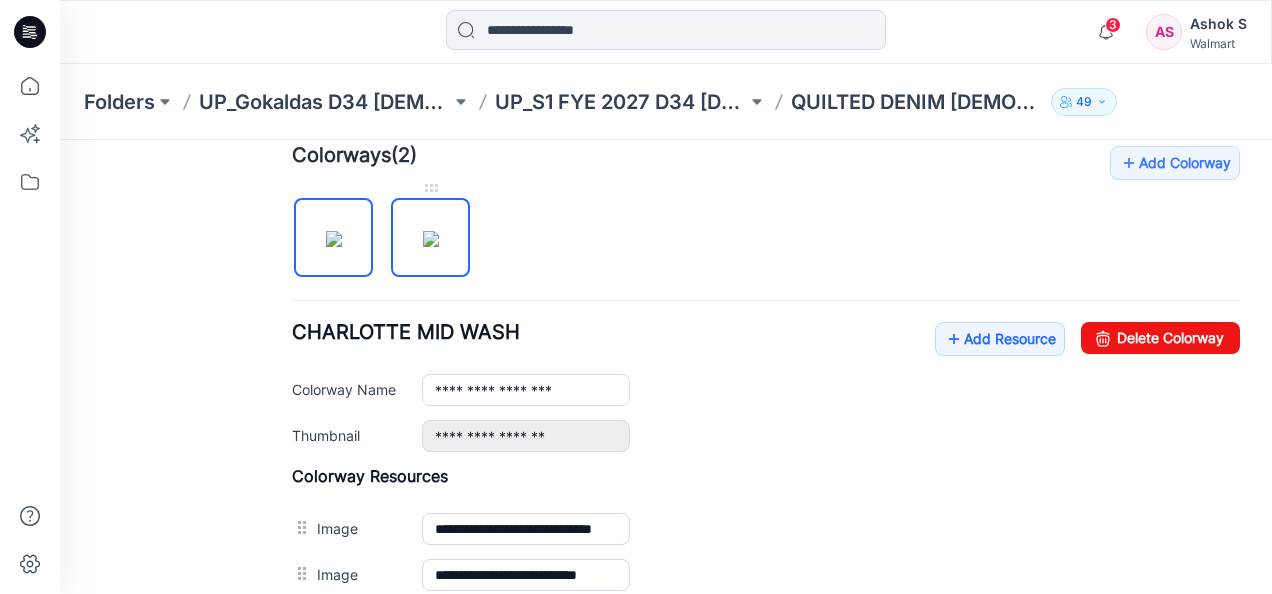 click at bounding box center [431, 239] 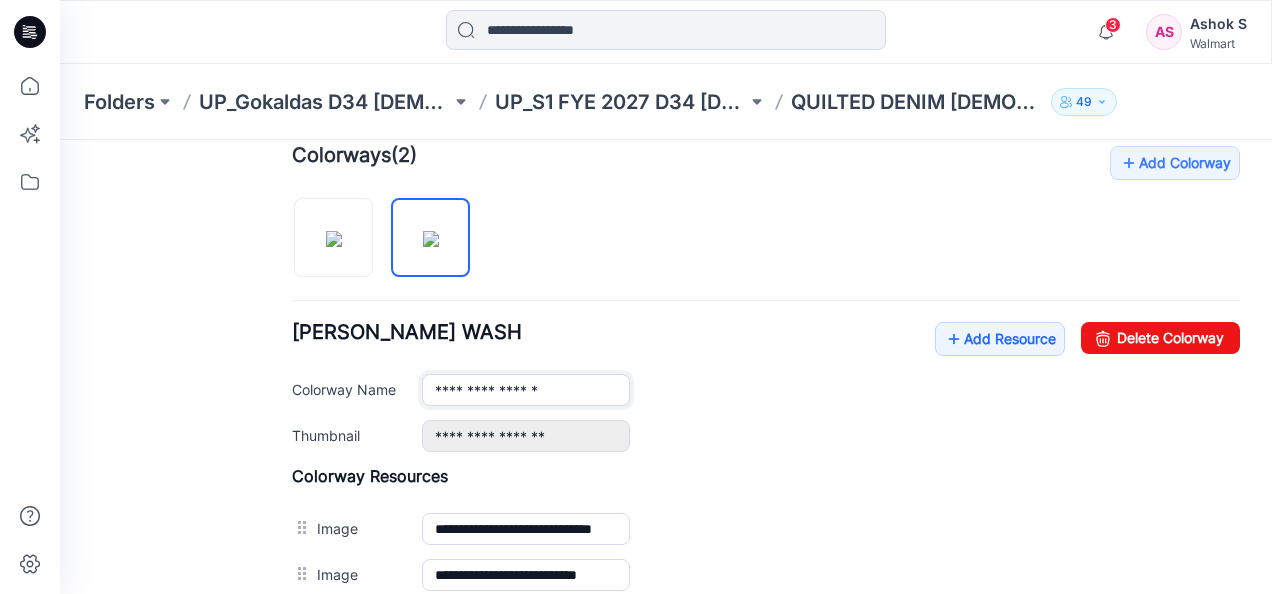 drag, startPoint x: 434, startPoint y: 381, endPoint x: 568, endPoint y: 384, distance: 134.03358 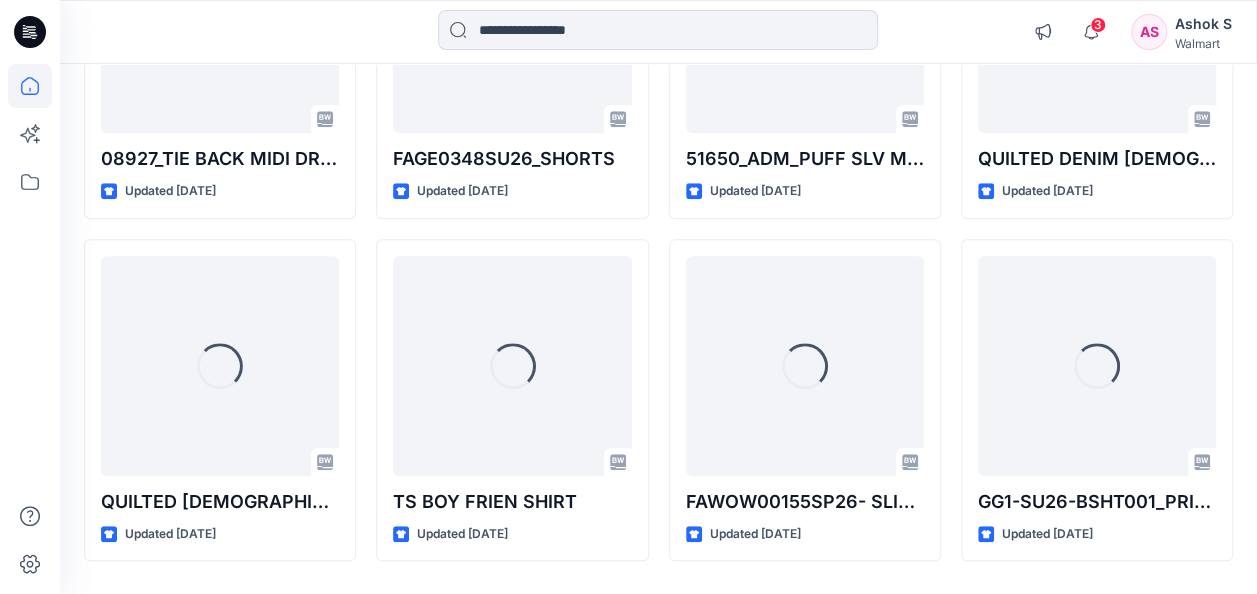 scroll, scrollTop: 788, scrollLeft: 0, axis: vertical 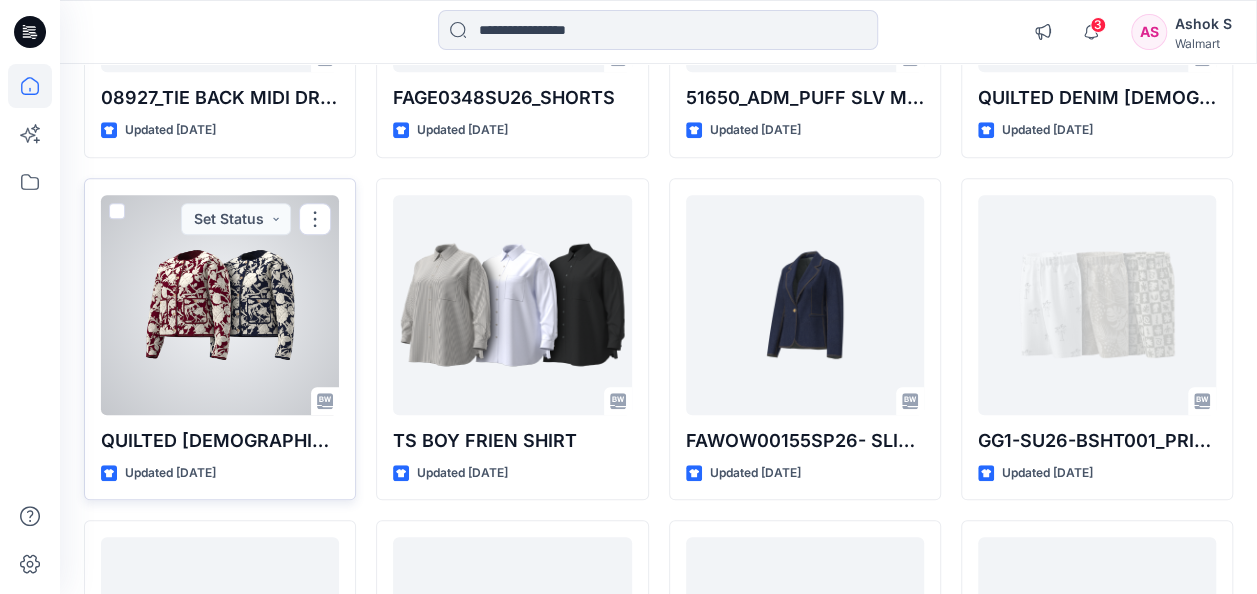 click at bounding box center (220, 305) 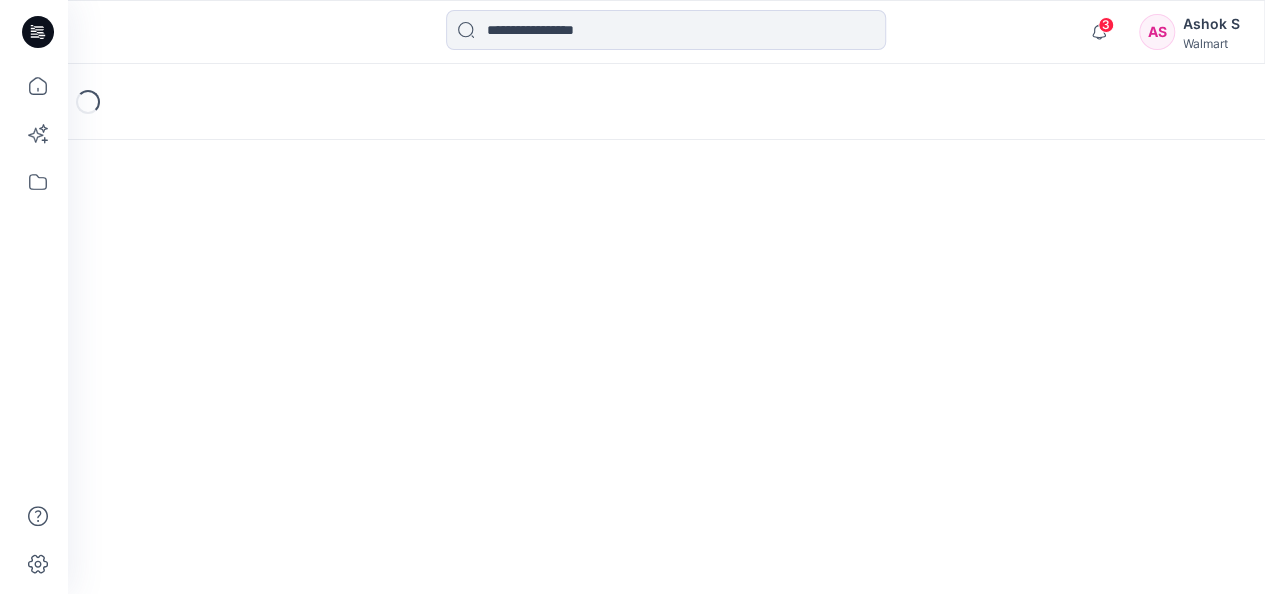 scroll, scrollTop: 0, scrollLeft: 0, axis: both 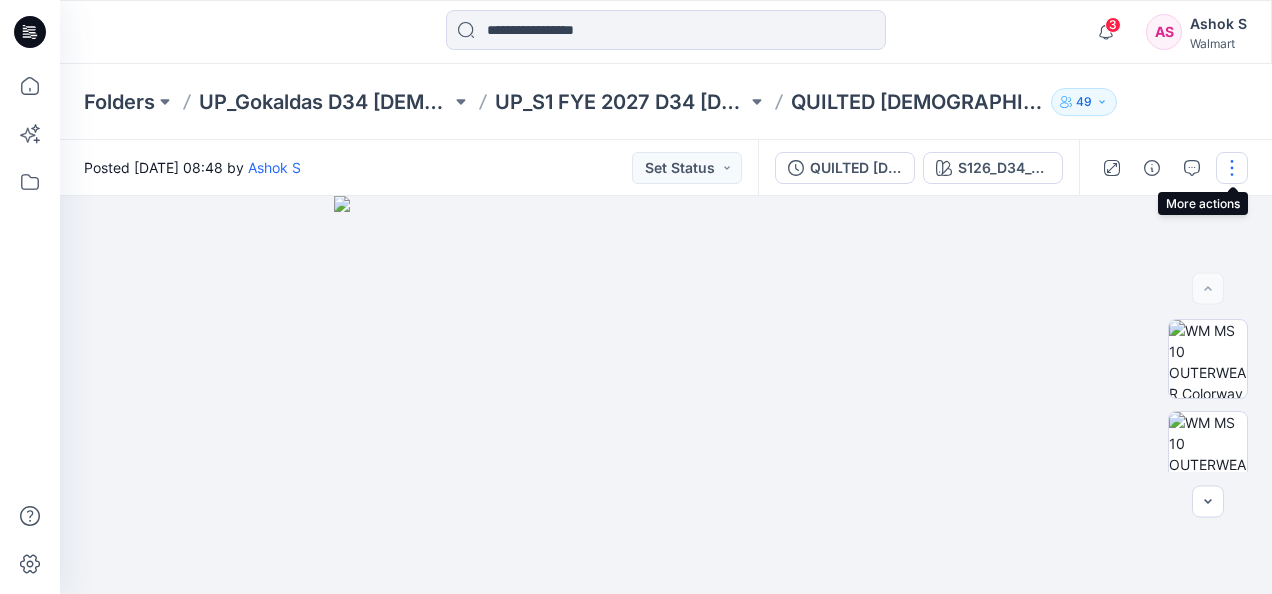 click at bounding box center [1232, 168] 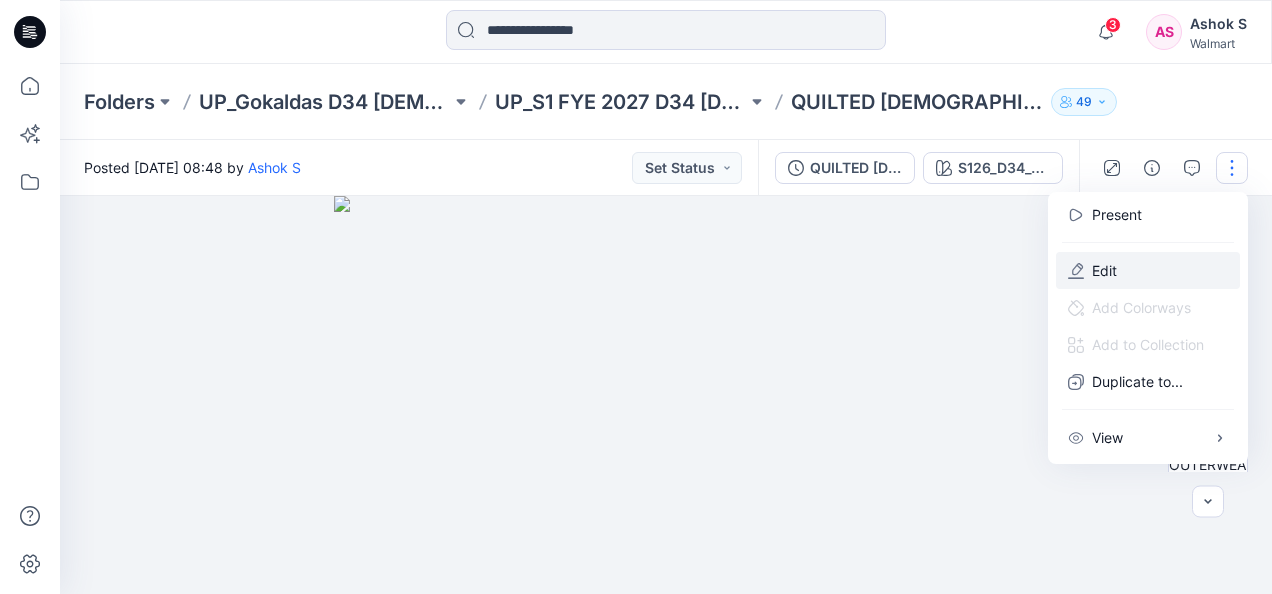 click on "Edit" at bounding box center [1148, 270] 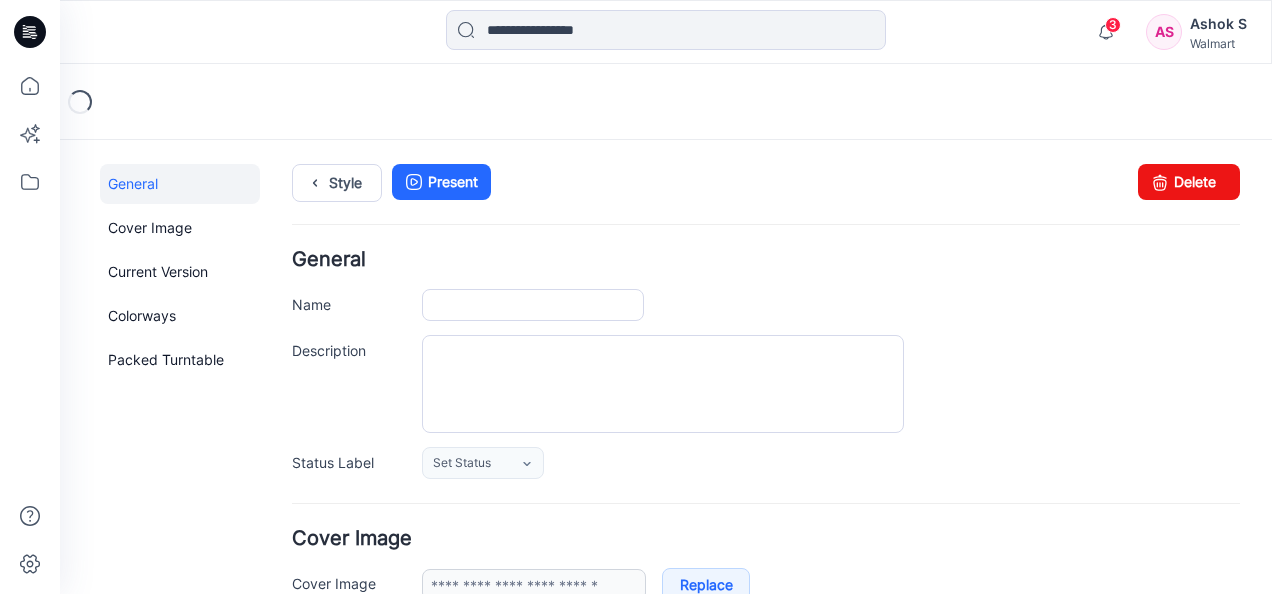 scroll, scrollTop: 0, scrollLeft: 0, axis: both 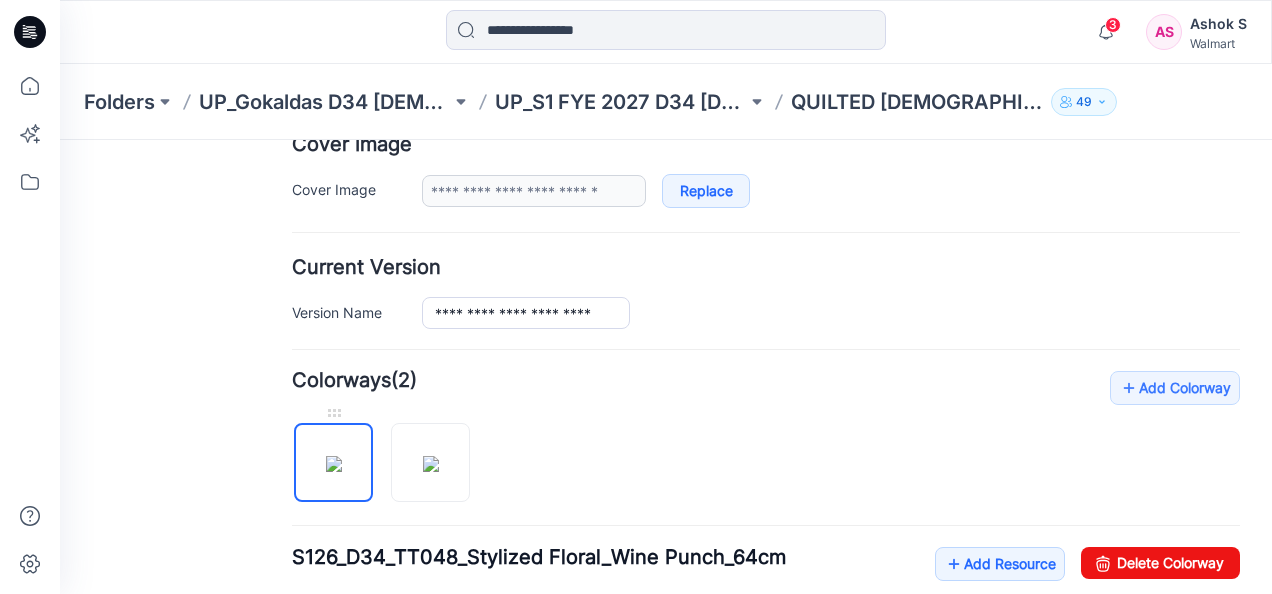click at bounding box center [334, 464] 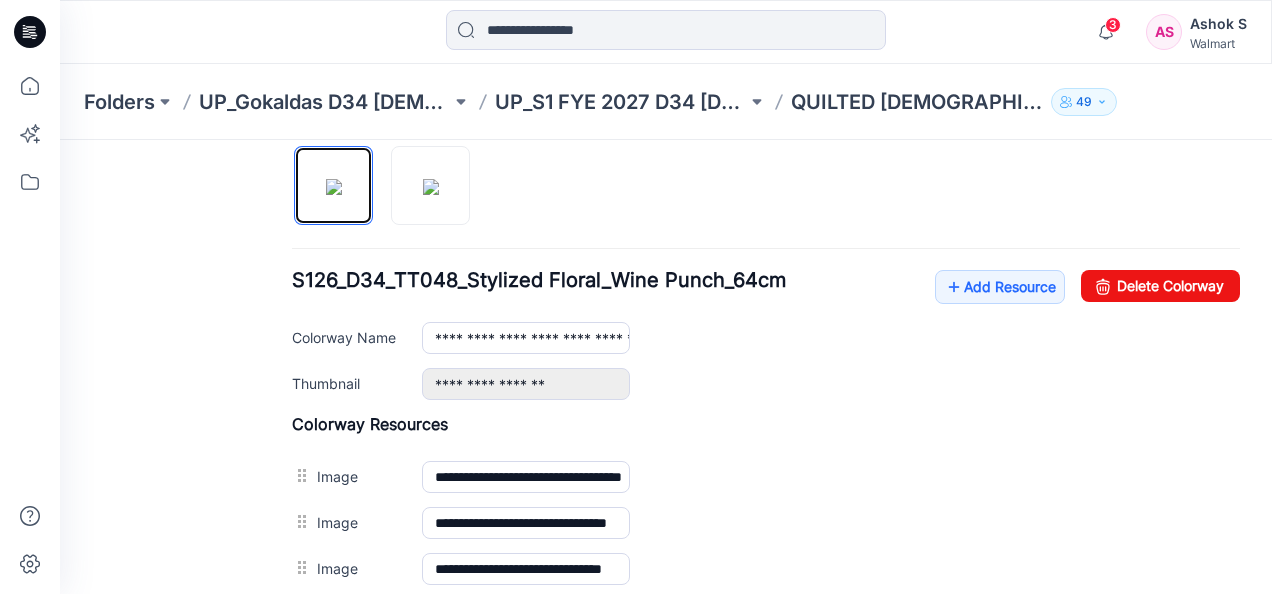 scroll, scrollTop: 715, scrollLeft: 0, axis: vertical 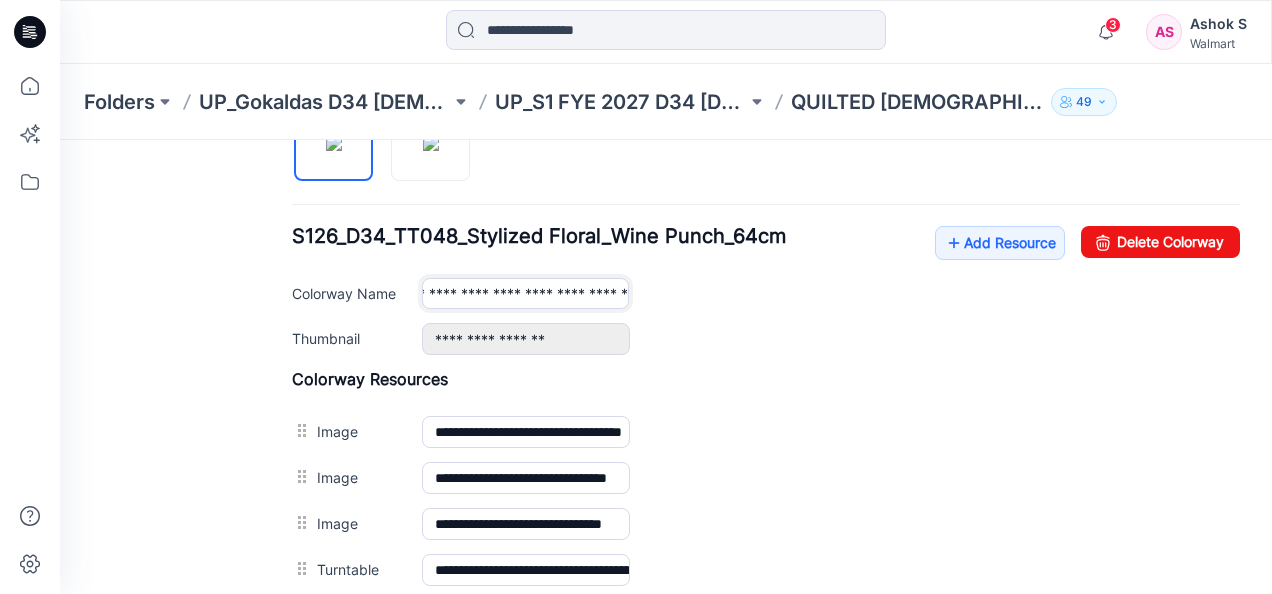 drag, startPoint x: 430, startPoint y: 286, endPoint x: 679, endPoint y: 296, distance: 249.20073 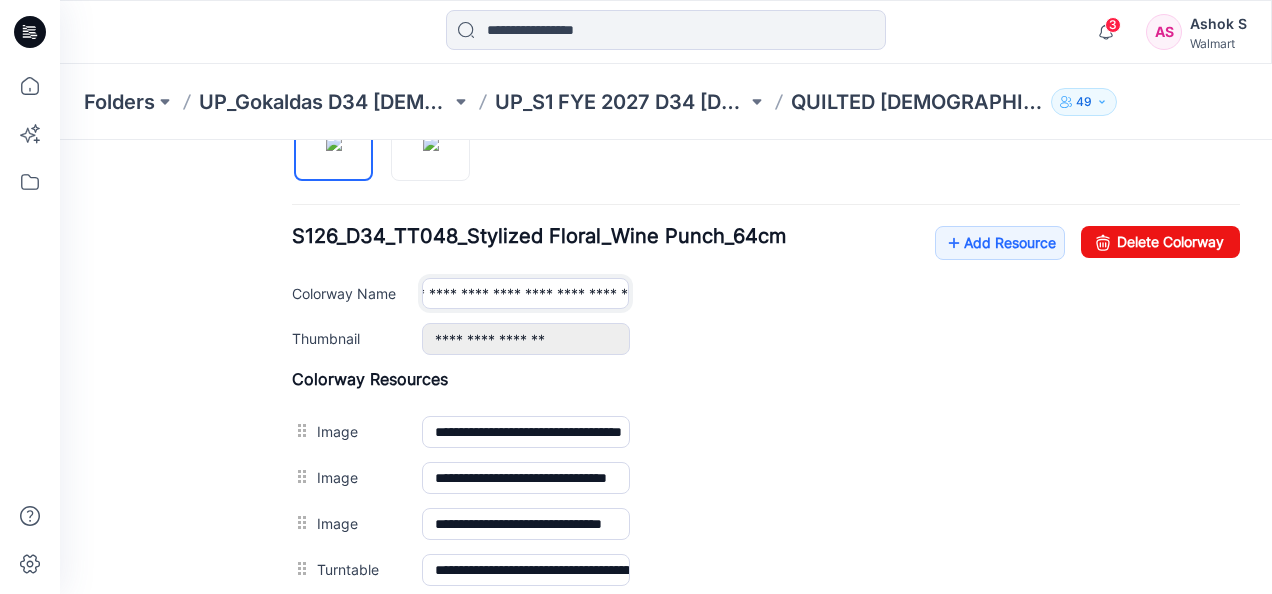 click on "**********" at bounding box center [831, 293] 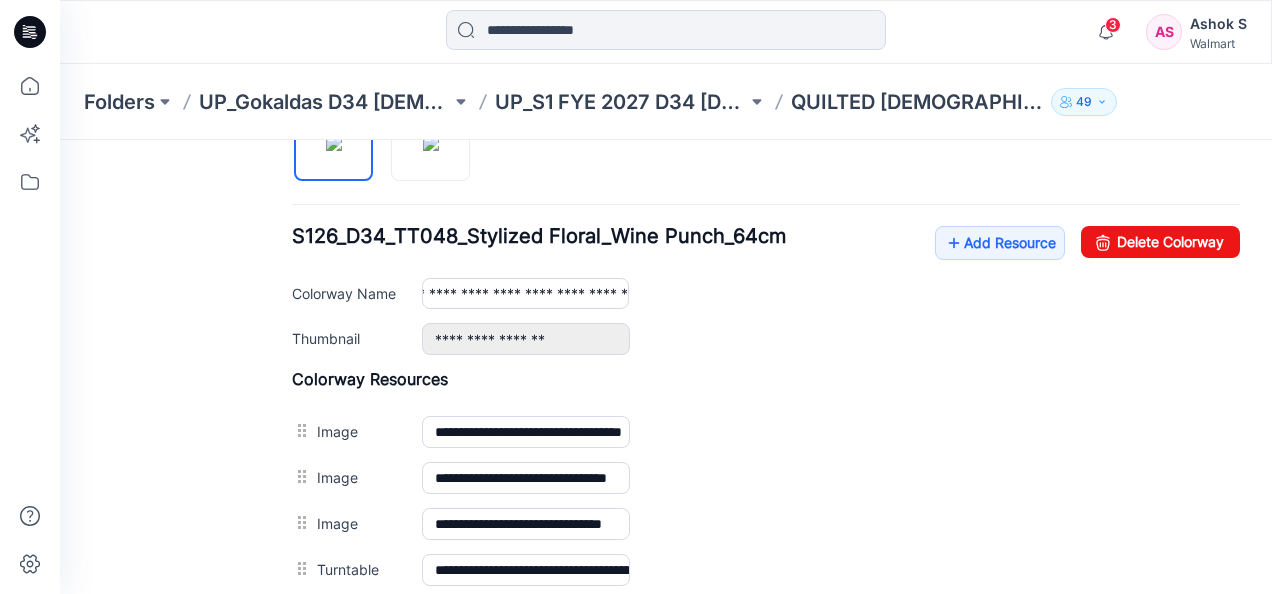 scroll, scrollTop: 0, scrollLeft: 0, axis: both 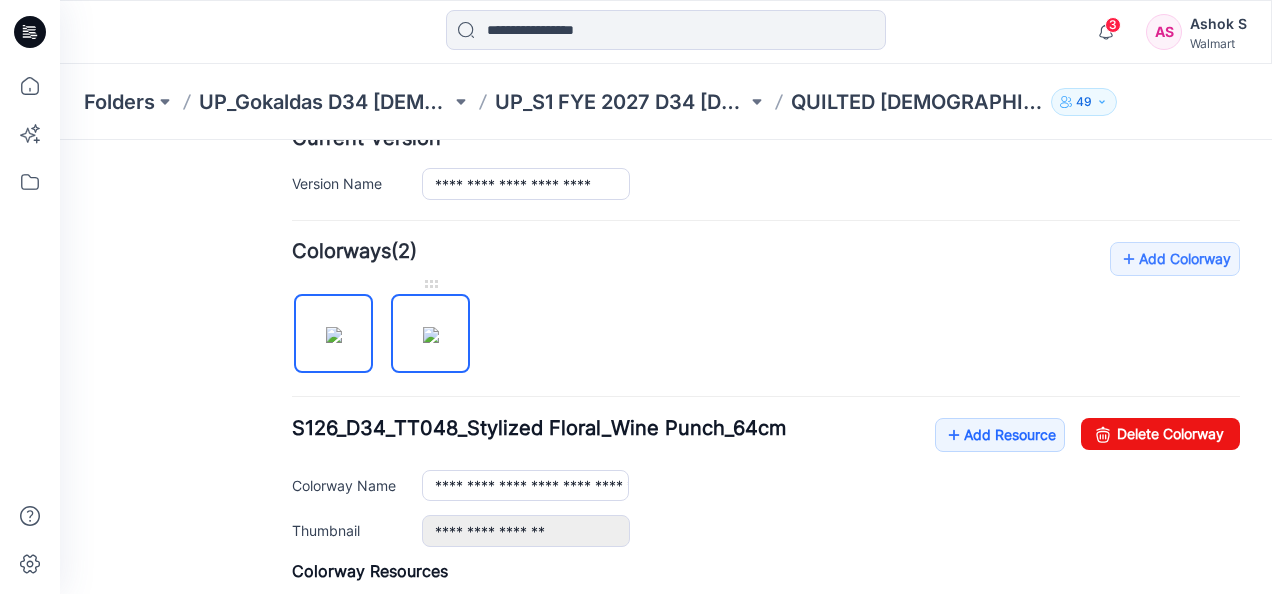 click at bounding box center [431, 335] 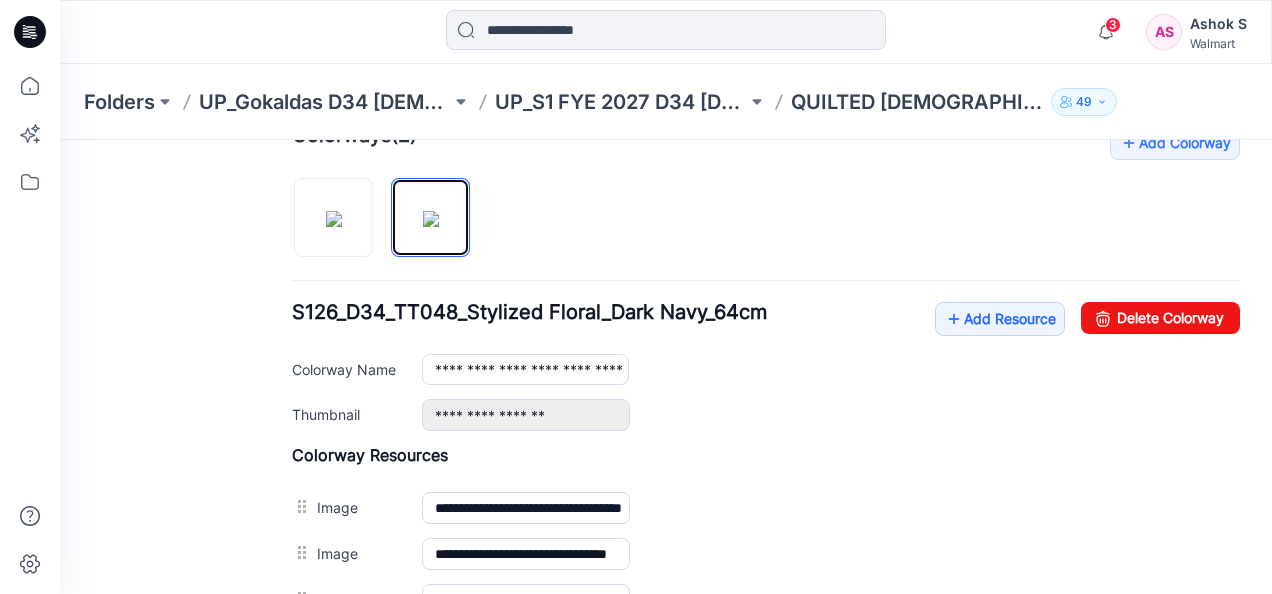 scroll, scrollTop: 638, scrollLeft: 0, axis: vertical 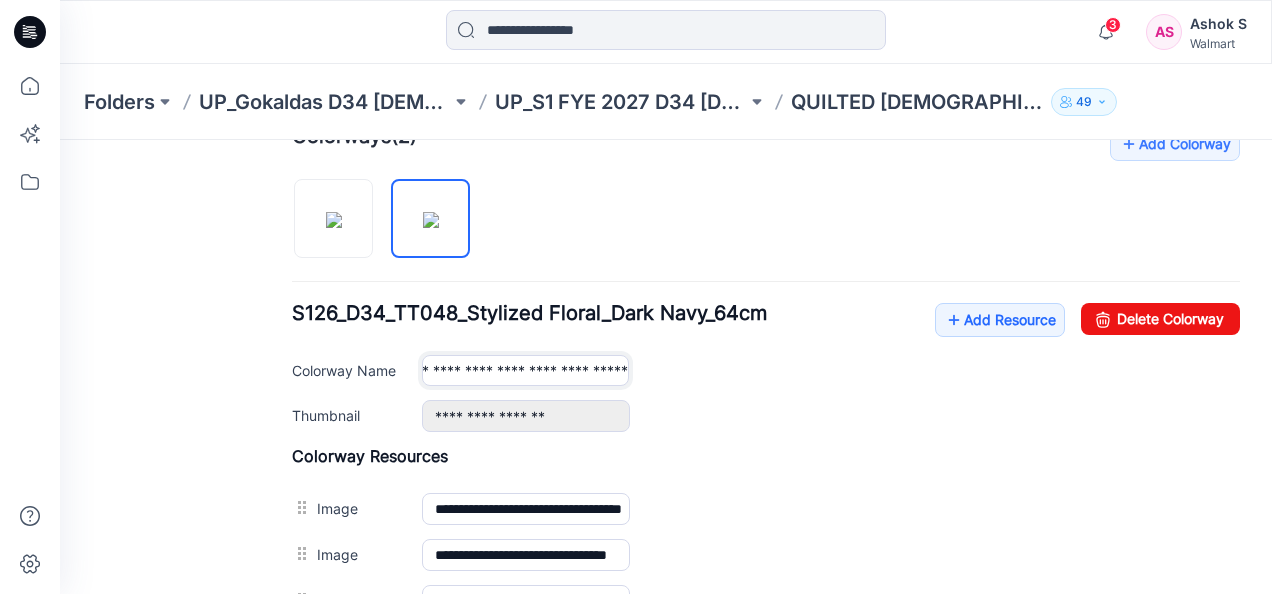 drag, startPoint x: 432, startPoint y: 364, endPoint x: 642, endPoint y: 366, distance: 210.00952 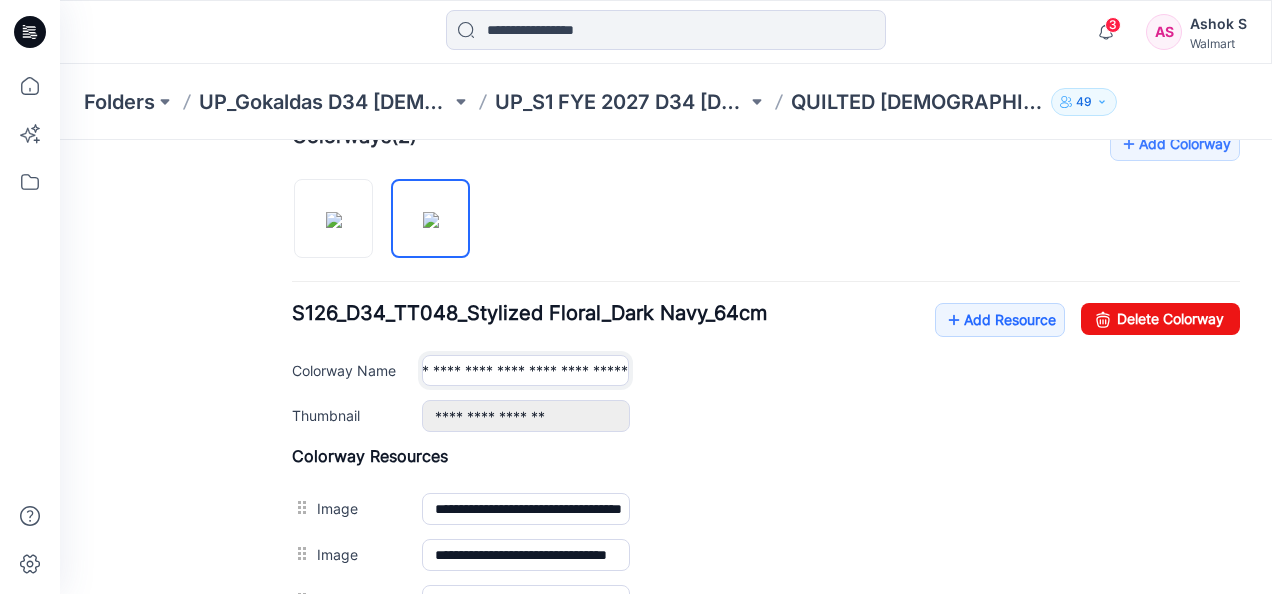 click on "**********" at bounding box center [831, 370] 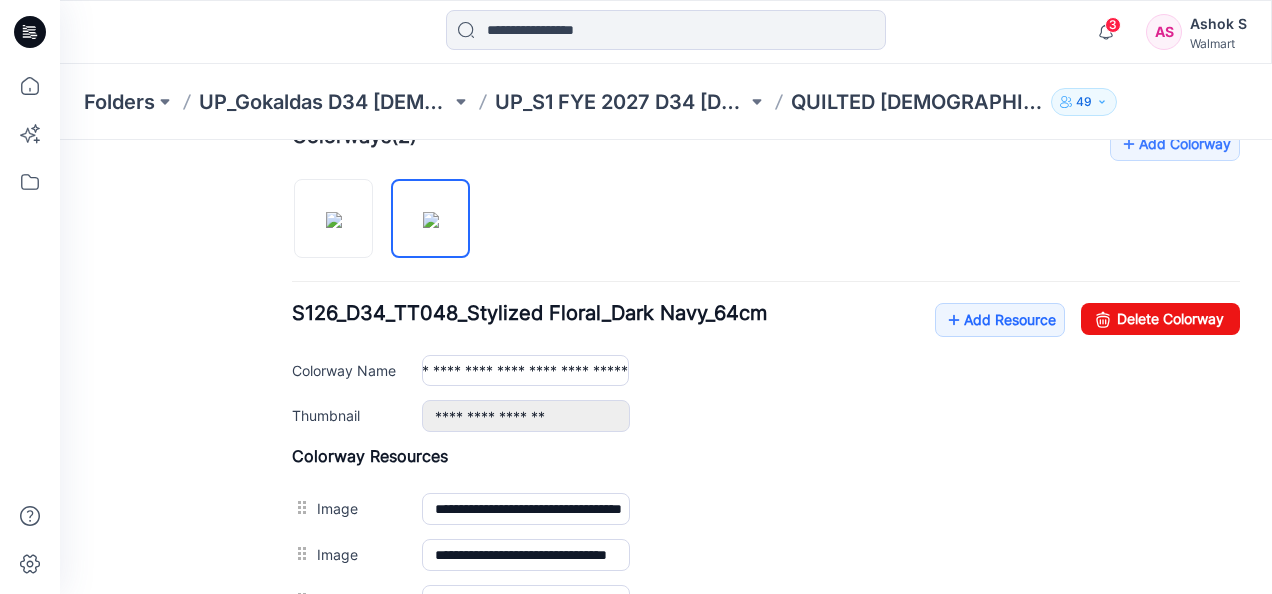 scroll, scrollTop: 0, scrollLeft: 0, axis: both 